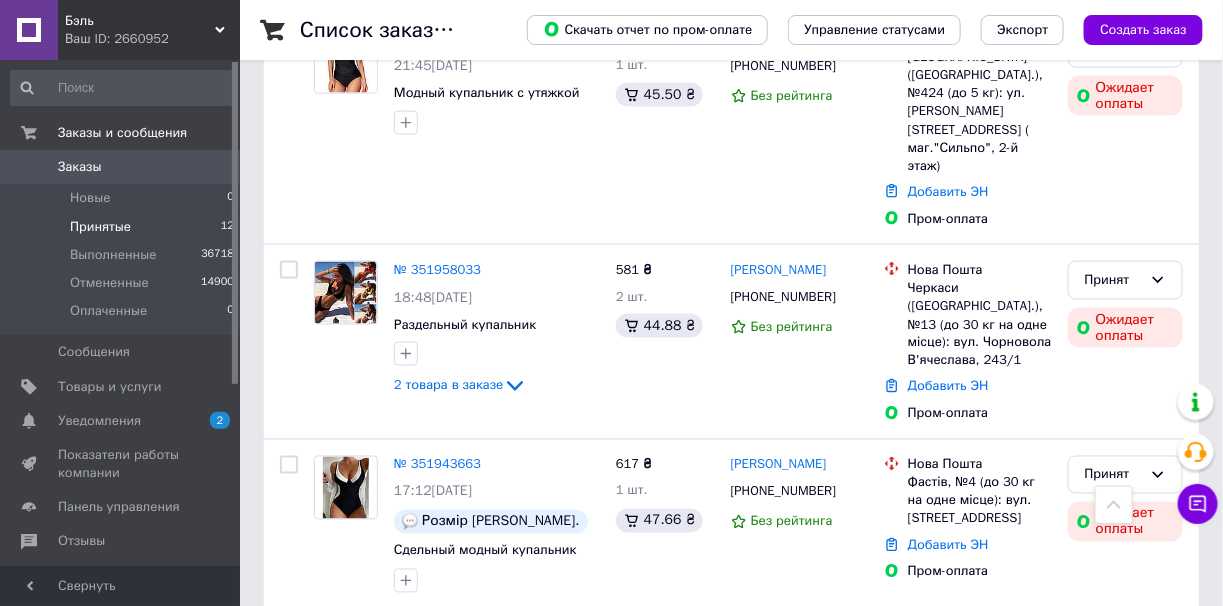 scroll, scrollTop: 900, scrollLeft: 0, axis: vertical 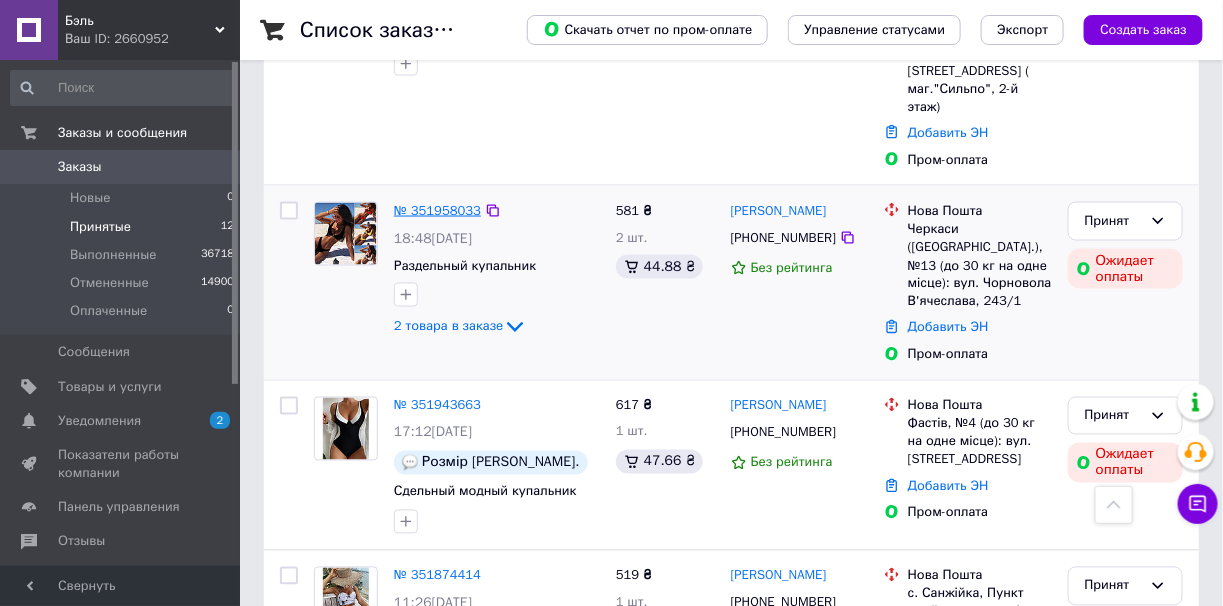 click on "№ 351958033" at bounding box center (437, 210) 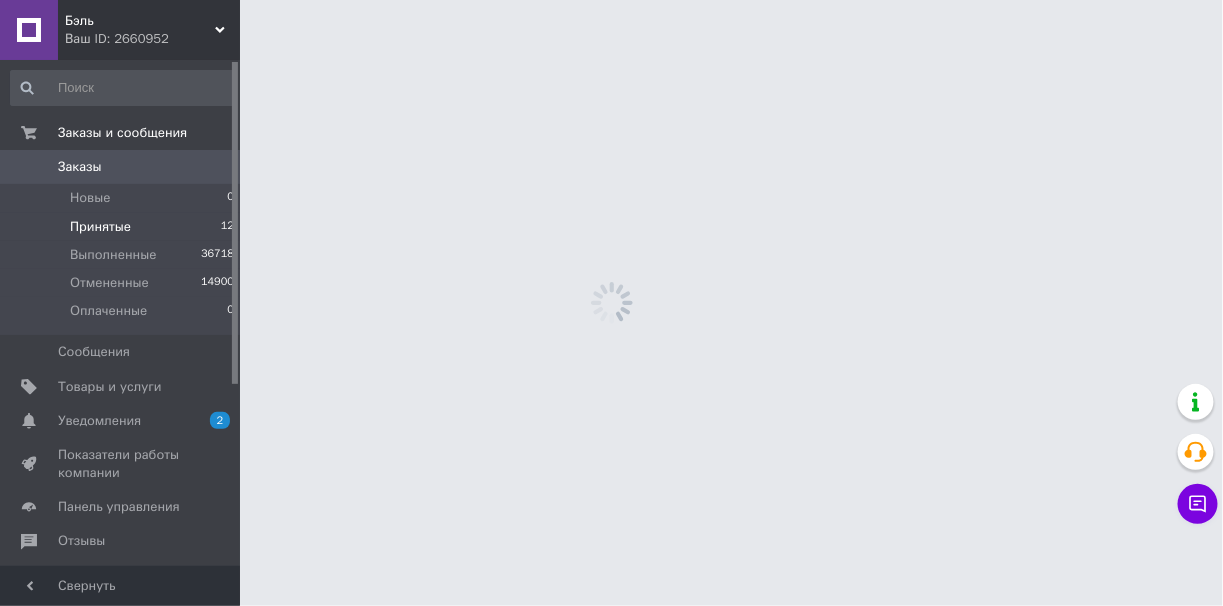 scroll, scrollTop: 0, scrollLeft: 0, axis: both 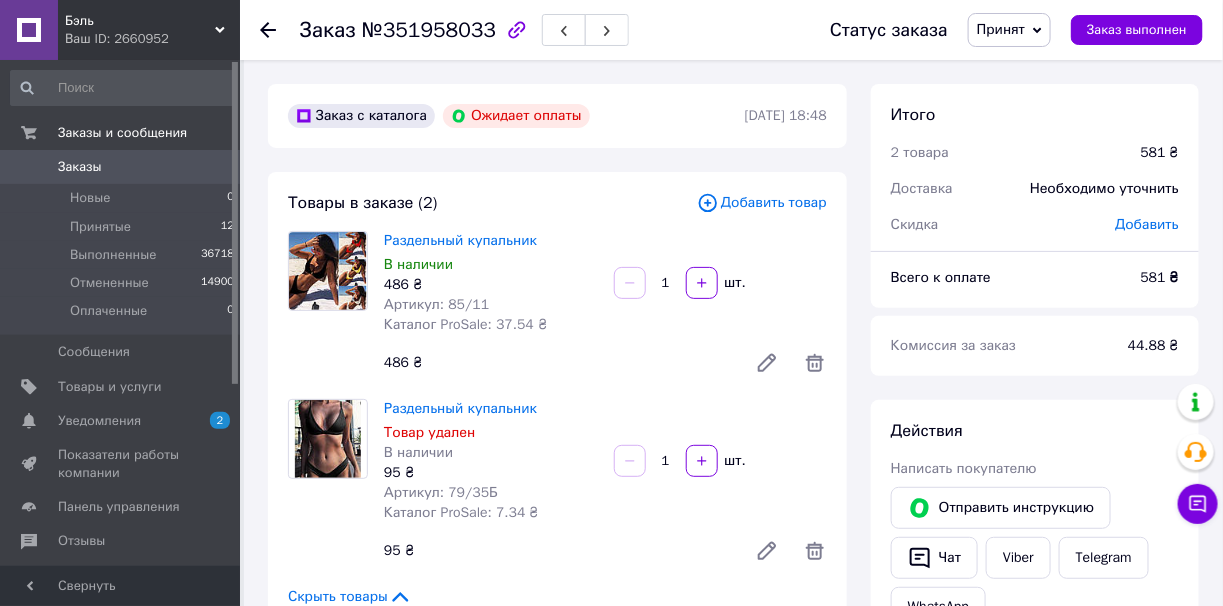 click on "Добавить товар" at bounding box center (762, 203) 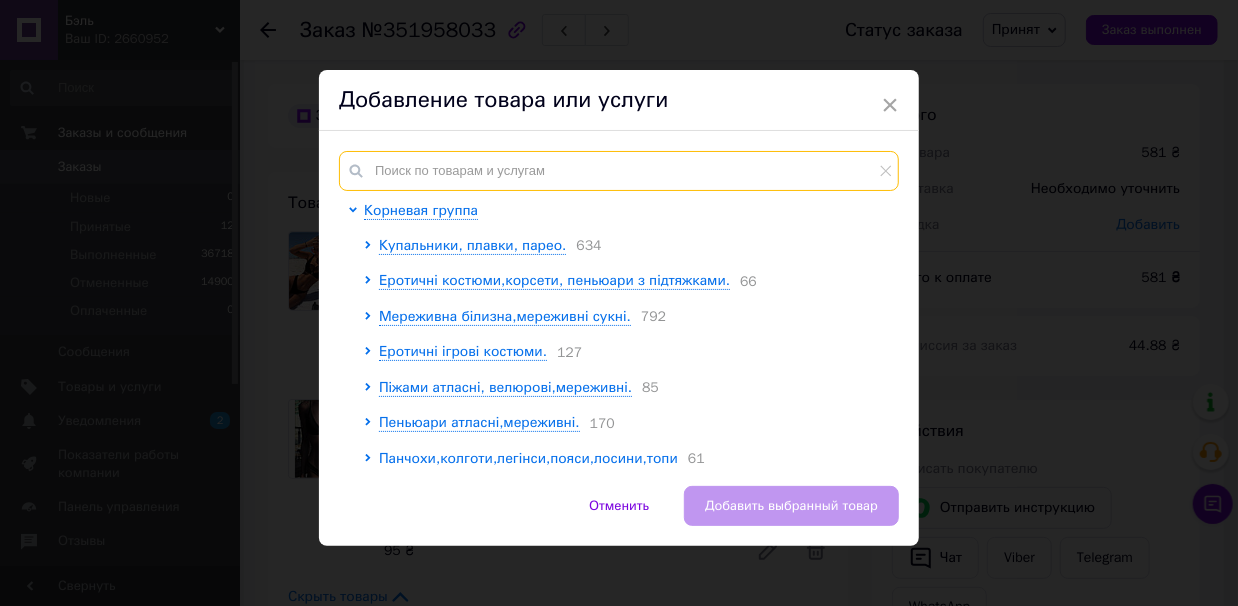 paste on "79/37" 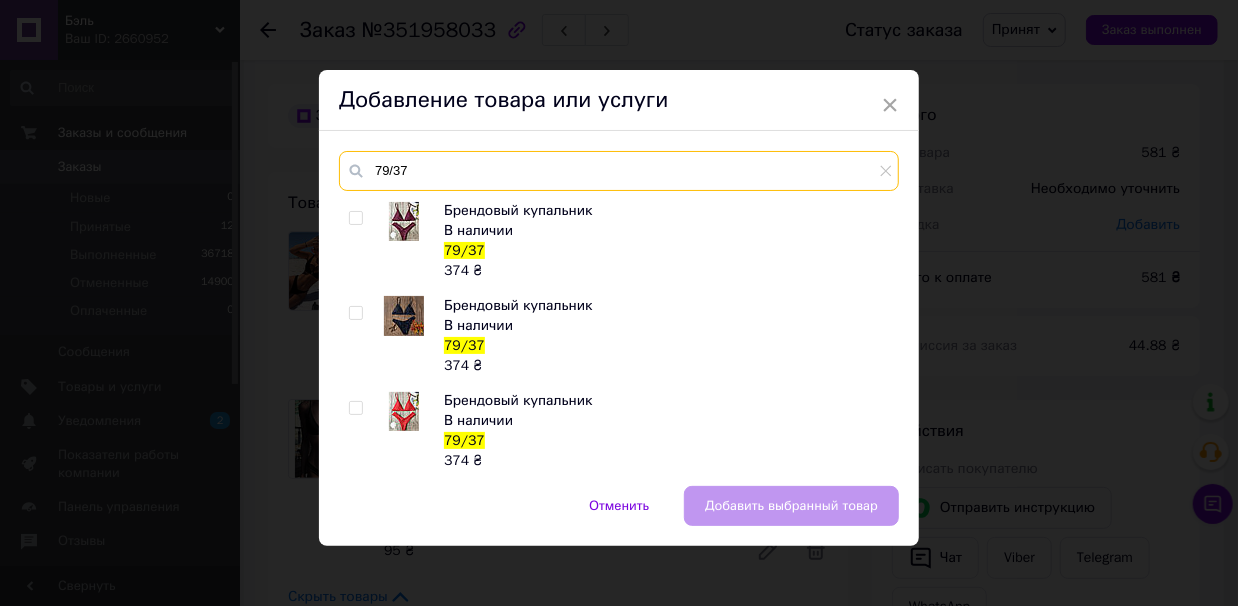 type on "79/37" 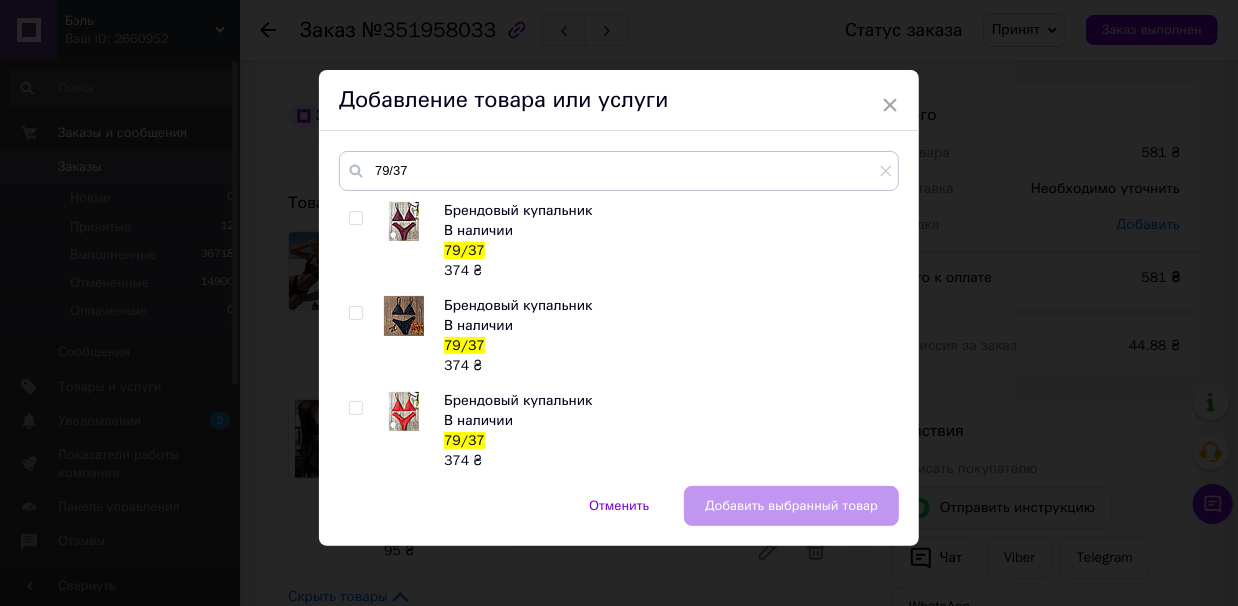 click at bounding box center [355, 313] 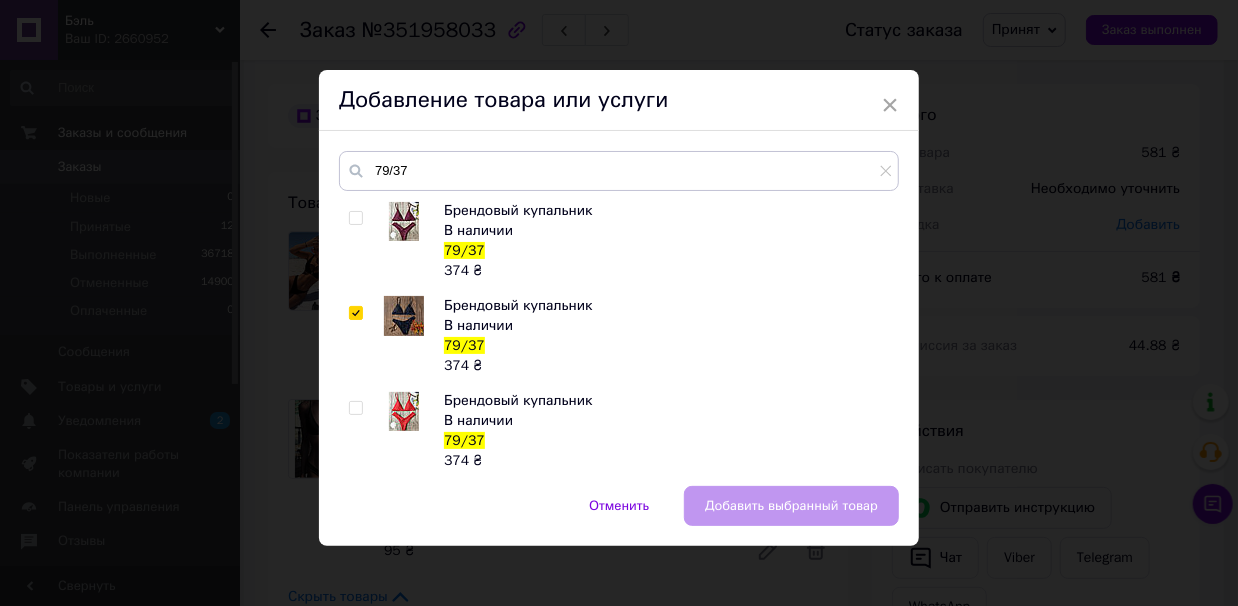 checkbox on "true" 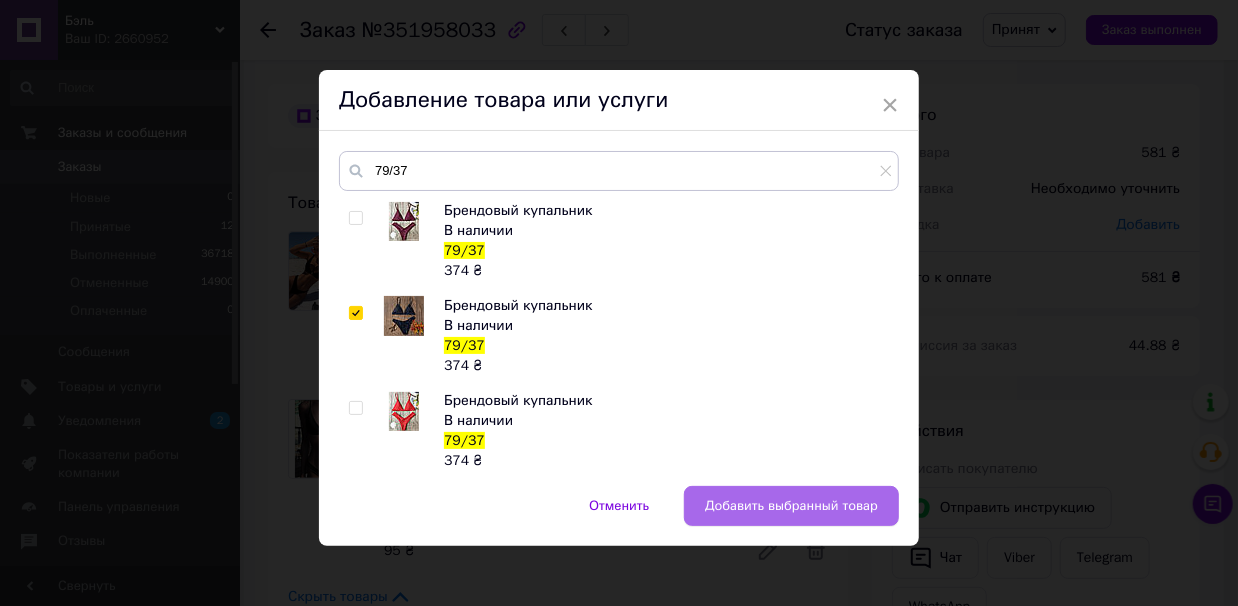 click on "Добавить выбранный товар" at bounding box center (791, 506) 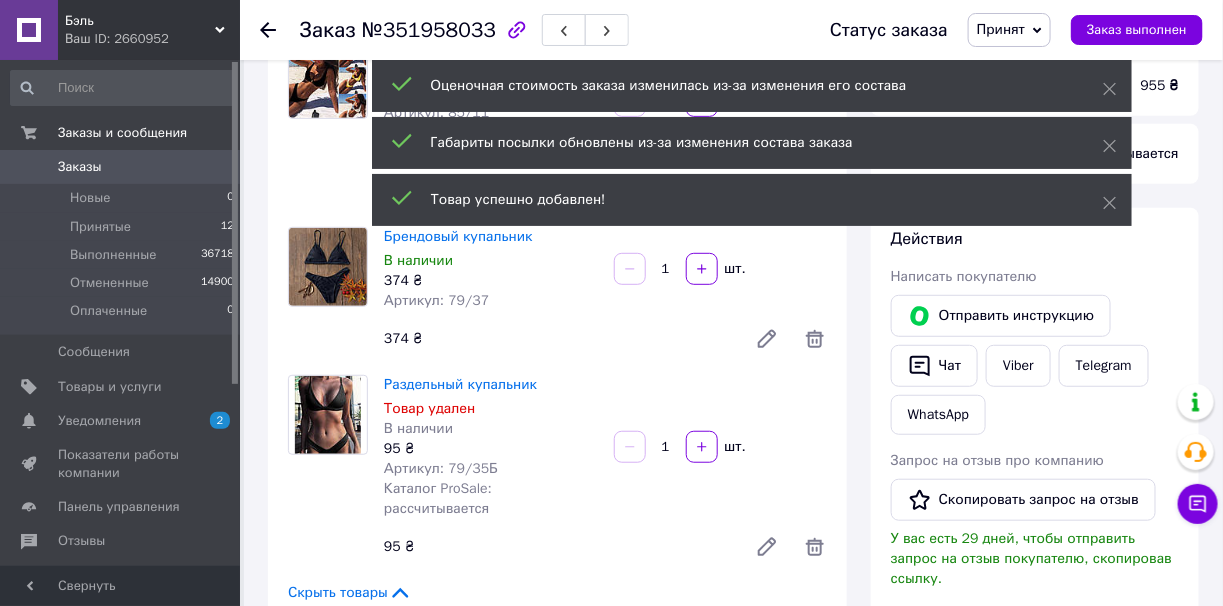 scroll, scrollTop: 199, scrollLeft: 0, axis: vertical 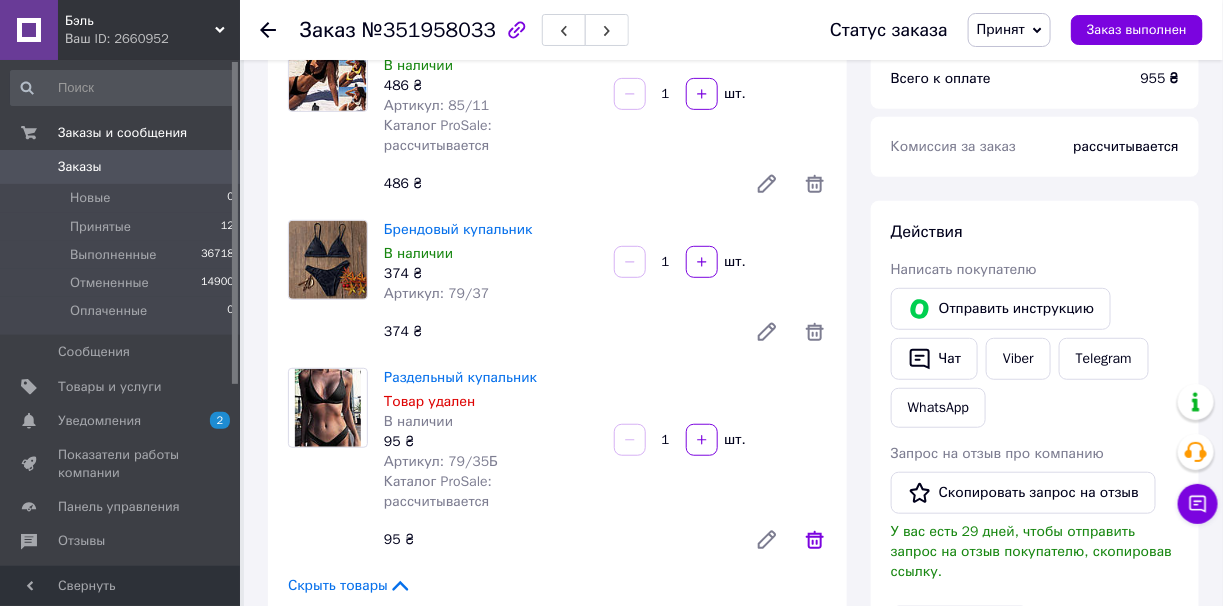 click 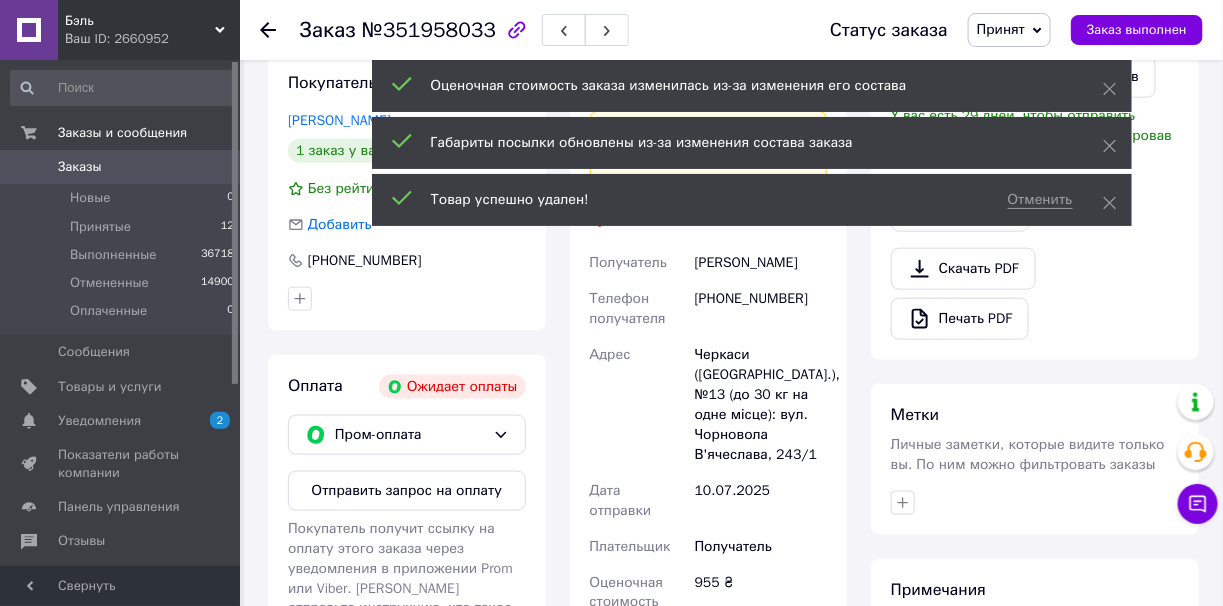 scroll, scrollTop: 599, scrollLeft: 0, axis: vertical 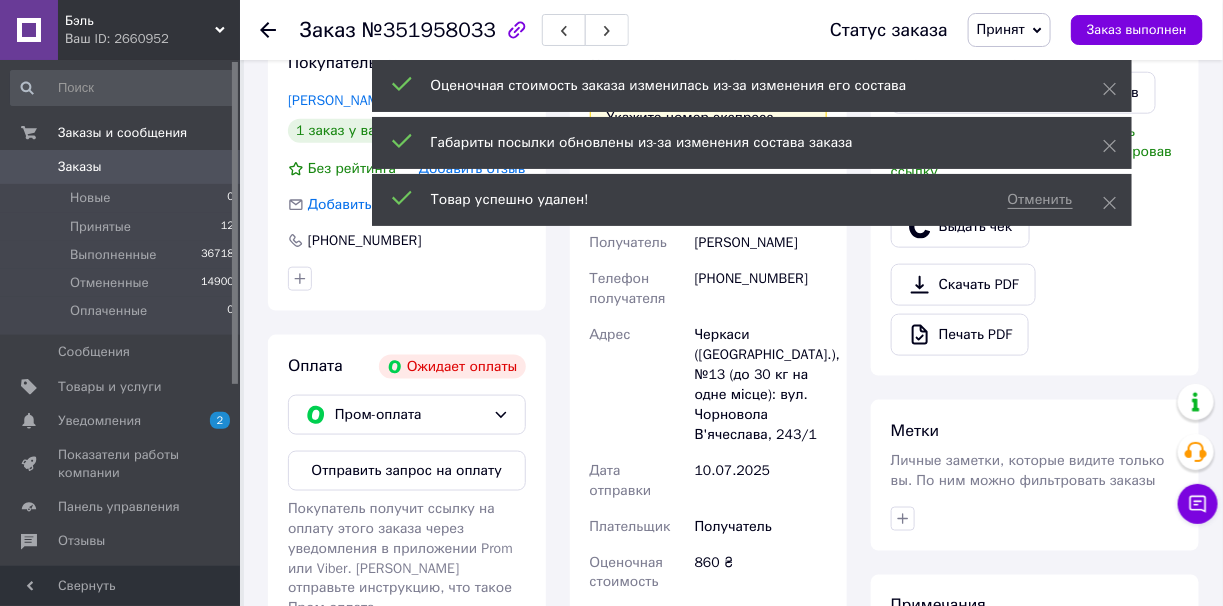 click on "Оплата Ожидает оплаты Пром-оплата Отправить запрос на оплату Покупатель получит ссылку на оплату этого
заказа через уведомления в приложении Prom или Viber. Или
отправьте инструкцию, что такое Пром-оплата." at bounding box center [407, 574] 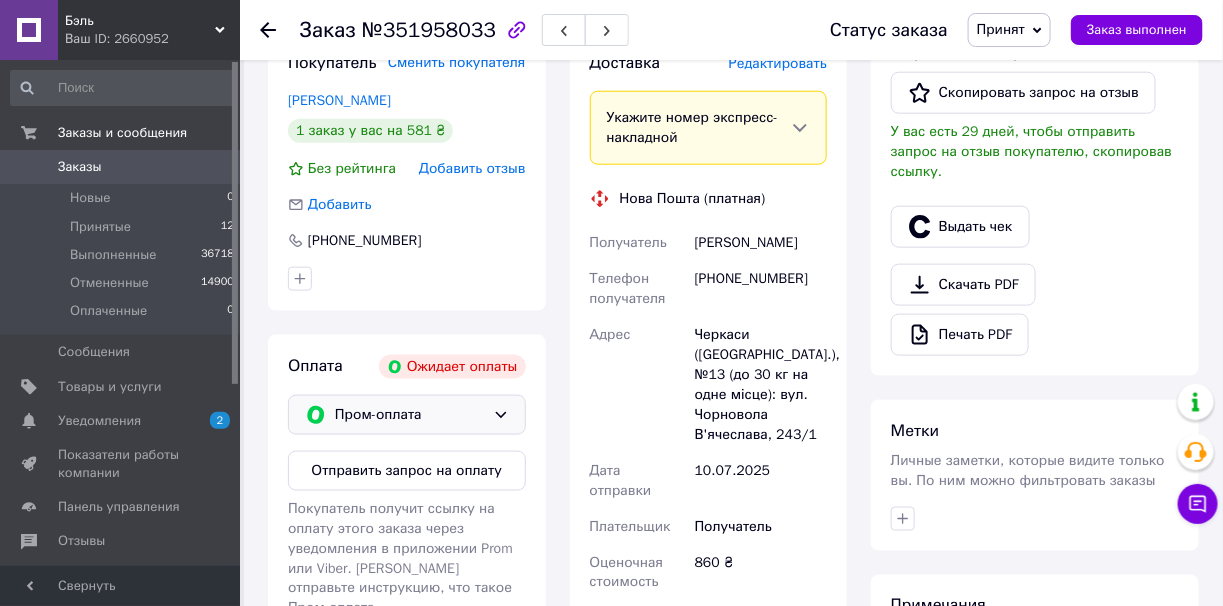 click on "Пром-оплата" at bounding box center [410, 415] 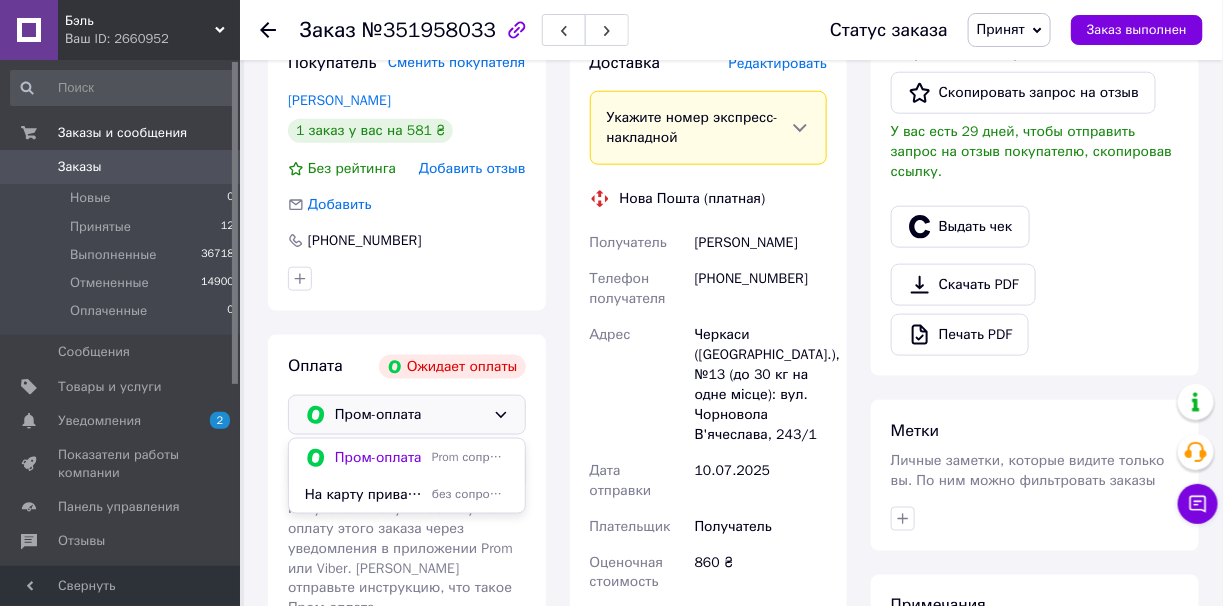 click on "Покупатель получит ссылку на оплату этого
заказа через уведомления в приложении Prom или Viber. Или
отправьте инструкцию, что такое Пром-оплата." at bounding box center (400, 558) 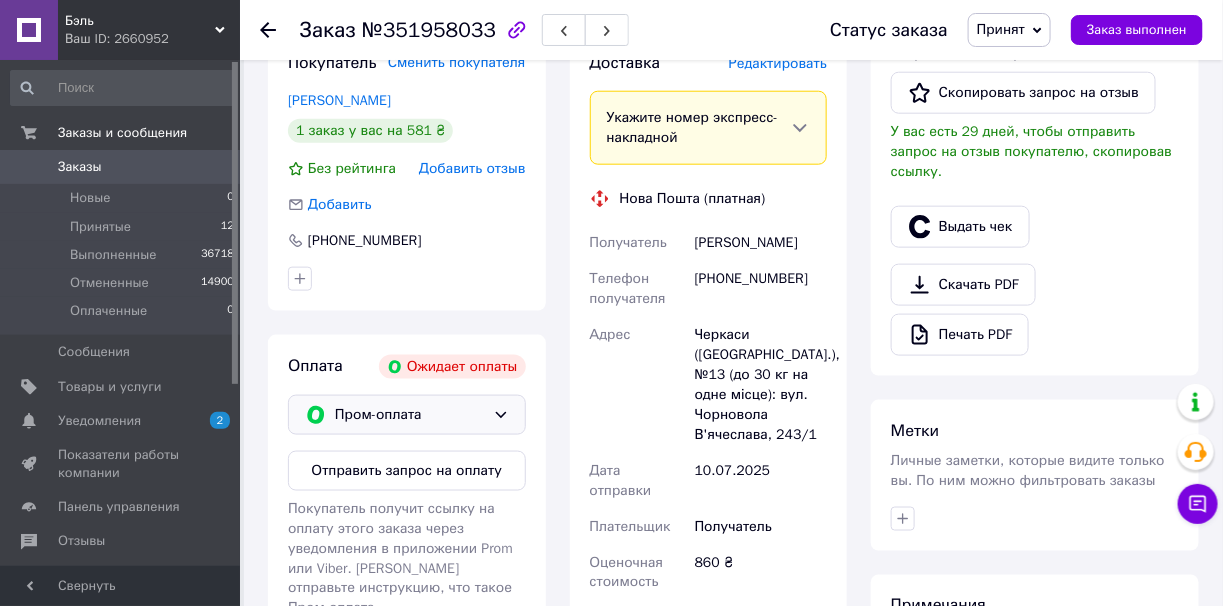 click on "Пром-оплата" at bounding box center [410, 415] 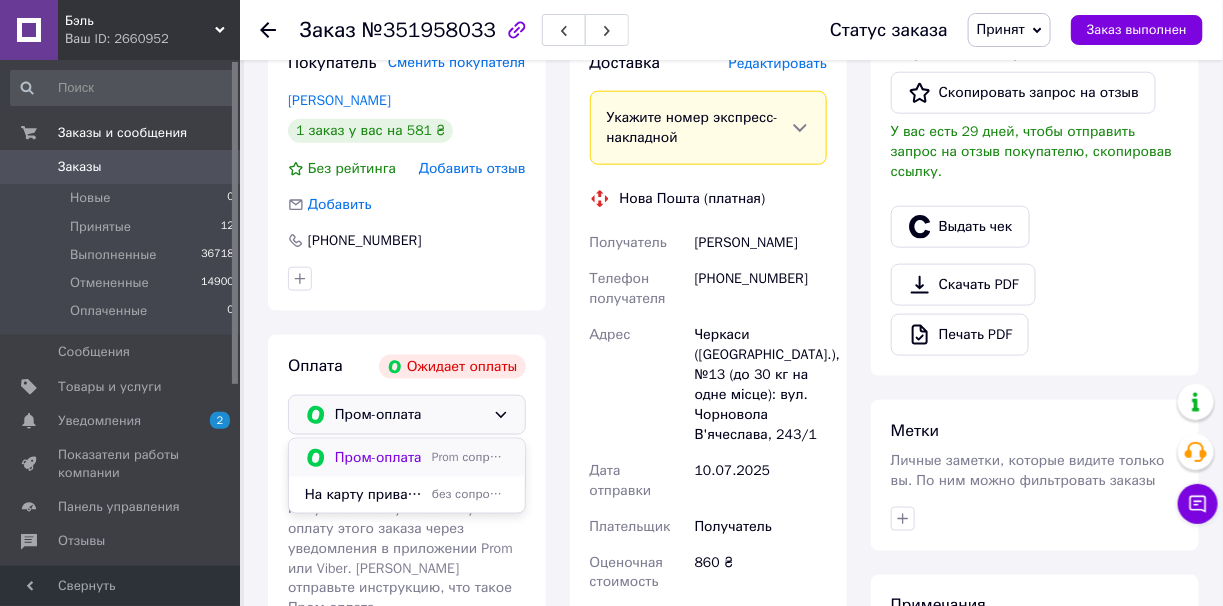 click on "Пром-оплата Prom сопровождает покупку" at bounding box center [407, 458] 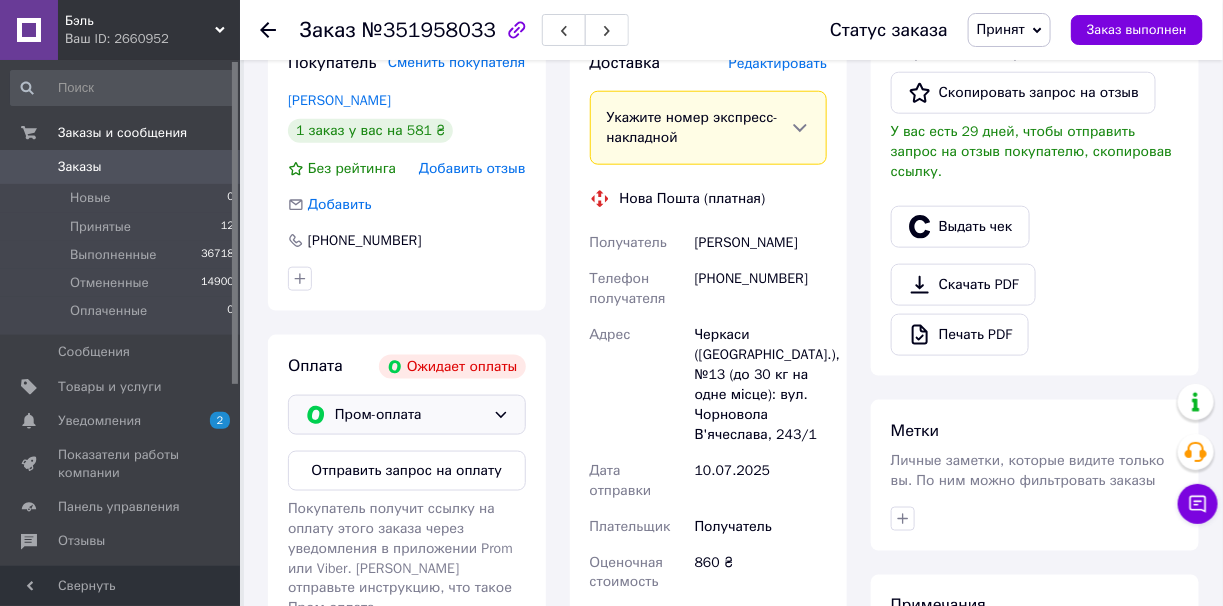 click on "Пром-оплата" at bounding box center [410, 415] 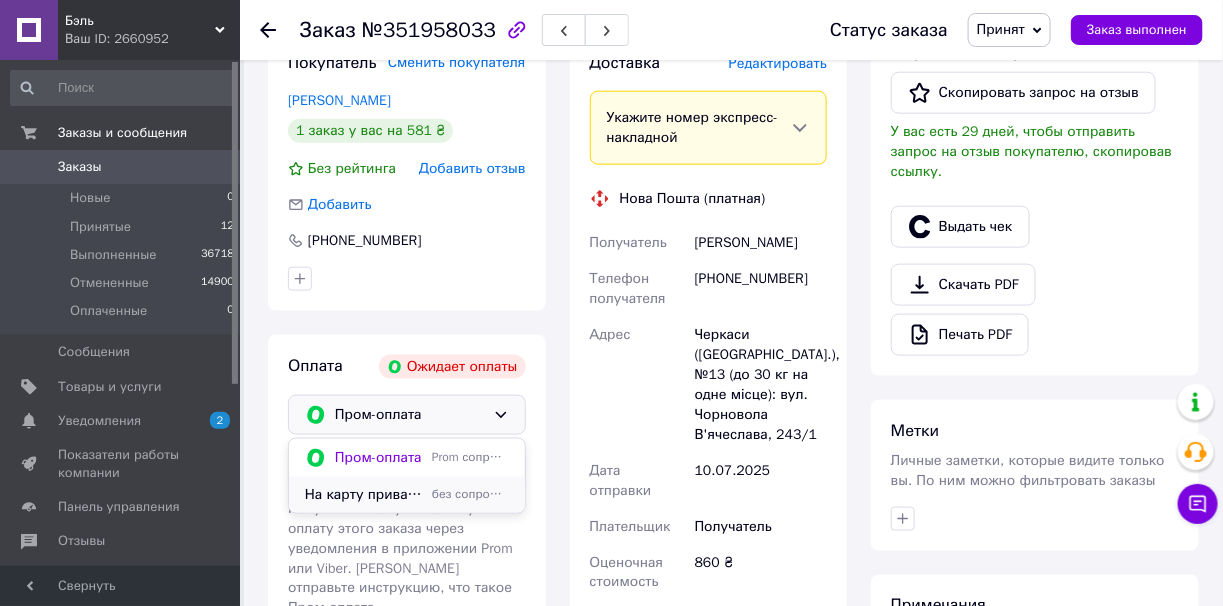 click on "На карту приват банка без сопровождения Prom" at bounding box center [407, 495] 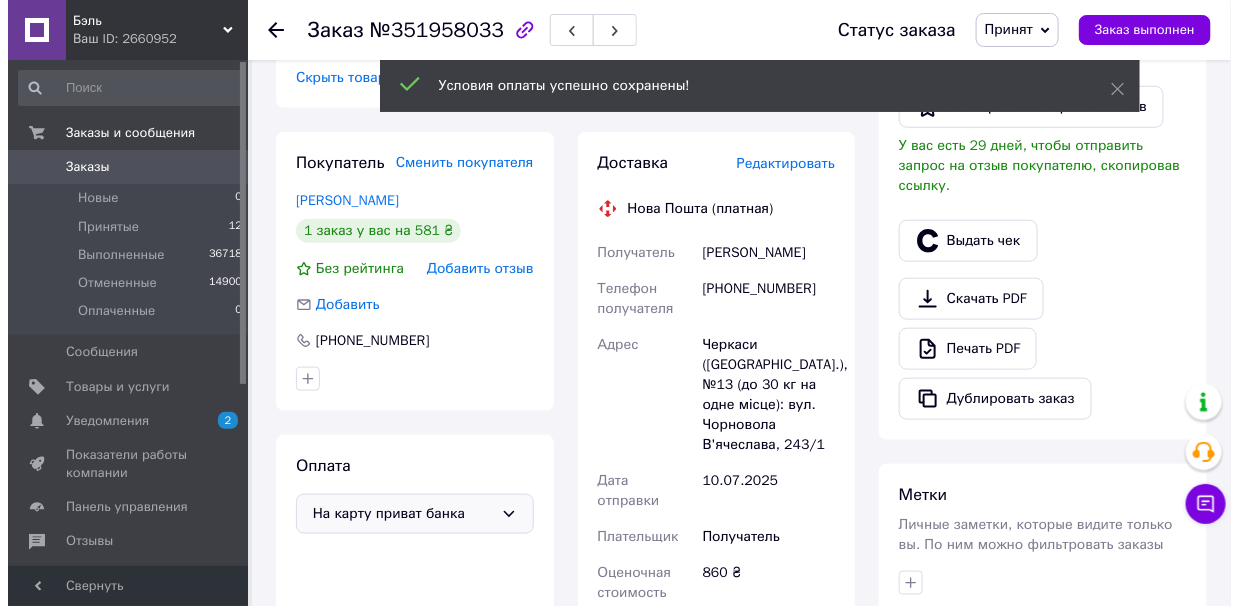 scroll, scrollTop: 400, scrollLeft: 0, axis: vertical 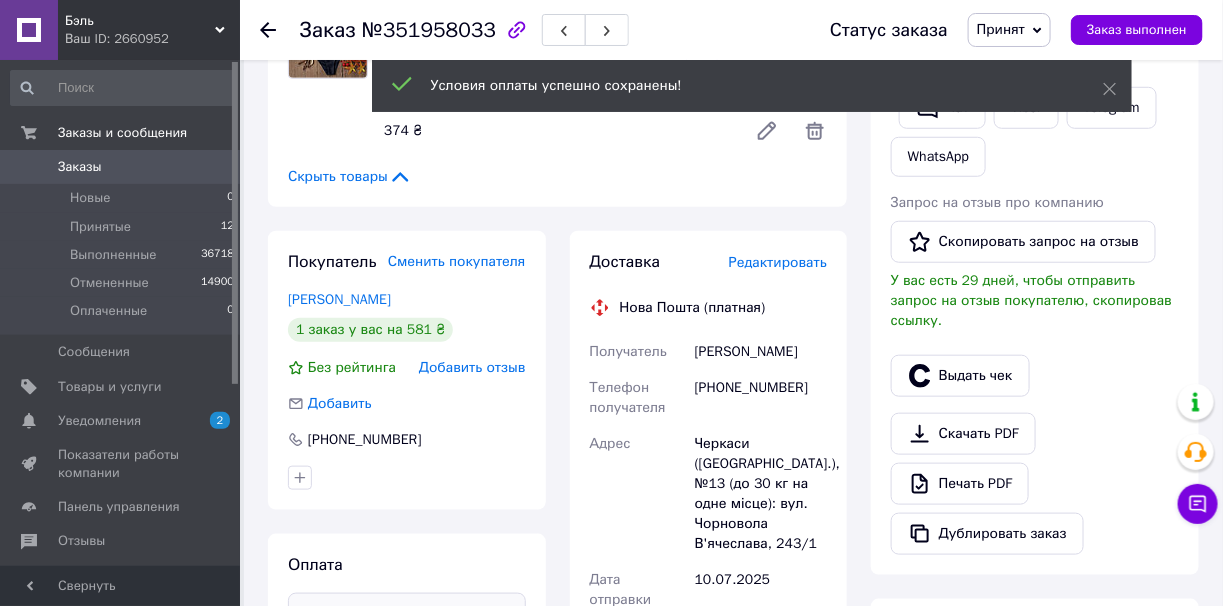 click on "Редактировать" at bounding box center [778, 262] 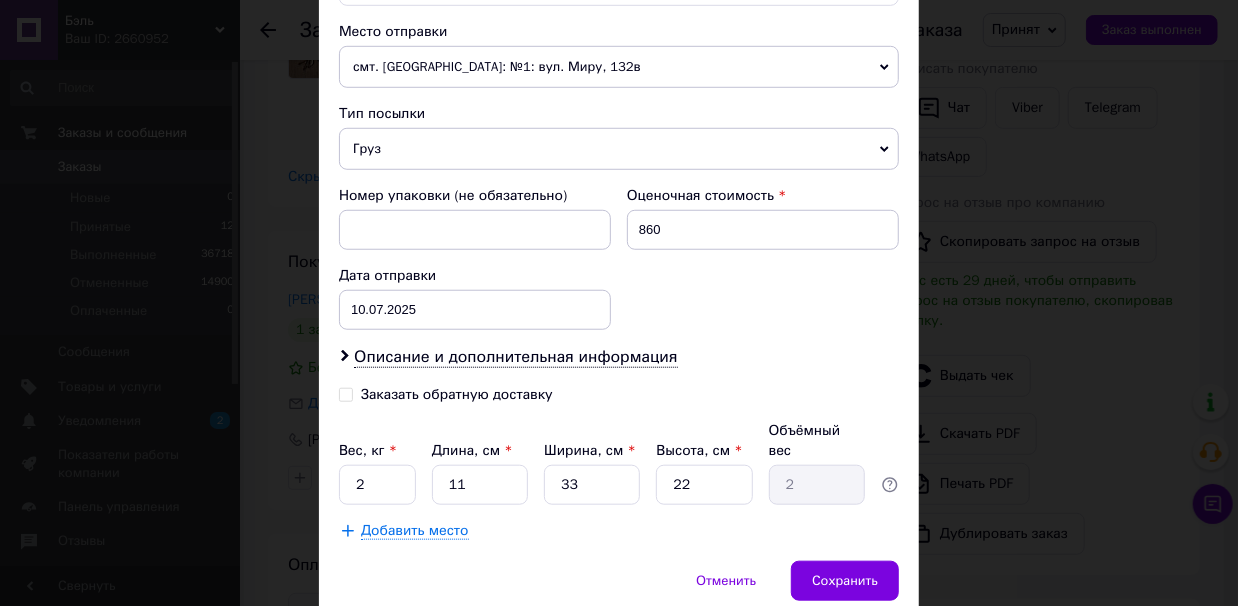 scroll, scrollTop: 748, scrollLeft: 0, axis: vertical 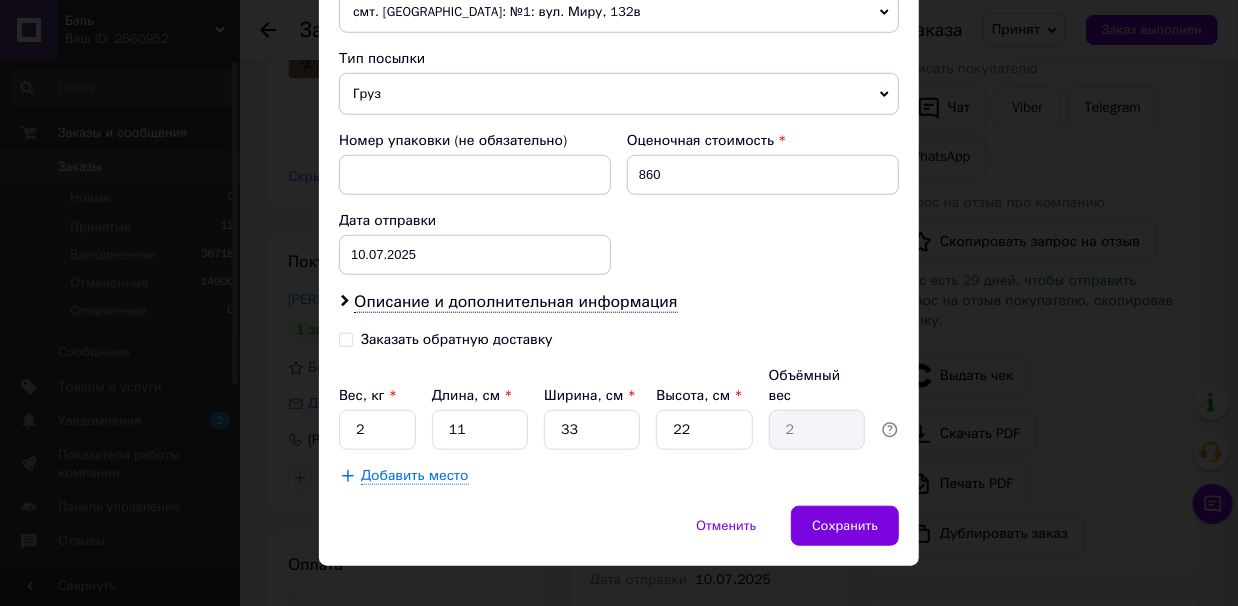 click on "Заказать обратную доставку" at bounding box center (479, 340) 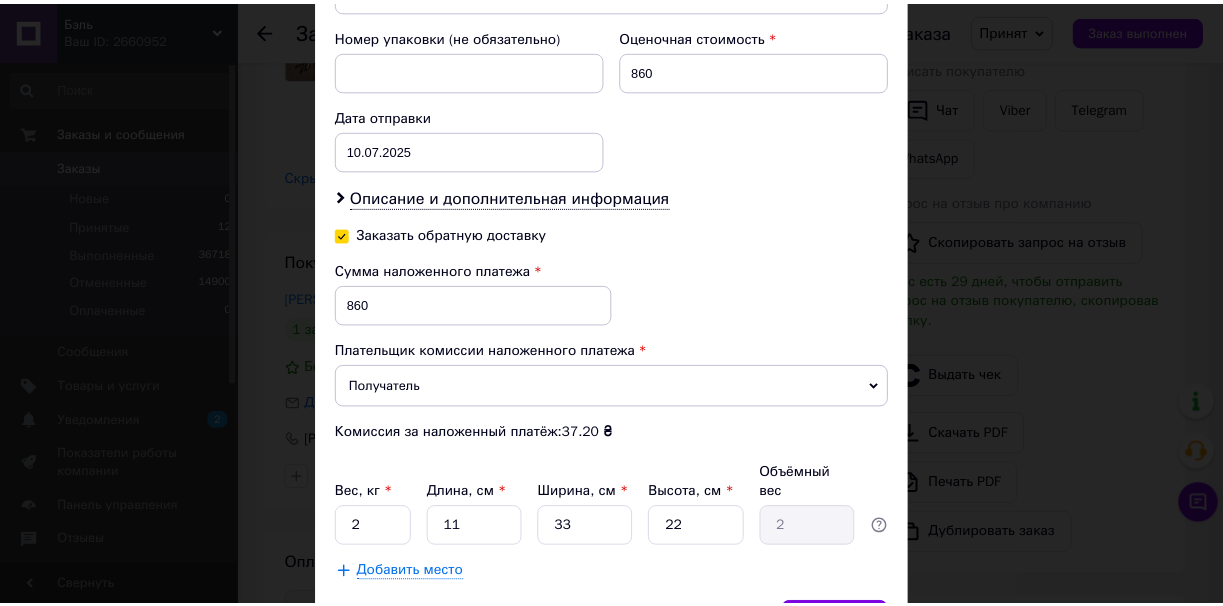 scroll, scrollTop: 947, scrollLeft: 0, axis: vertical 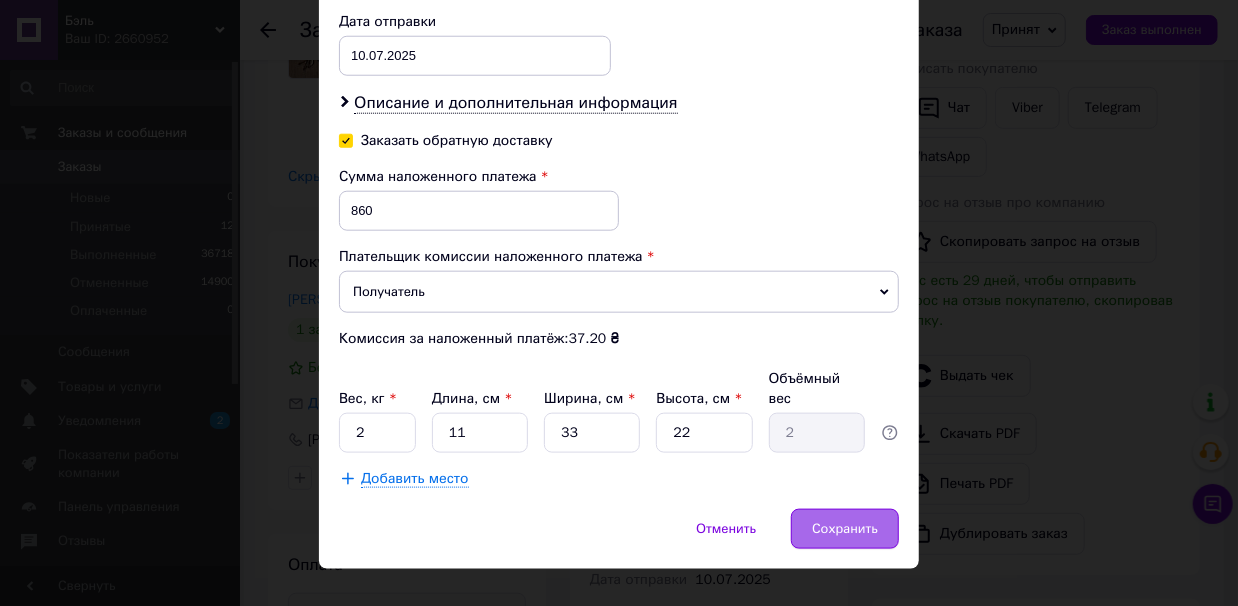 click on "Сохранить" at bounding box center [845, 529] 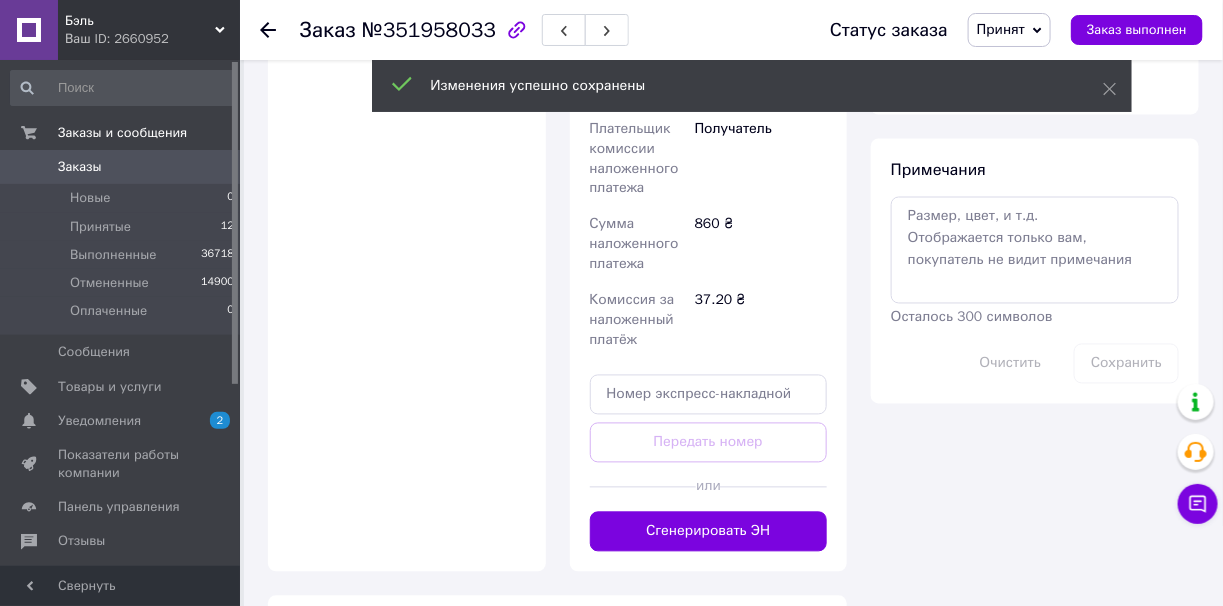 scroll, scrollTop: 999, scrollLeft: 0, axis: vertical 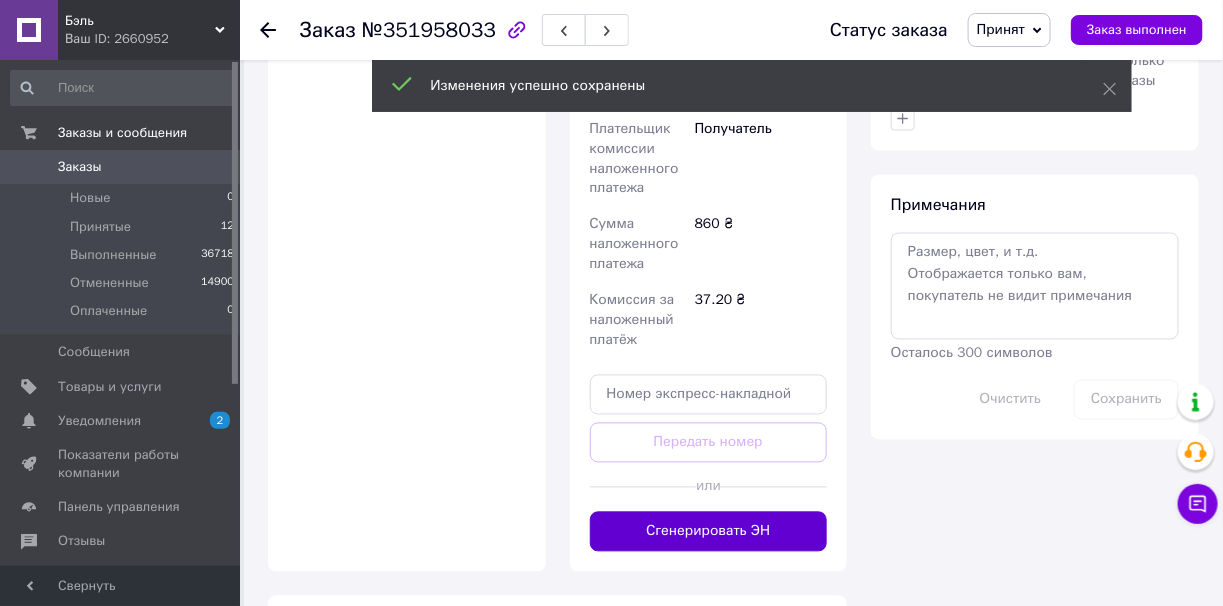 click on "Сгенерировать ЭН" at bounding box center (709, 532) 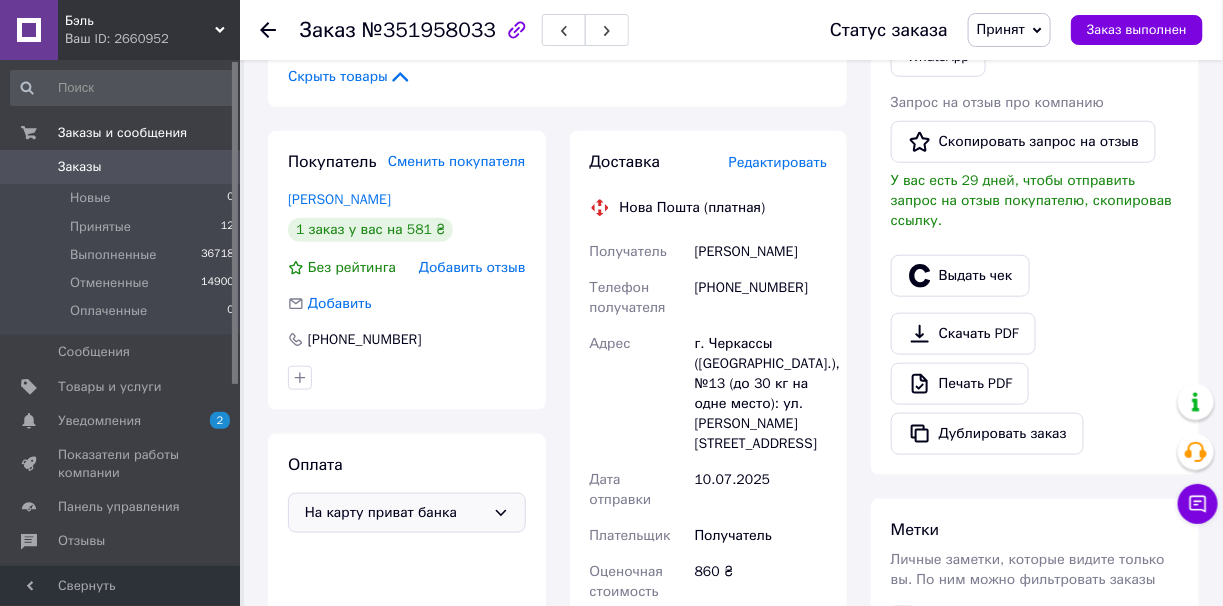 scroll, scrollTop: 499, scrollLeft: 0, axis: vertical 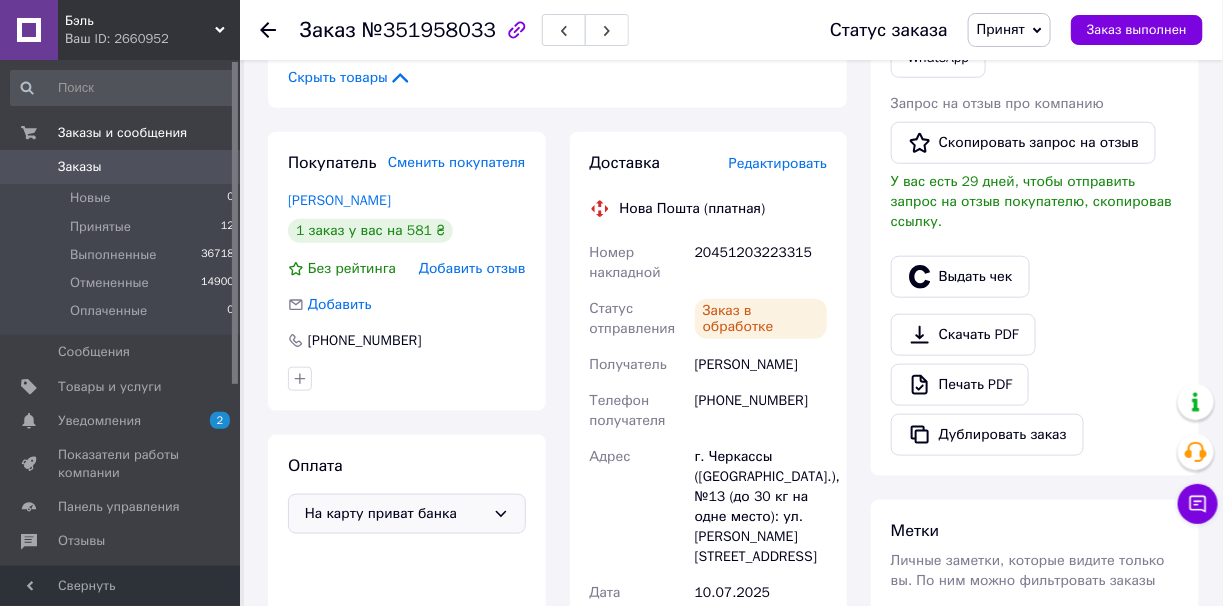 click on "20451203223315" at bounding box center (761, 263) 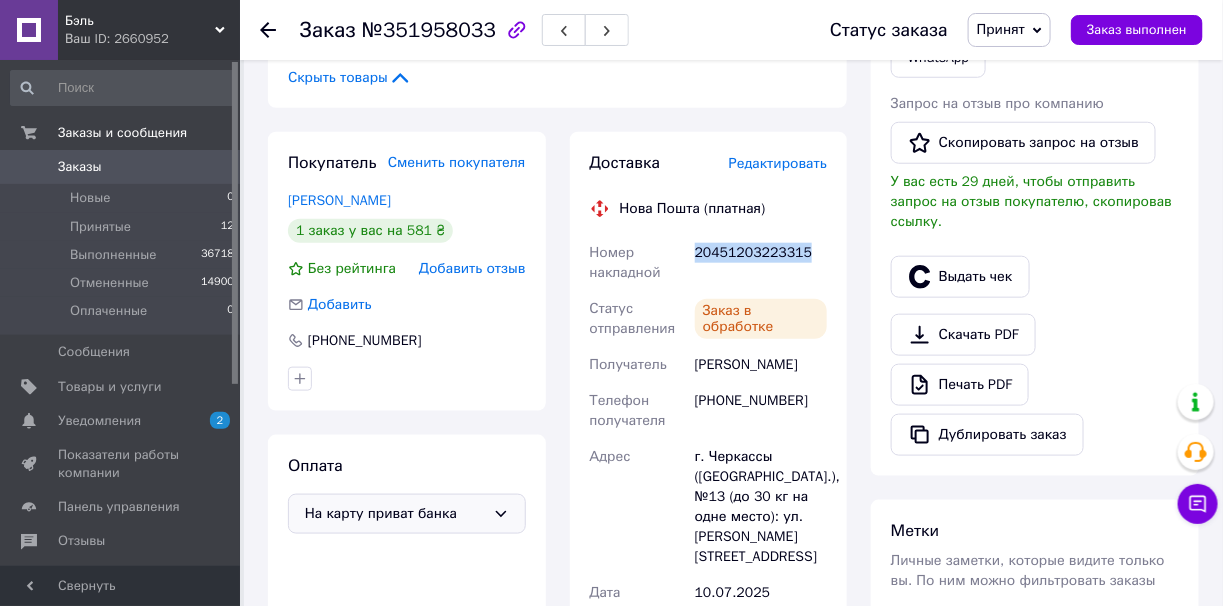 click on "20451203223315" at bounding box center (761, 263) 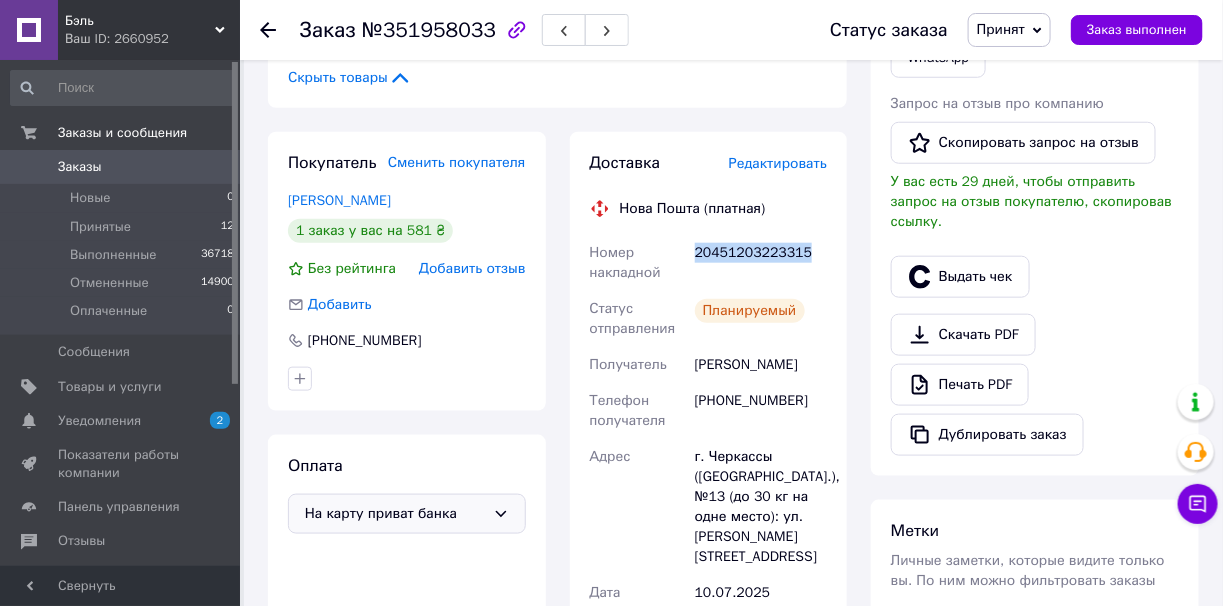 copy on "20451203223315" 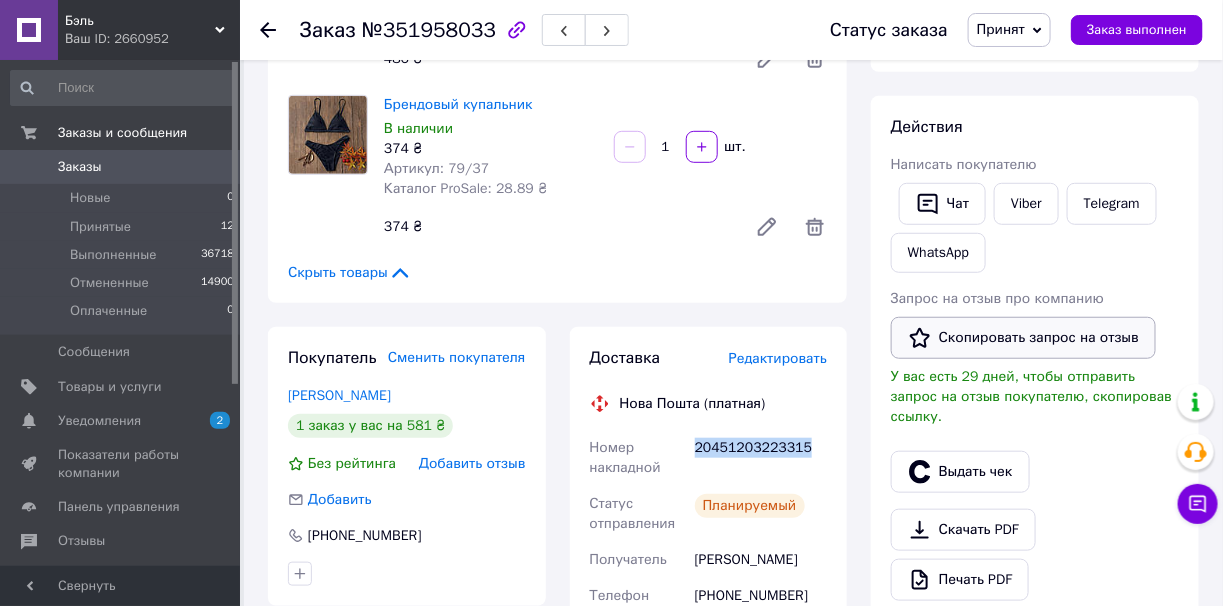 scroll, scrollTop: 300, scrollLeft: 0, axis: vertical 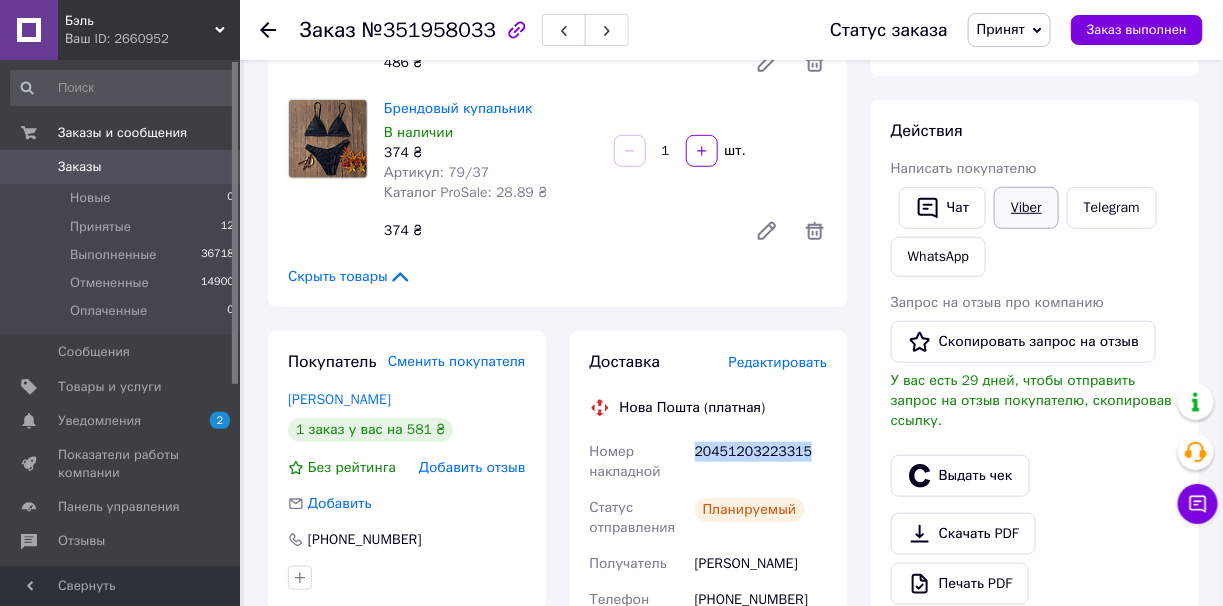 click on "Viber" at bounding box center (1026, 208) 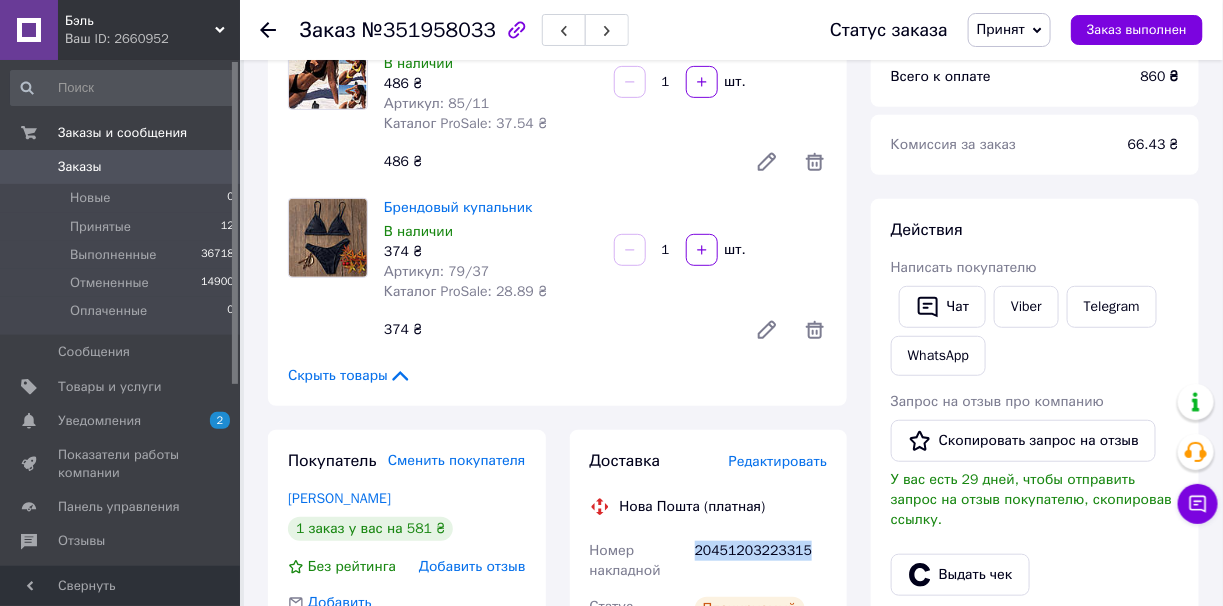 scroll, scrollTop: 300, scrollLeft: 0, axis: vertical 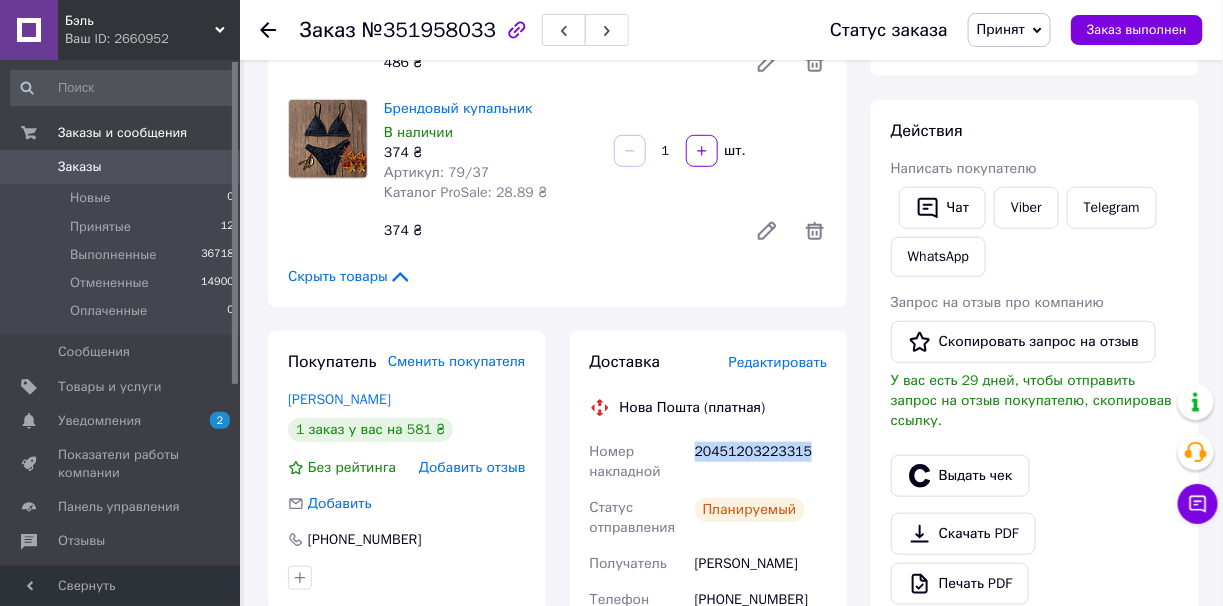copy on "20451203223315" 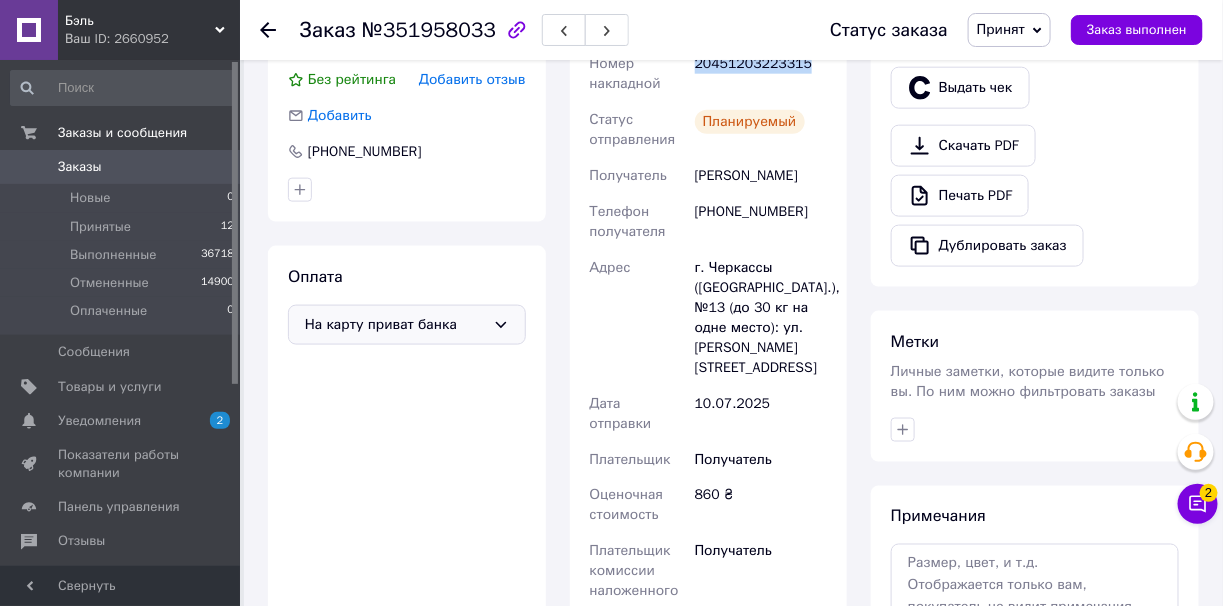 scroll, scrollTop: 699, scrollLeft: 0, axis: vertical 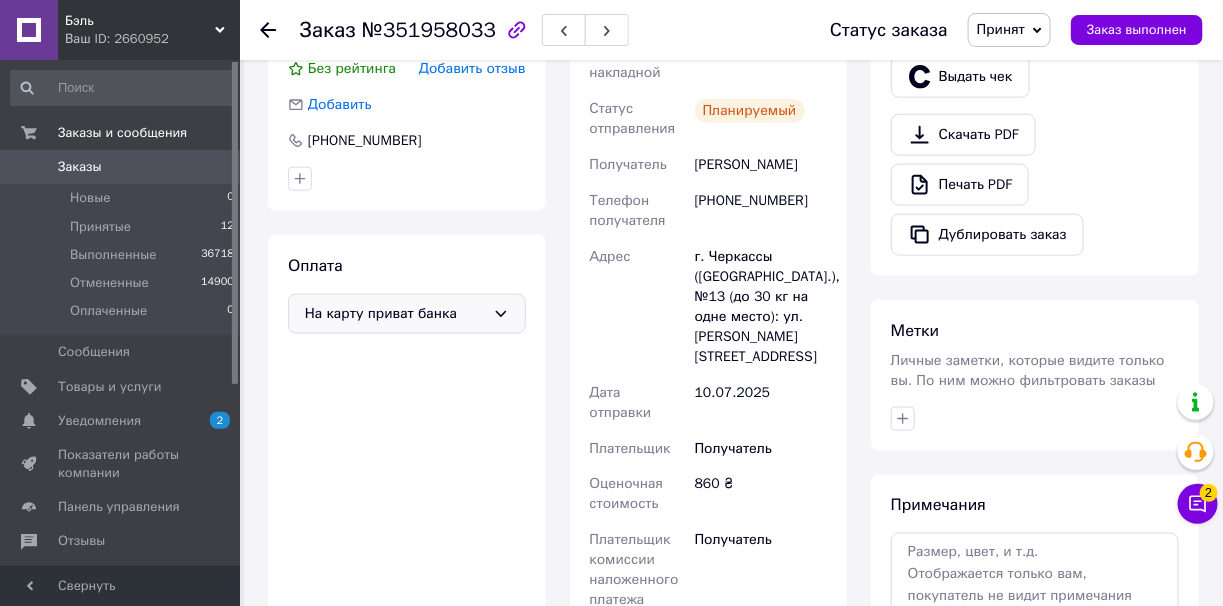 click on "860 ₴" at bounding box center (761, 495) 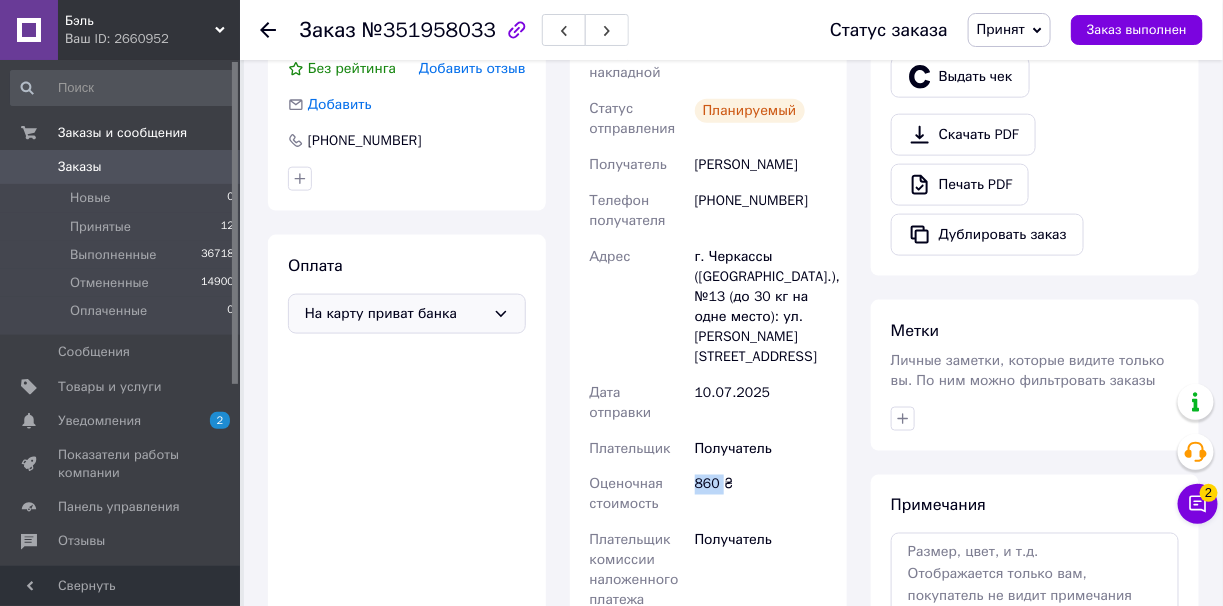 click on "860 ₴" at bounding box center (761, 495) 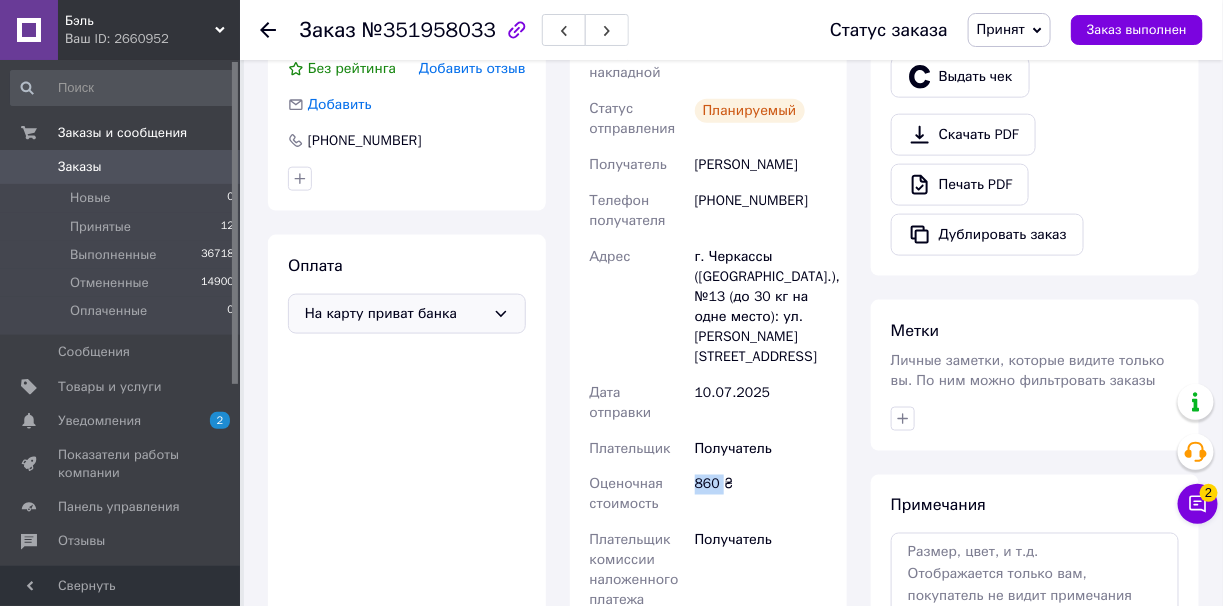 copy on "860" 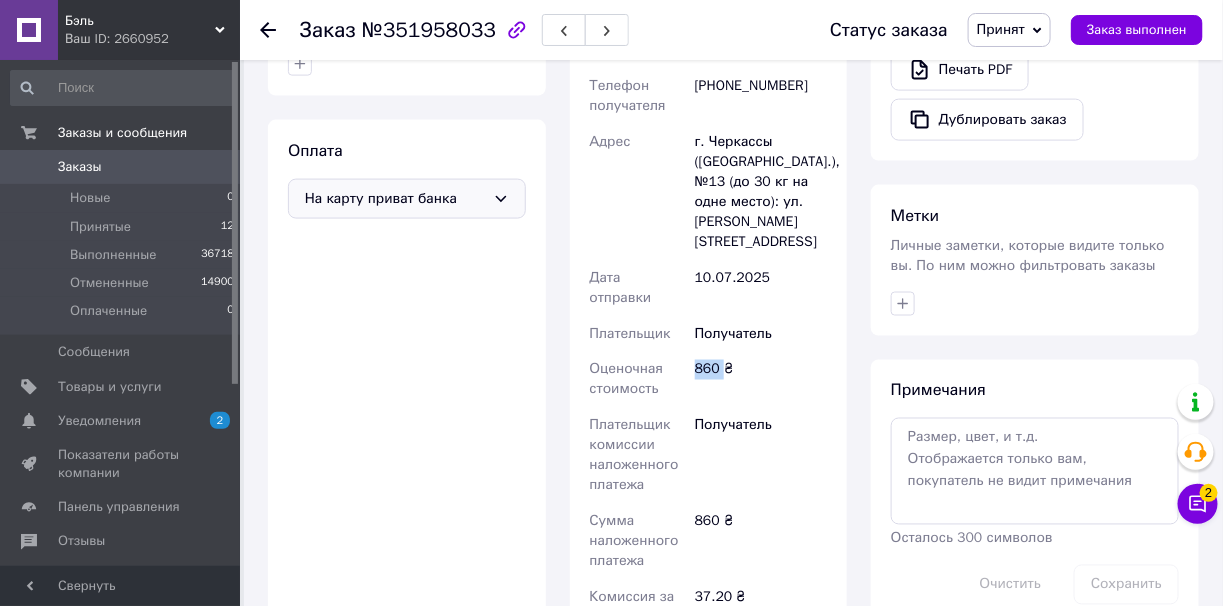 scroll, scrollTop: 900, scrollLeft: 0, axis: vertical 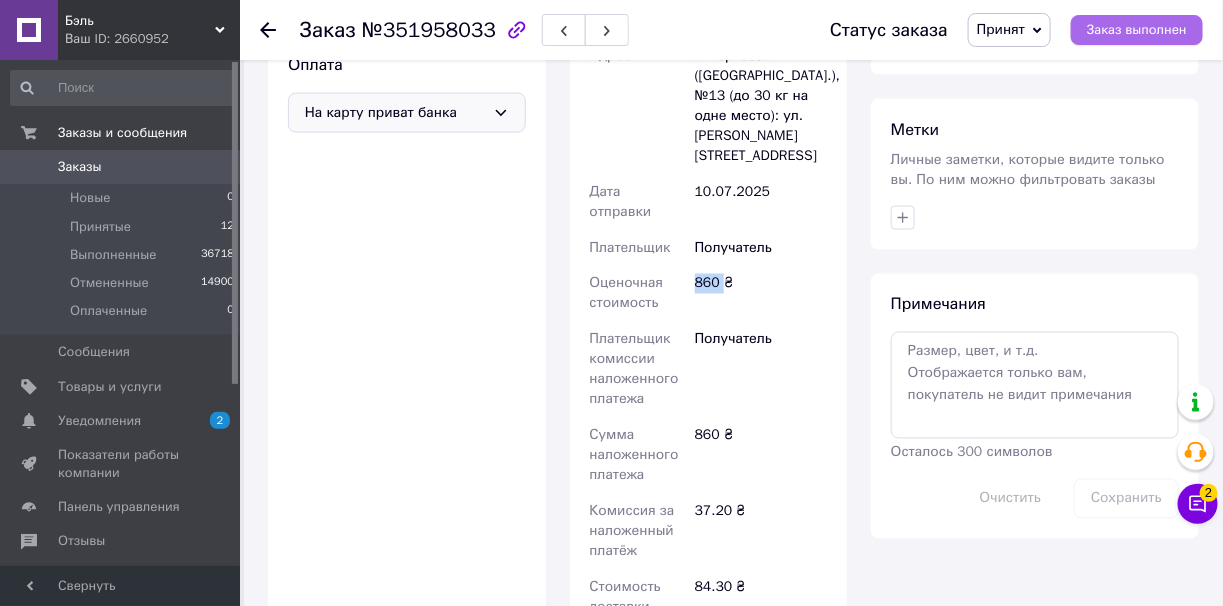 click on "Заказ выполнен" at bounding box center (1137, 30) 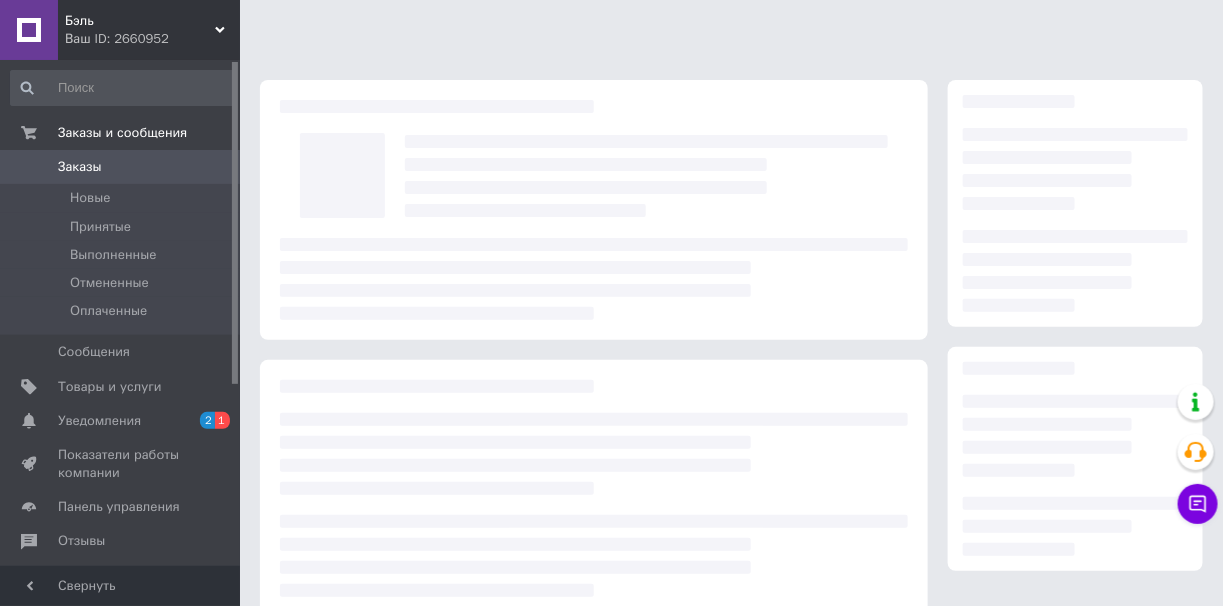 scroll, scrollTop: 307, scrollLeft: 0, axis: vertical 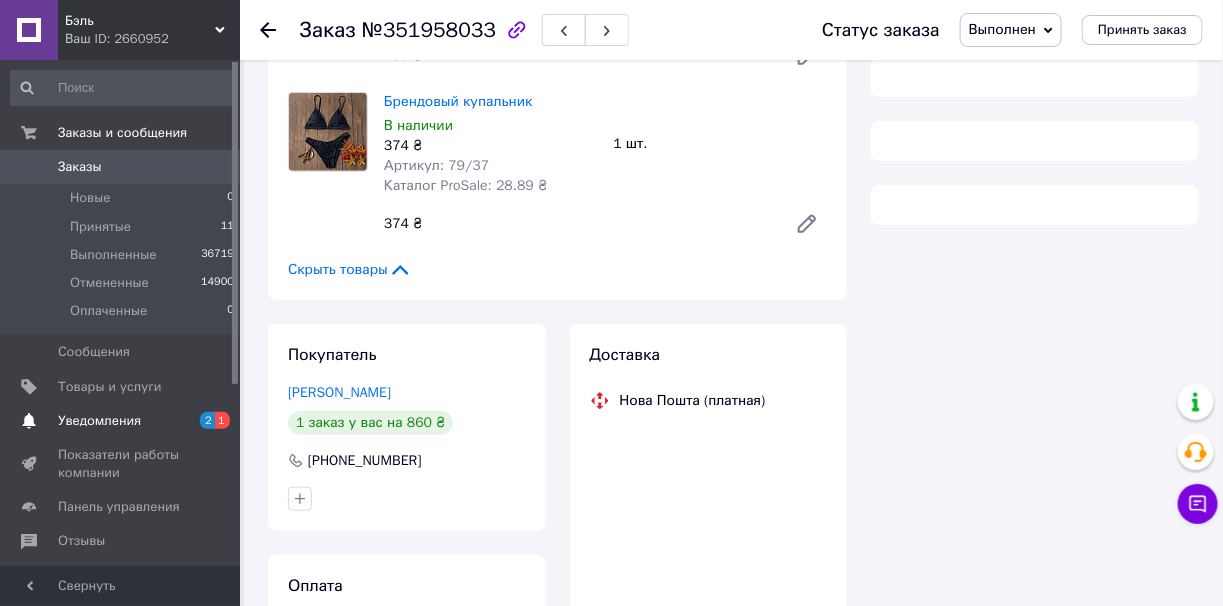 click on "Уведомления" at bounding box center (99, 421) 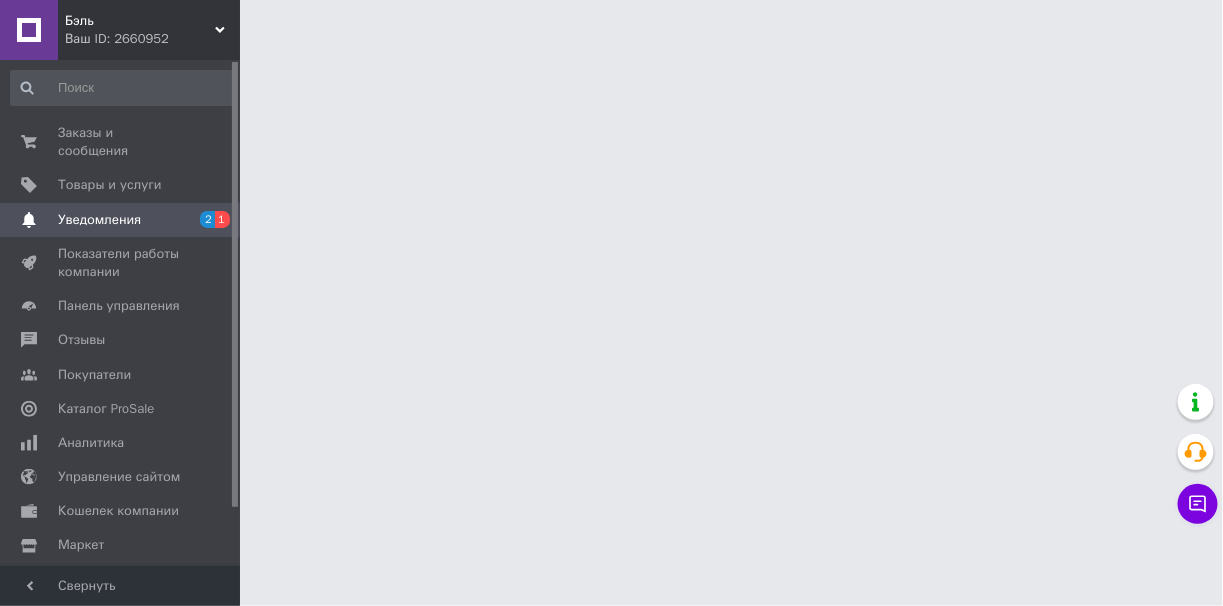 scroll, scrollTop: 0, scrollLeft: 0, axis: both 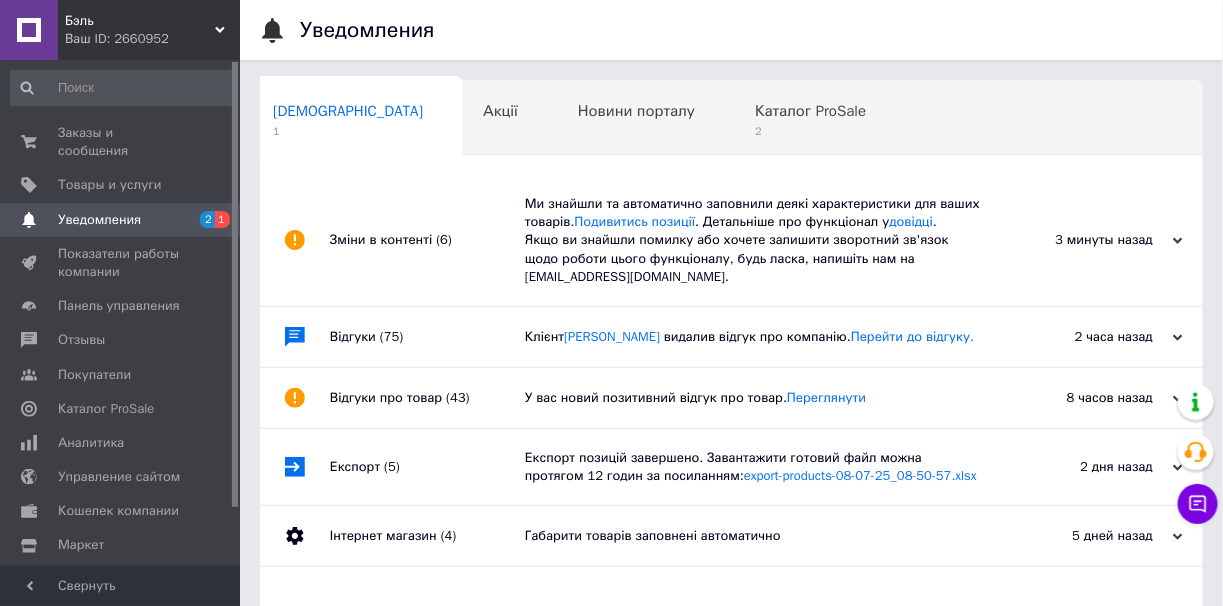 click on "Ми знайшли та автоматично заповнили деякі характеристики для ваших товарів.  Подивитись позиції . Детальніше про функціонал у  довідці . Якщо ви знайшли помилку або хочете залишити зворотний зв'язок щодо роботи цього функціоналу, будь ласка, напишіть нам на moderation@prom.ua." at bounding box center [754, 240] 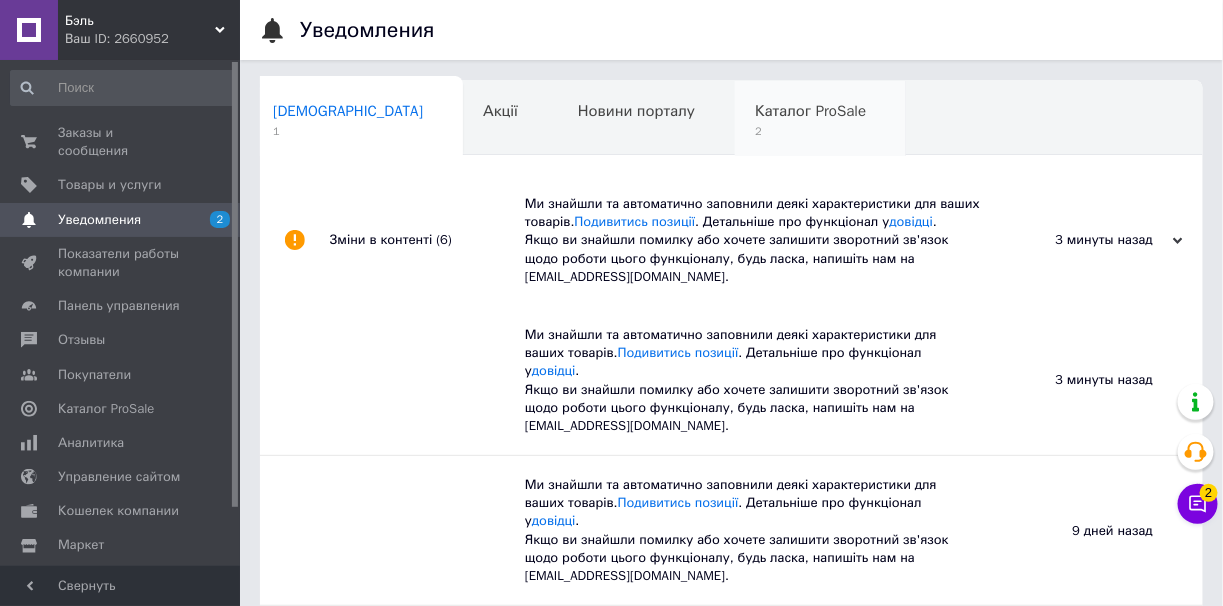 click on "2" at bounding box center (810, 131) 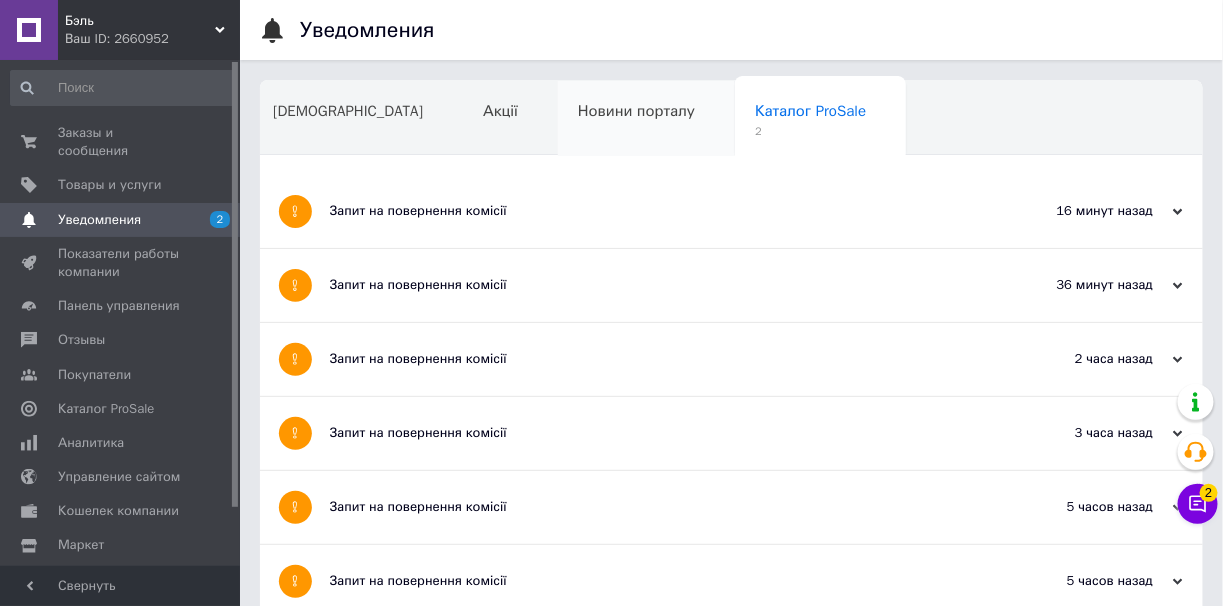 click on "Новини порталу" at bounding box center [636, 111] 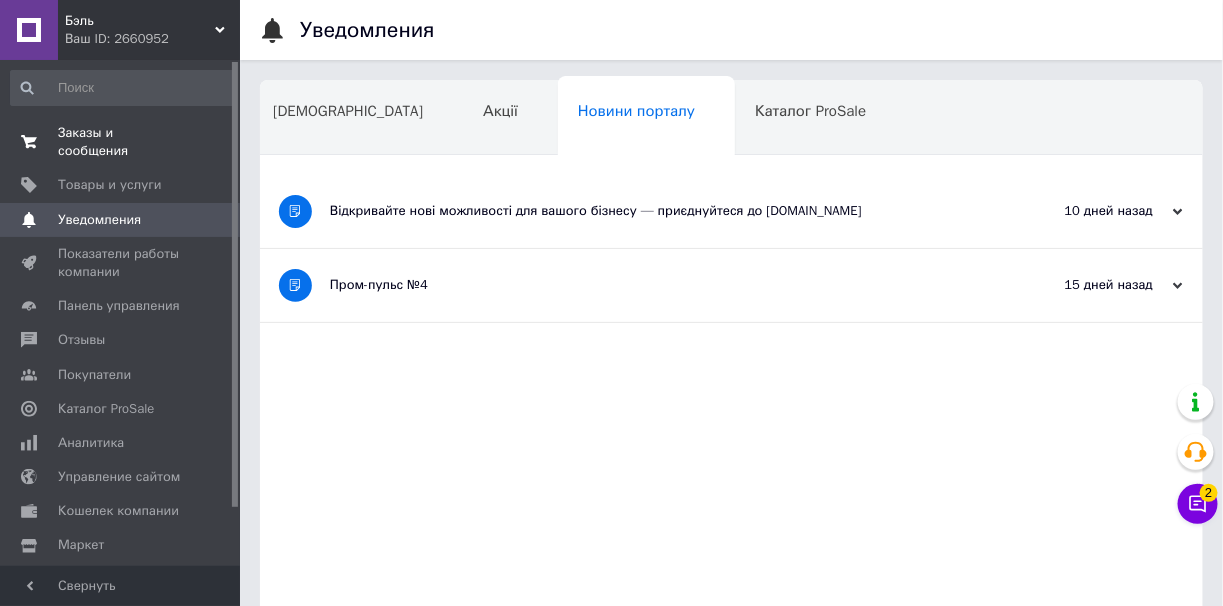 click on "Заказы и сообщения 0 0" at bounding box center (123, 142) 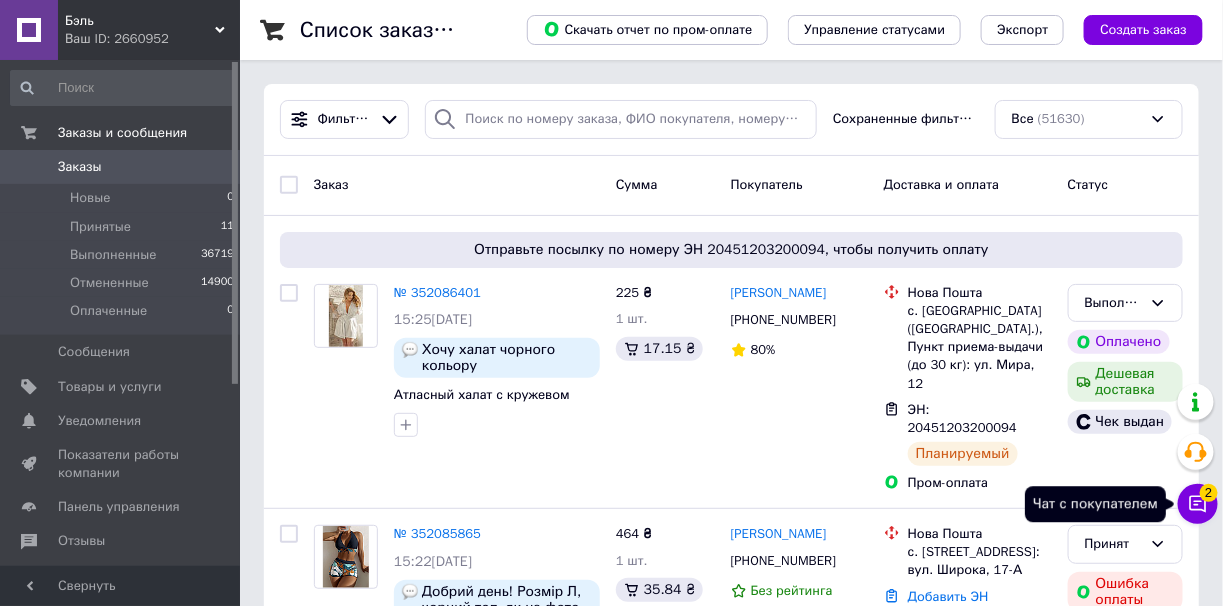 click 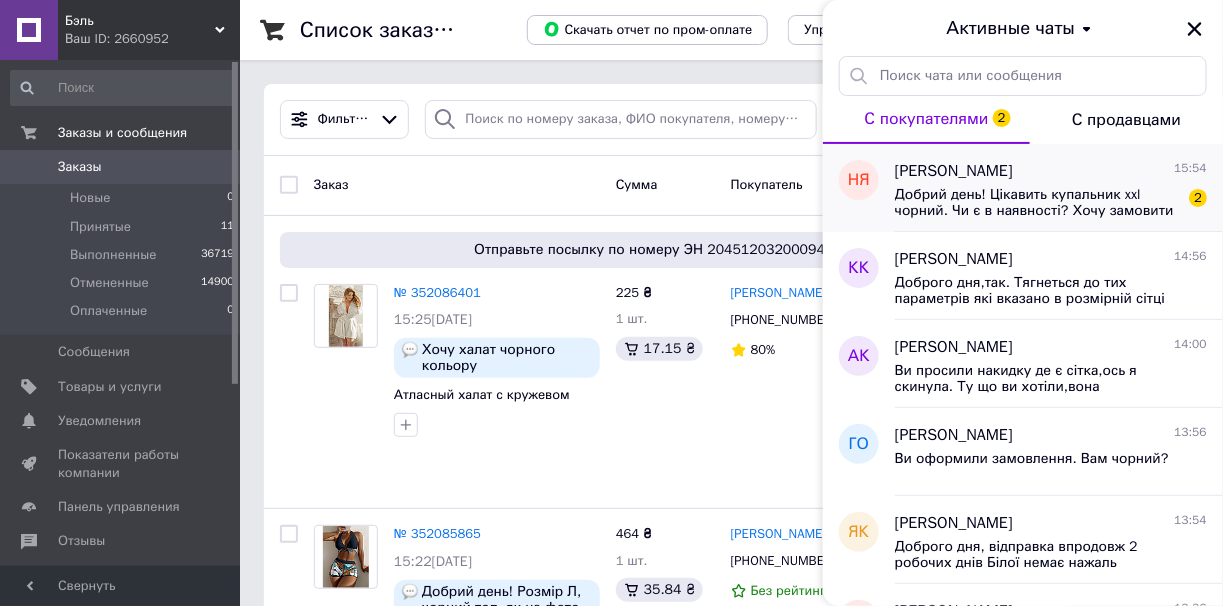 click on "НЯ Наталія Яковенко 15:54 Добрий день!
Цікавить купальник xxl чорний. Чи є в наявності? Хочу замовити Пром оплатою. 2 КК Кира Коваль 14:56 Доброго дня,так. Тягнеться до тих параметрів які вказано в розмірній сітці АК Анастасия Кравченко 14:00 Ви просили накидку де є сітка,ось я скинула. Ту що ви хотіли,вона універсальна там немає сітки ГО Грушко Оксана 13:56 Ви оформили замовлення. Вам чорний? ЯК Яна-Анастасія Красіцька 13:54 Доброго дня, відправка впродовж 2 робочих днів
Білої немає нажаль ЛТ Людмила Трущенко 13:36 Изображение КР Кристина Рожко 13:15 КШ Катерина Швецова 12:53 Н" at bounding box center [1023, 1024] 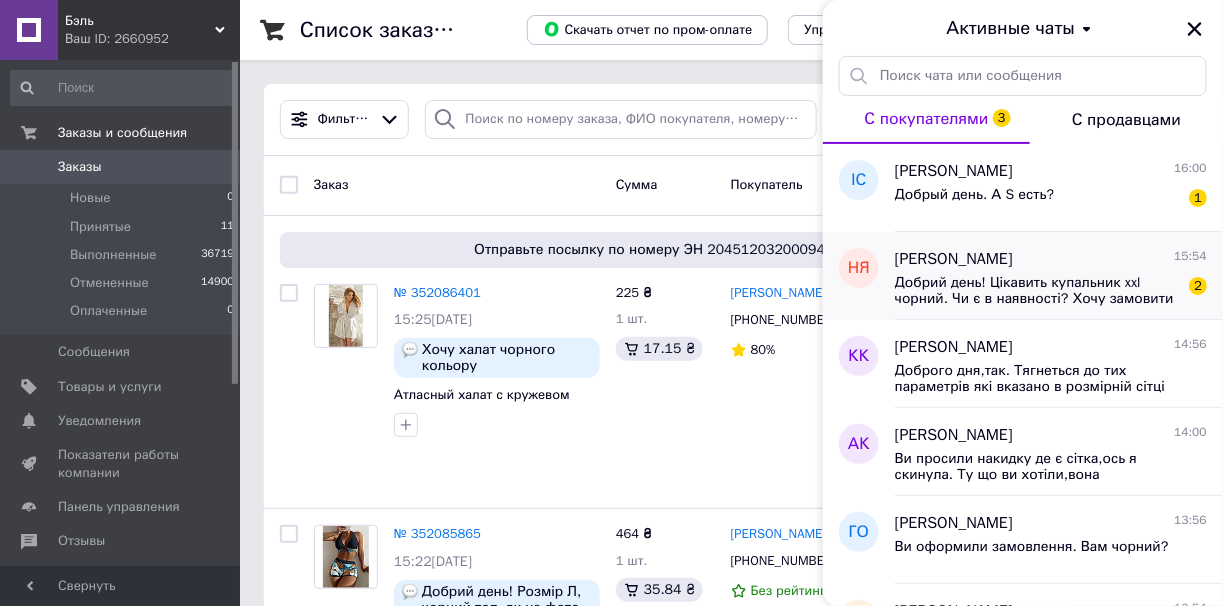 click on "Добрый день. А S есть? 1" at bounding box center [1051, 199] 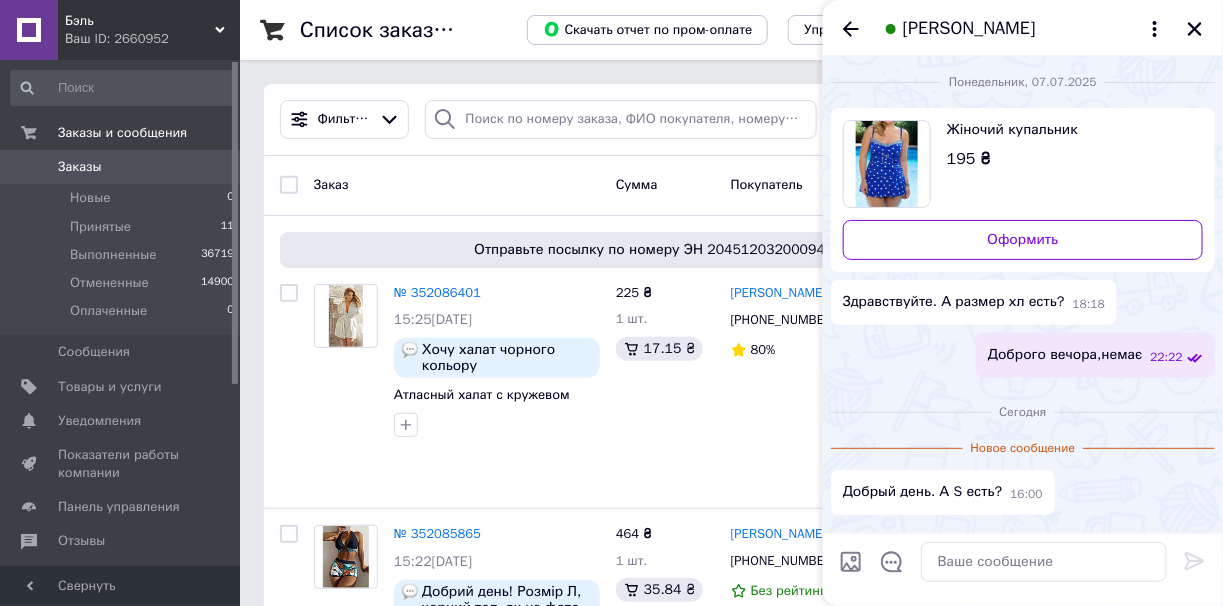 click on "195 ₴" at bounding box center (1067, 159) 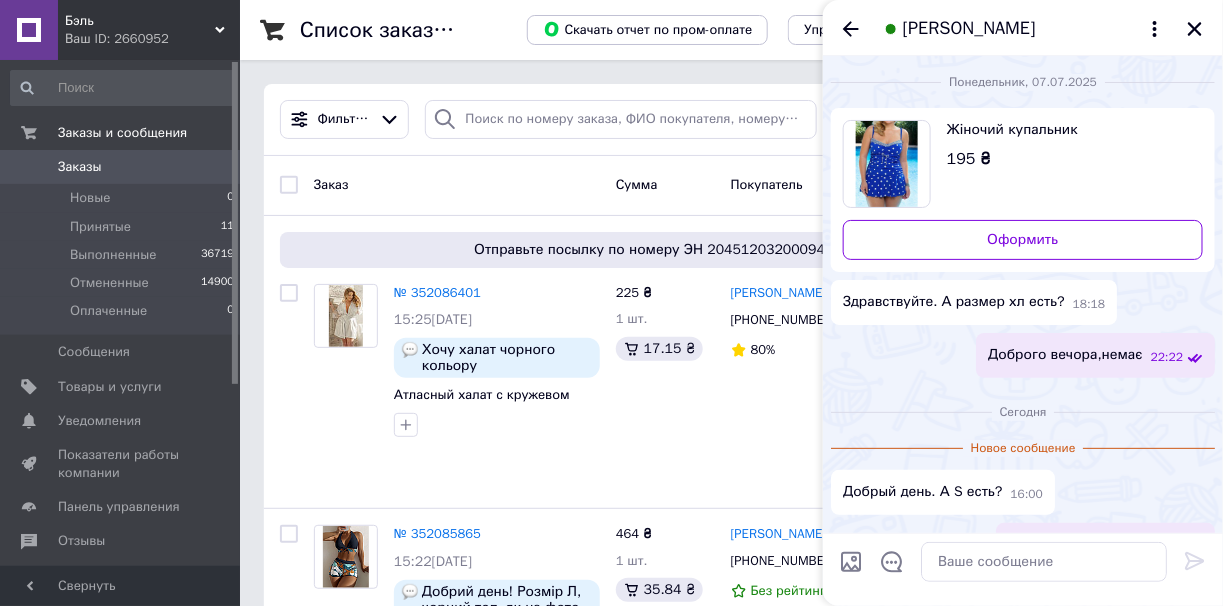 scroll, scrollTop: 41, scrollLeft: 0, axis: vertical 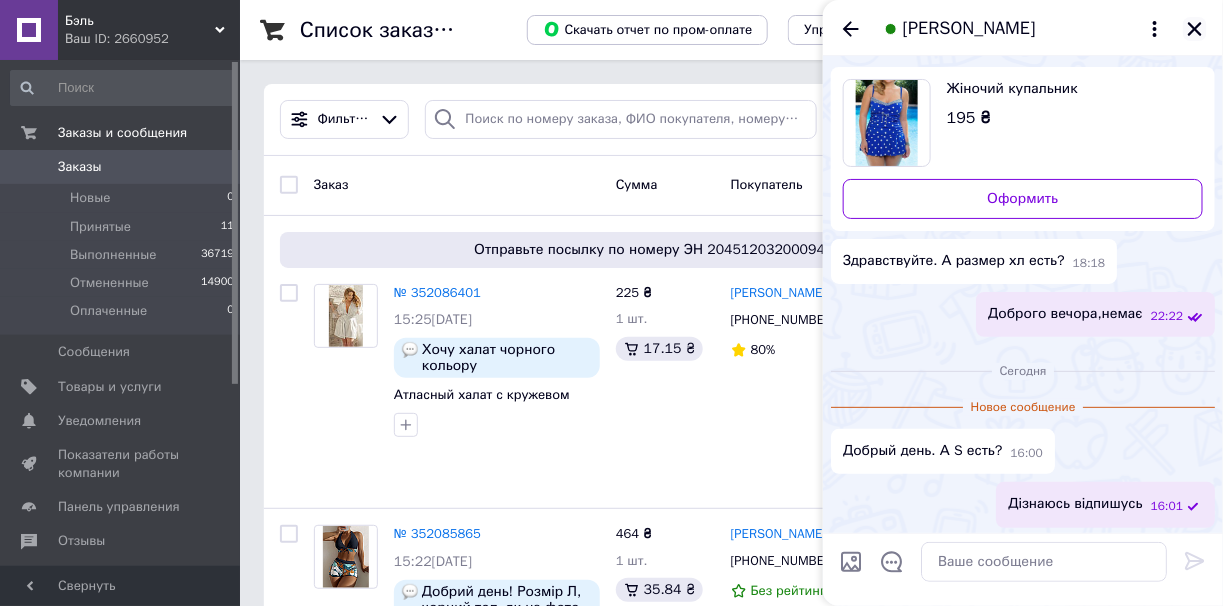 click 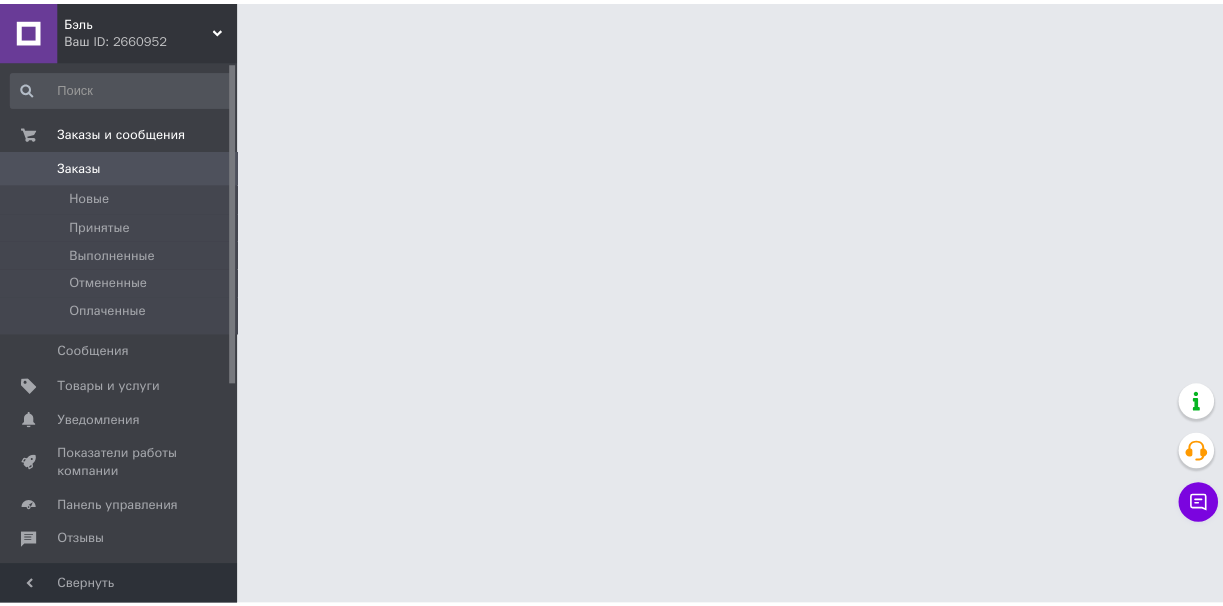 scroll, scrollTop: 0, scrollLeft: 0, axis: both 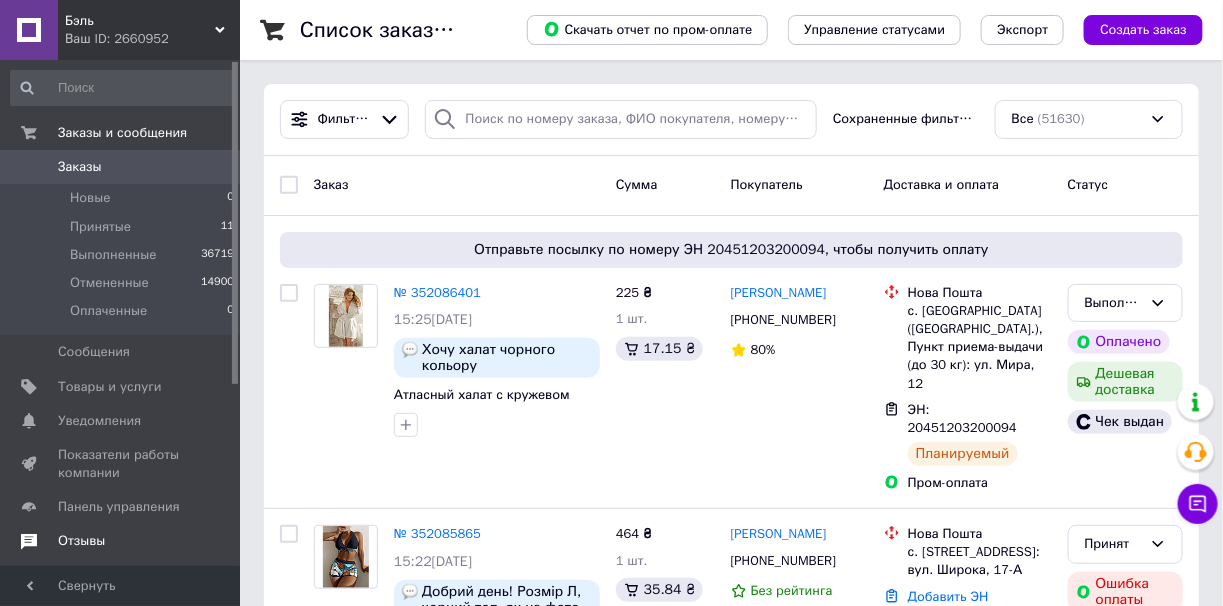 click on "Отзывы" at bounding box center (123, 541) 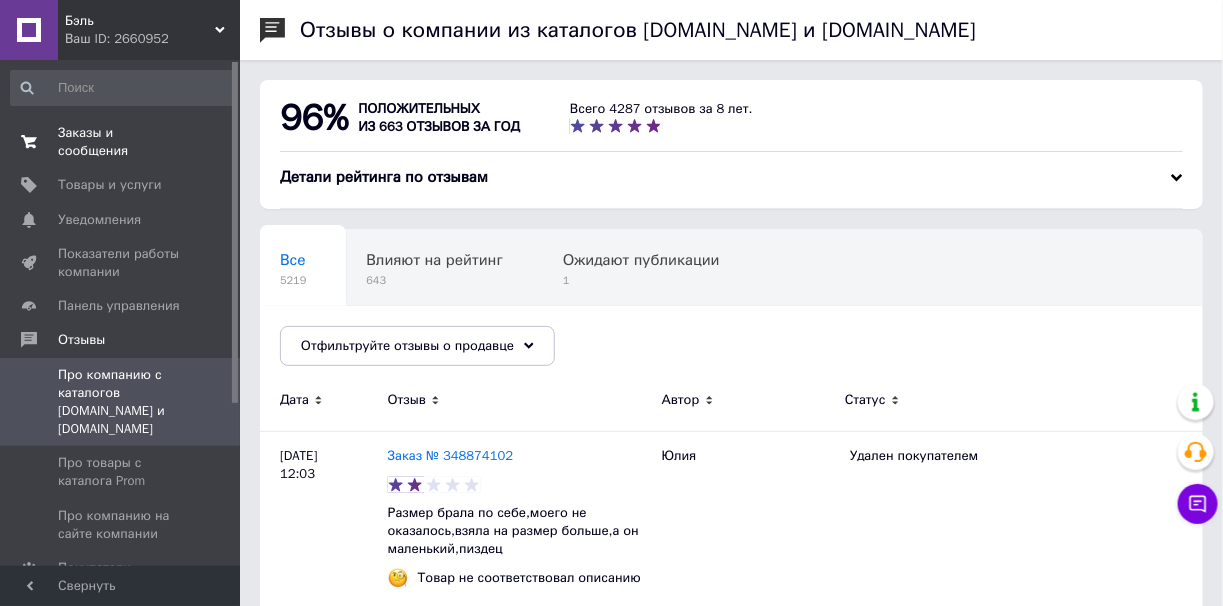 click on "Заказы и сообщения" at bounding box center (121, 142) 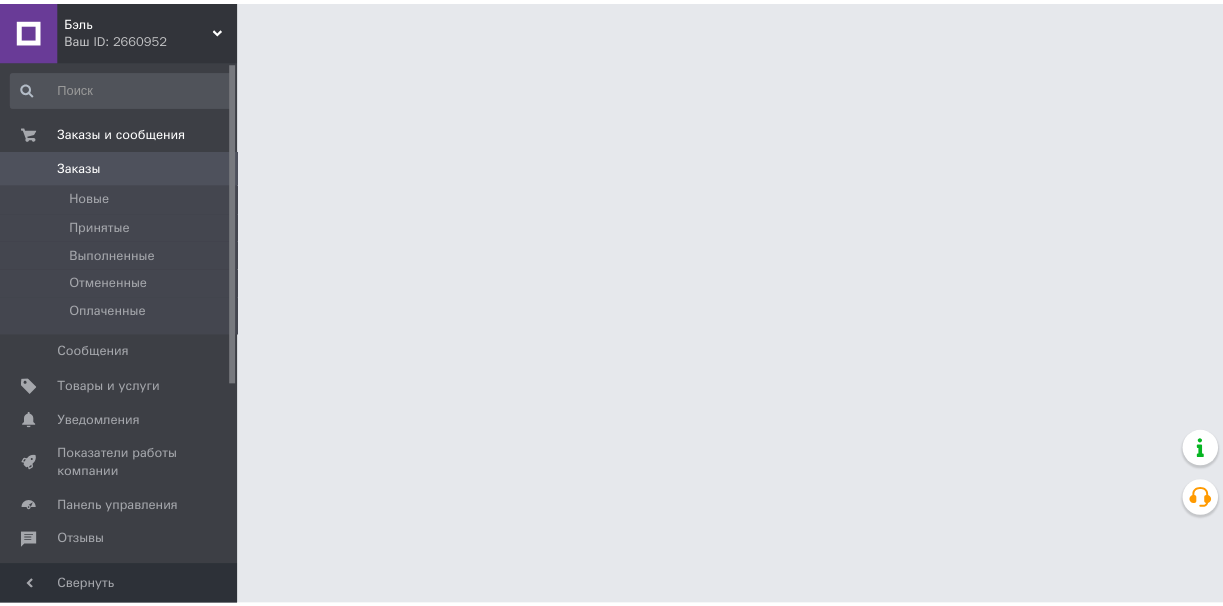 scroll, scrollTop: 0, scrollLeft: 0, axis: both 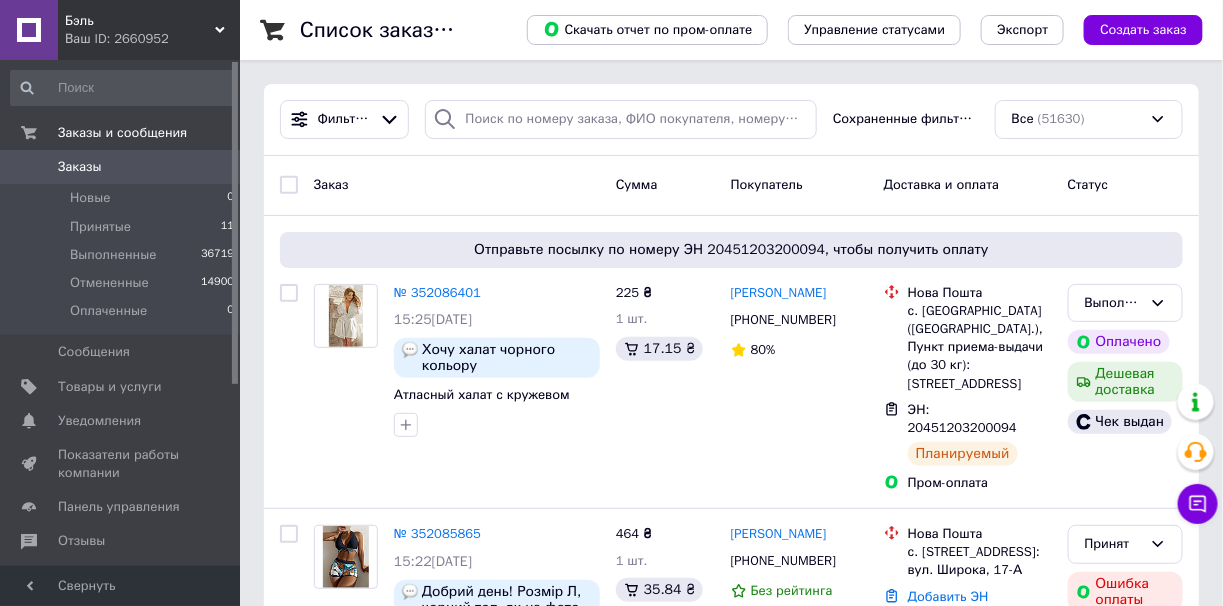 click on "Бэль Ваш ID: 2660952" at bounding box center (149, 30) 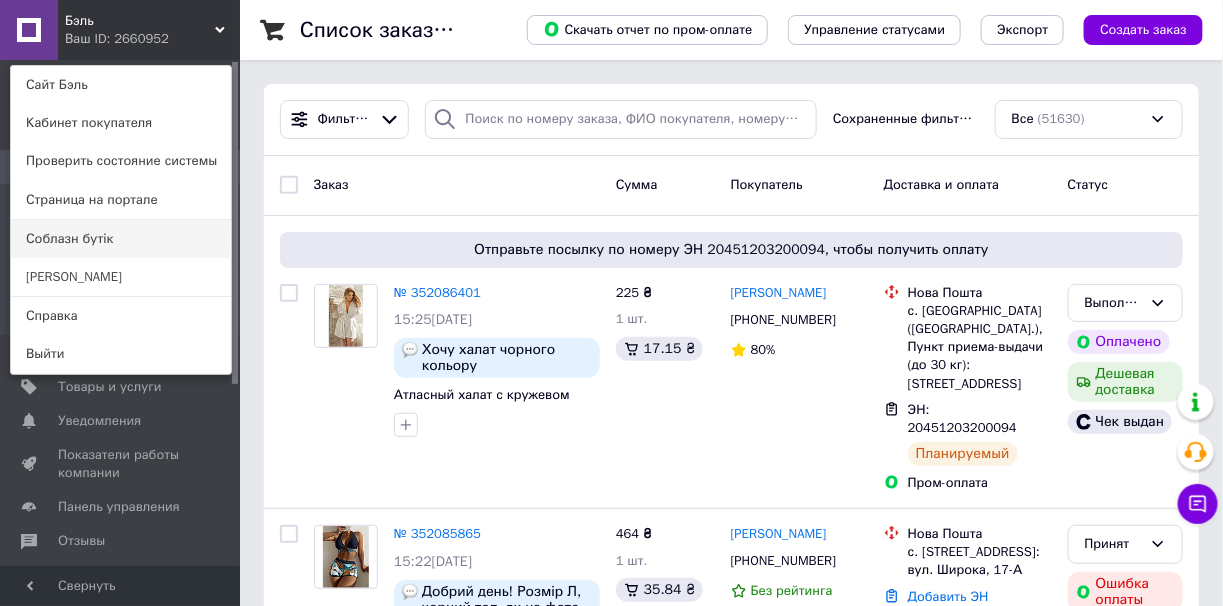 click on "Соблазн бутік" at bounding box center [121, 239] 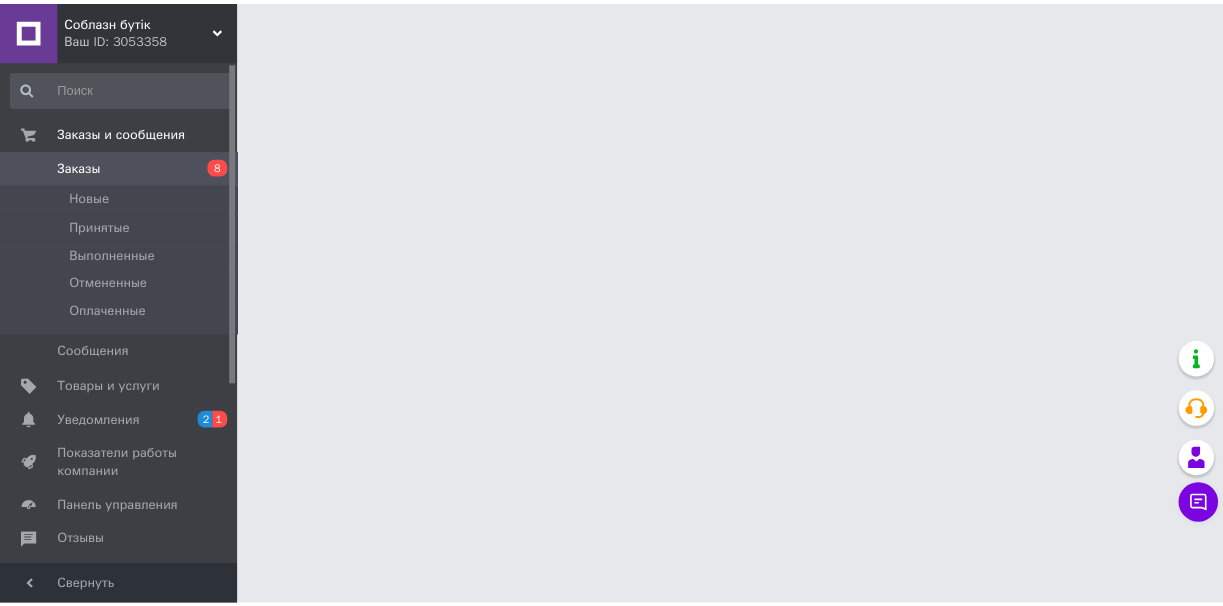 scroll, scrollTop: 0, scrollLeft: 0, axis: both 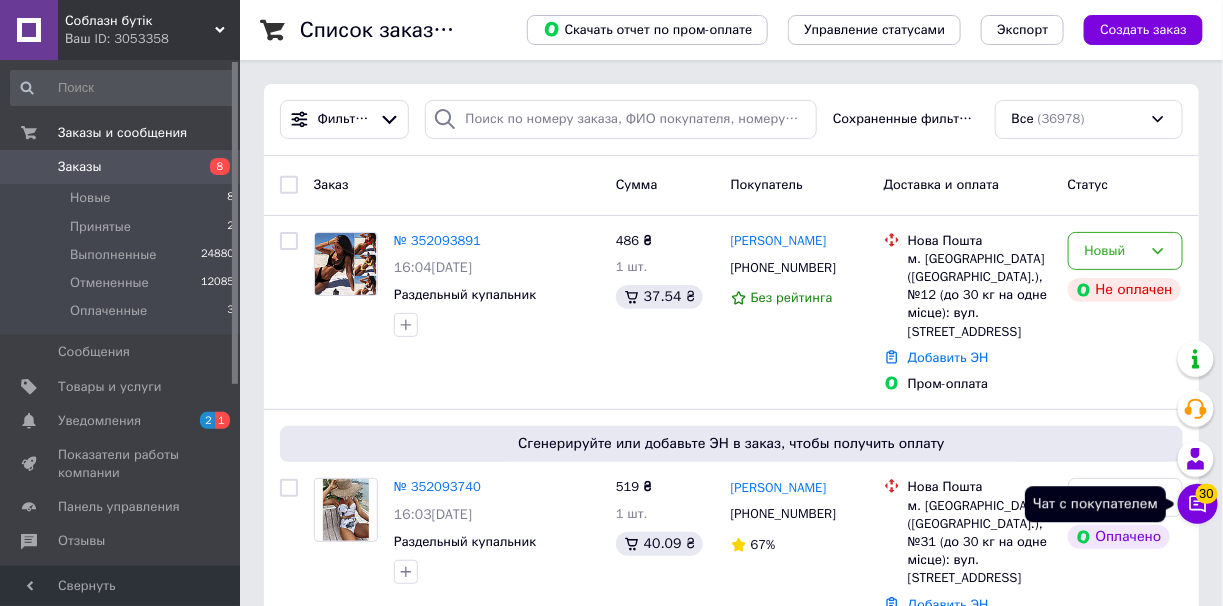 click on "30" at bounding box center (1207, 494) 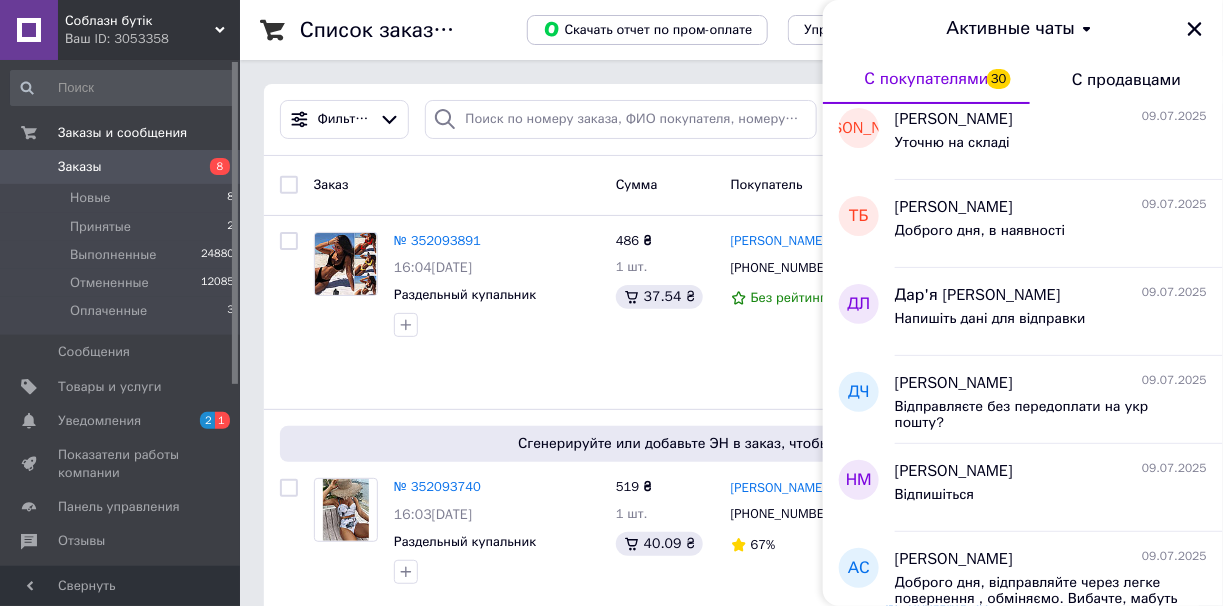 scroll, scrollTop: 2400, scrollLeft: 0, axis: vertical 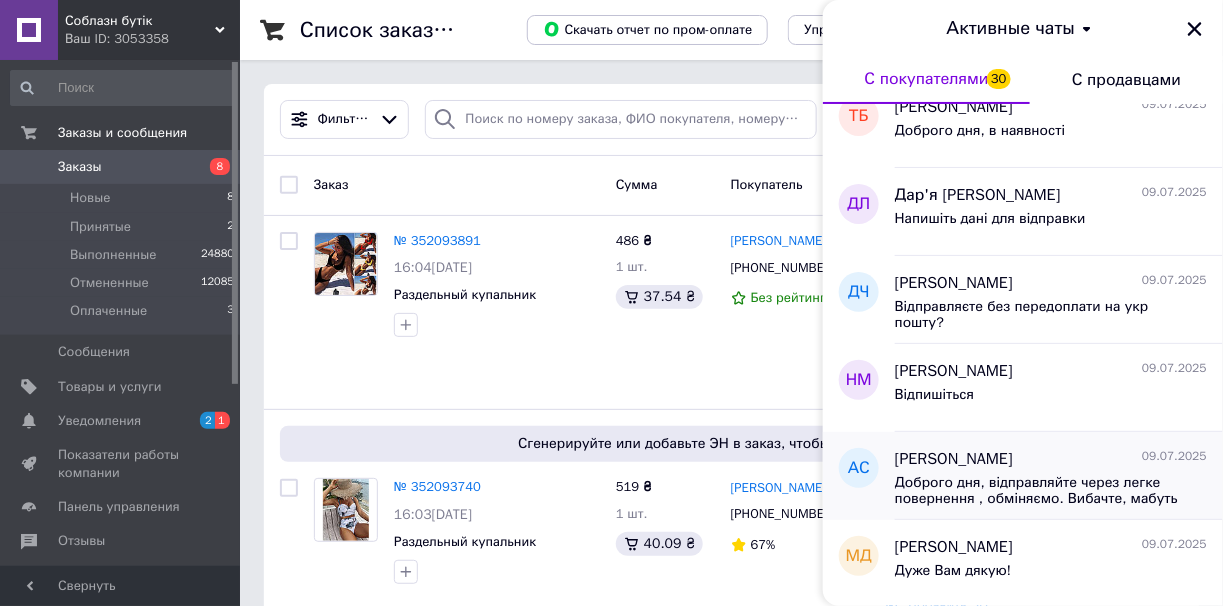 click on "09.07.2025" at bounding box center (1174, 456) 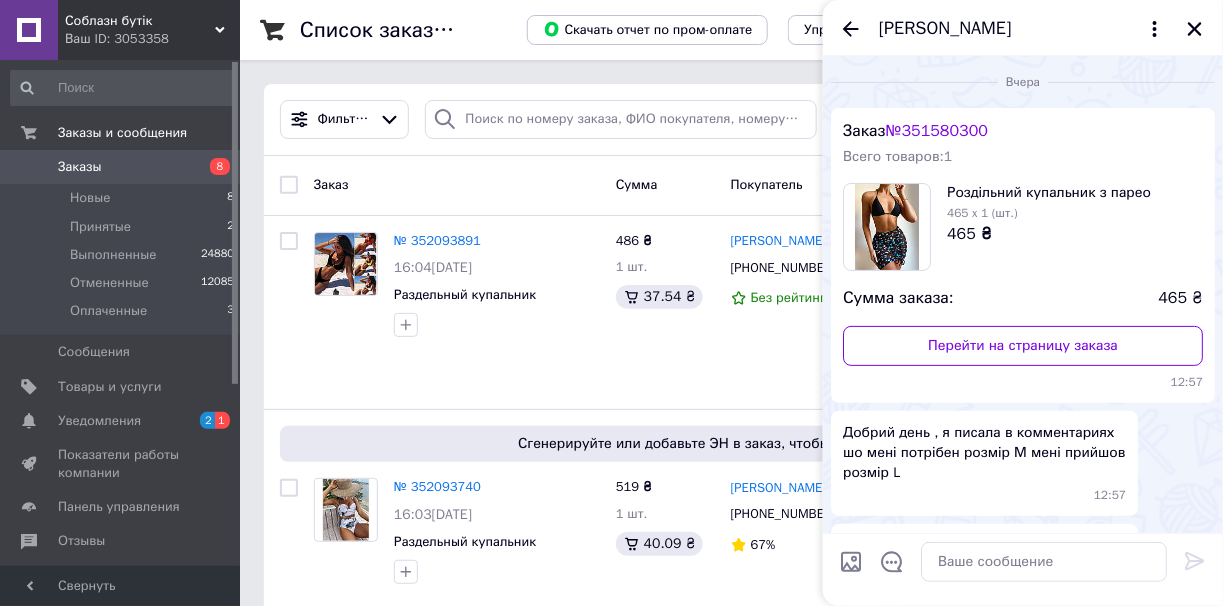 scroll, scrollTop: 155, scrollLeft: 0, axis: vertical 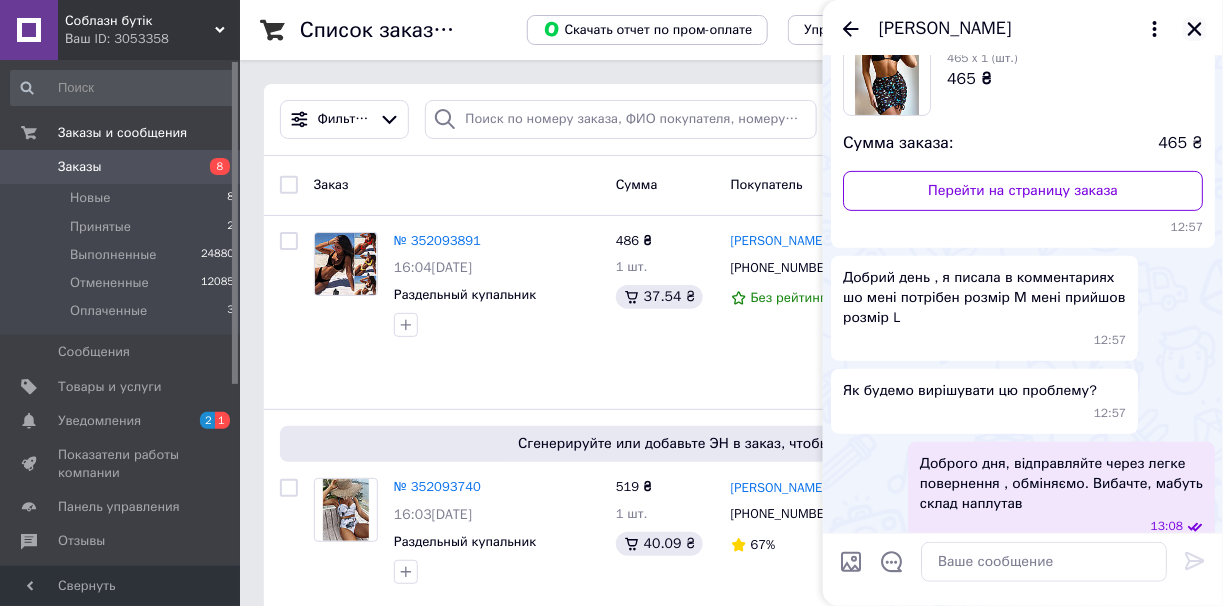 click 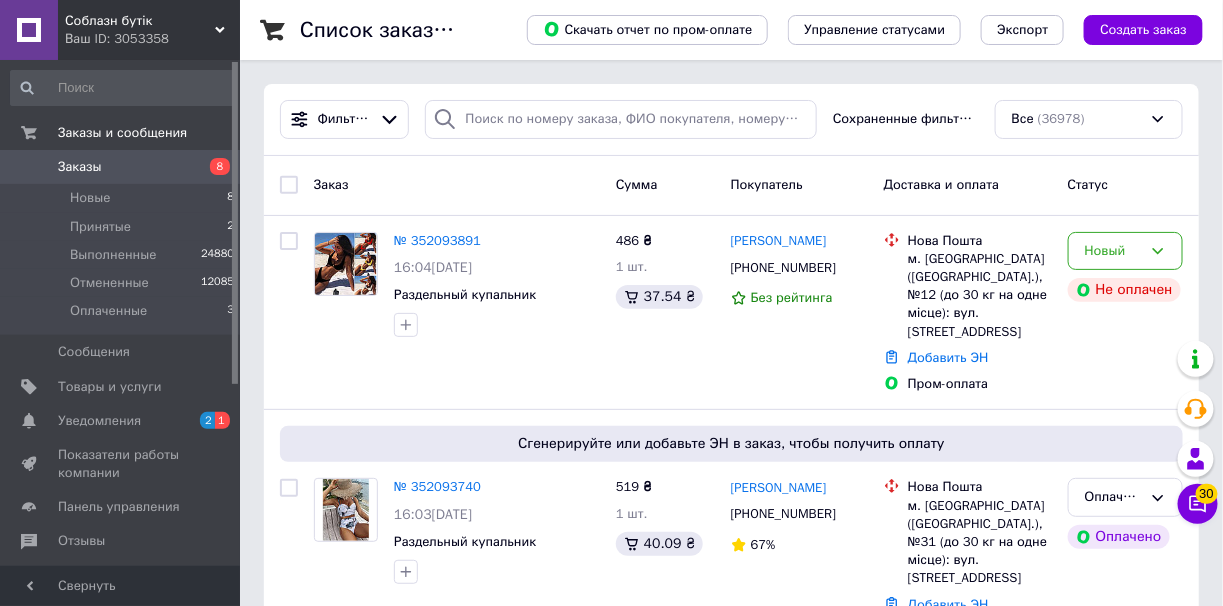 click on "Ваш ID: 3053358" at bounding box center (152, 39) 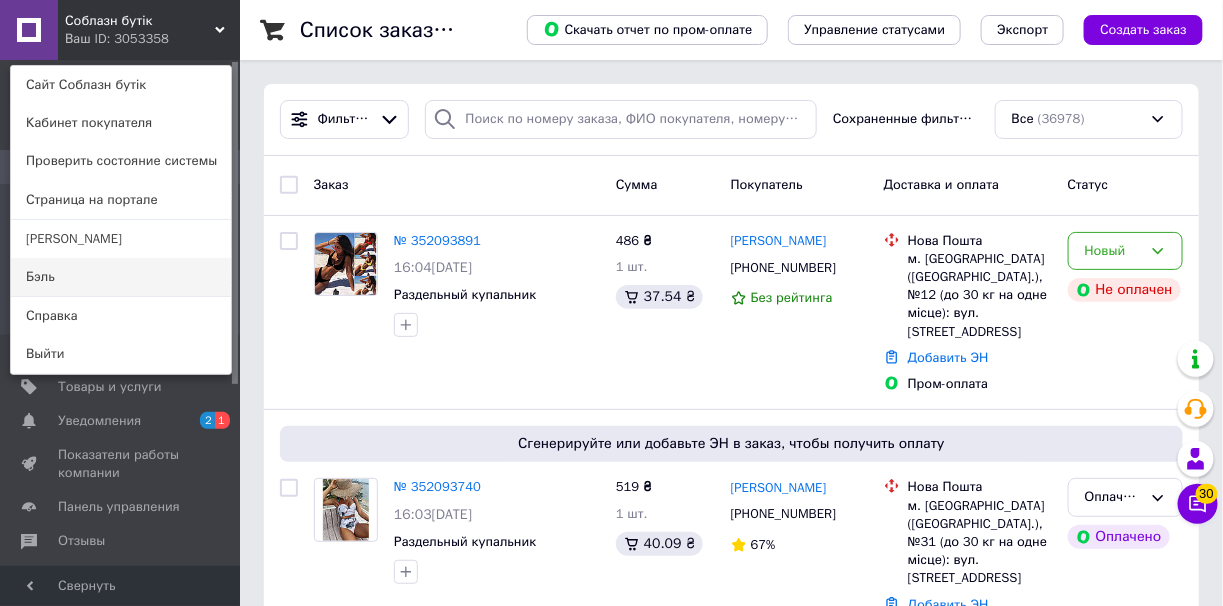 click on "Бэль" at bounding box center [121, 277] 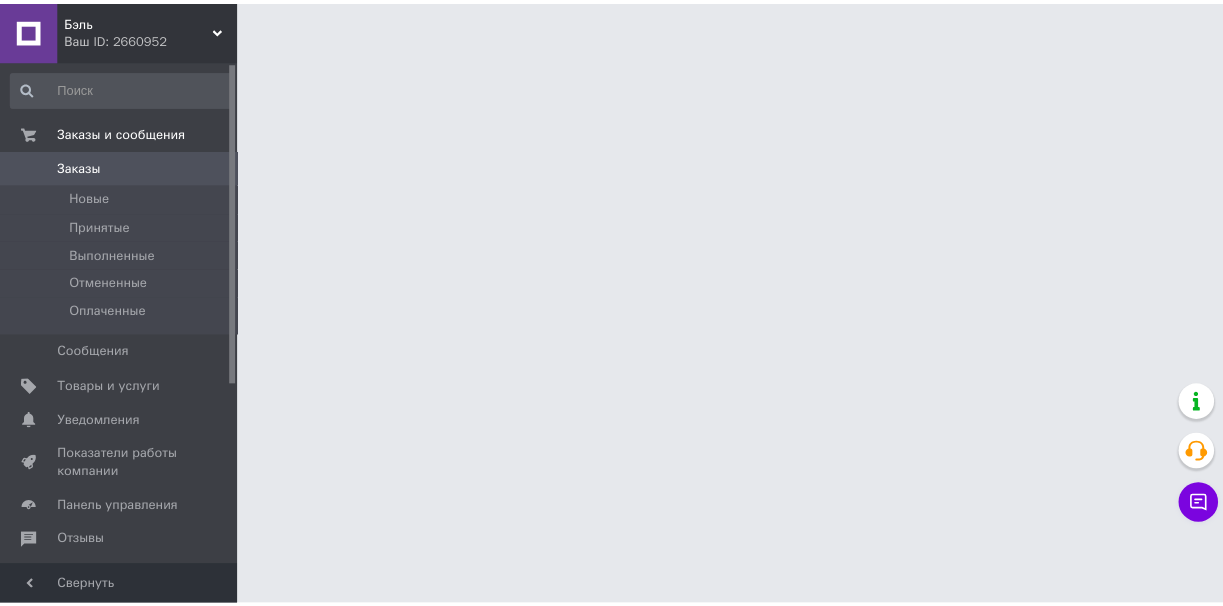 scroll, scrollTop: 0, scrollLeft: 0, axis: both 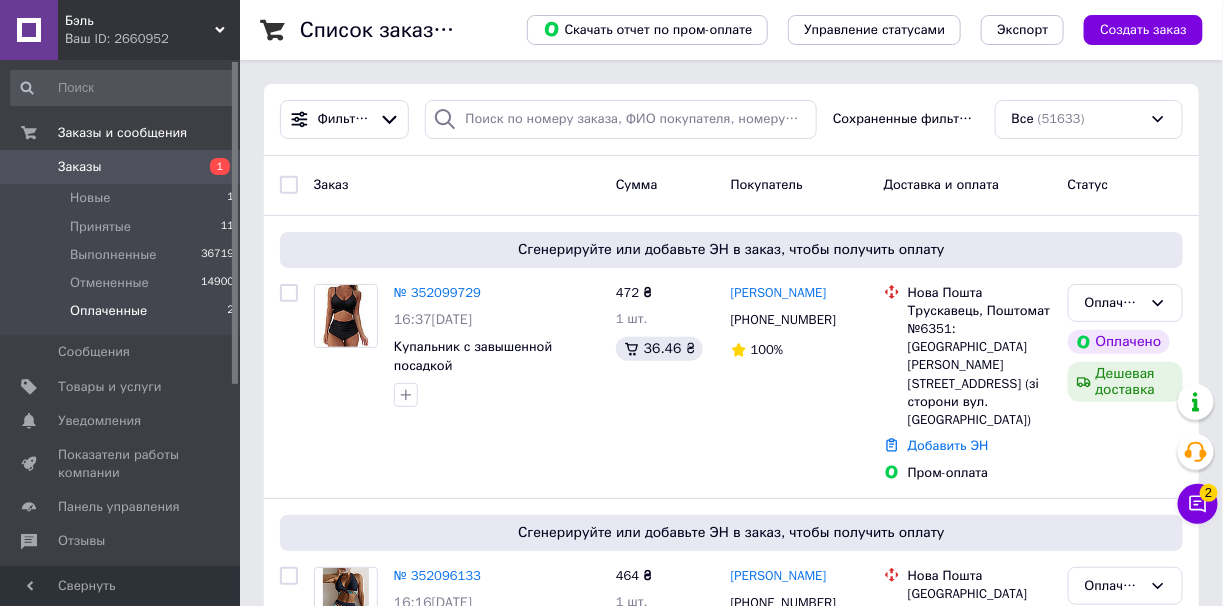 click on "Оплаченные 2" at bounding box center [123, 316] 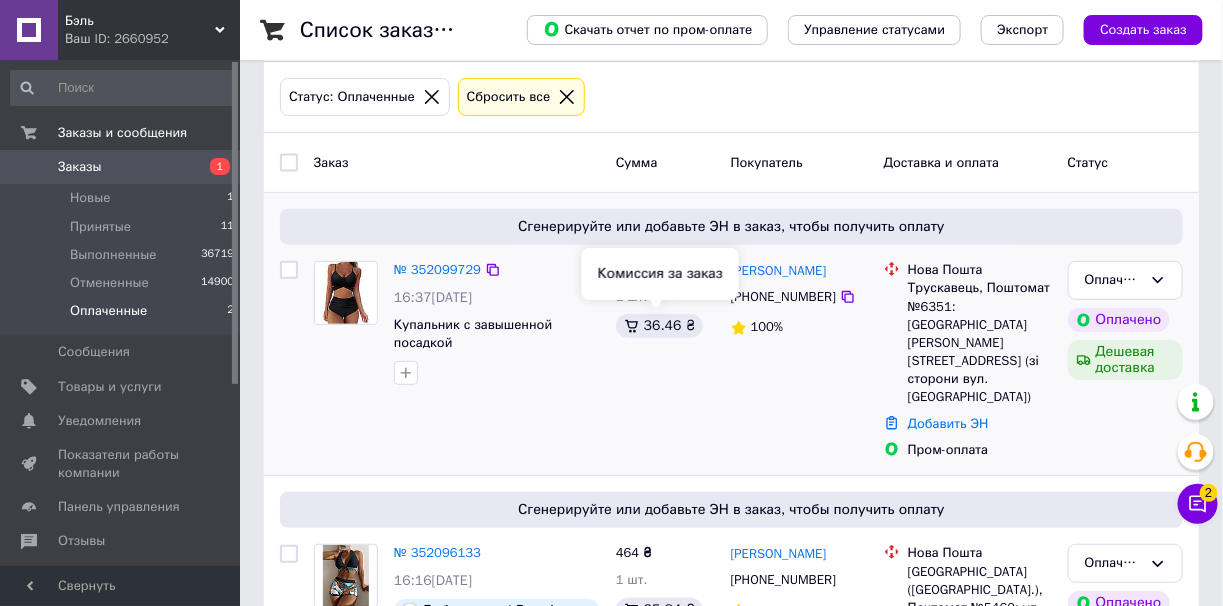 scroll, scrollTop: 186, scrollLeft: 0, axis: vertical 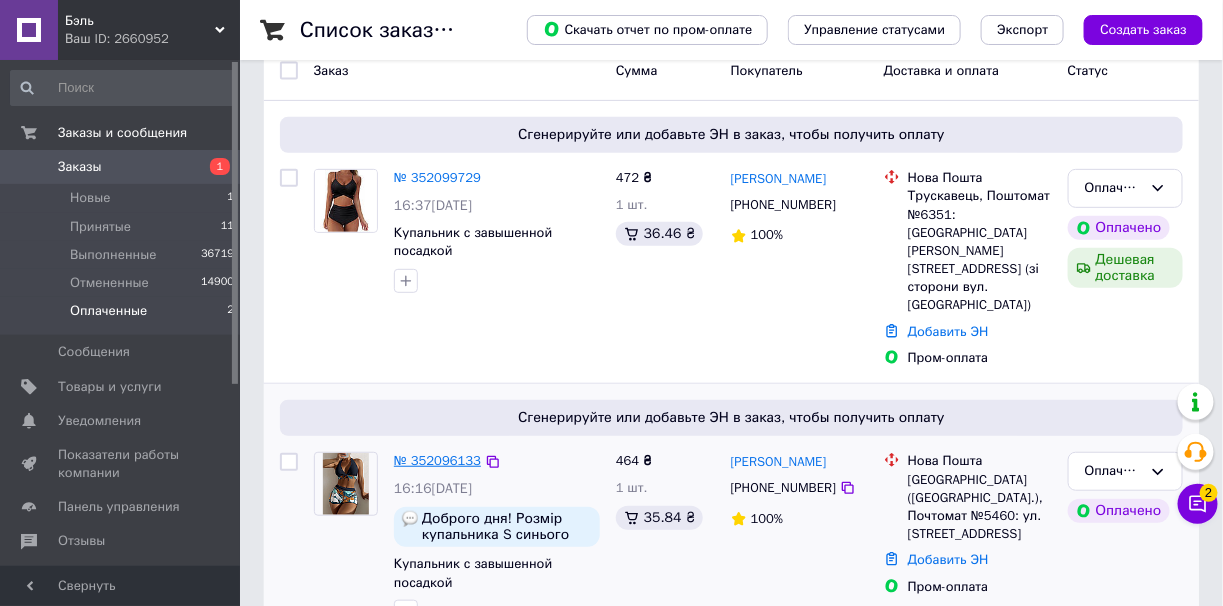 click on "№ 352096133" at bounding box center (437, 460) 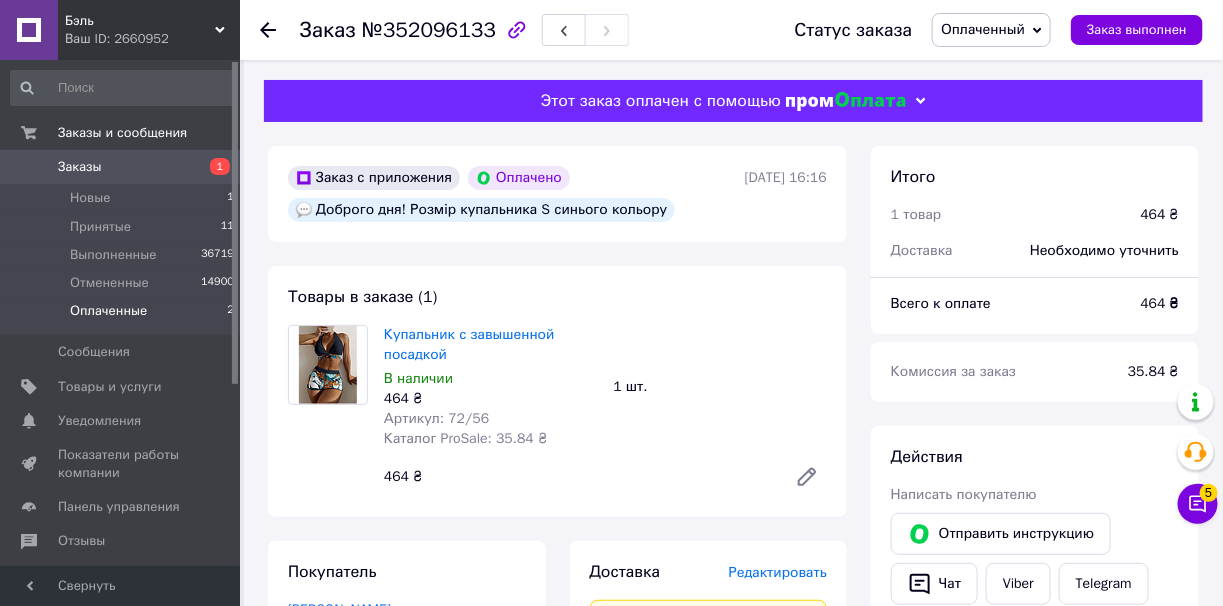 click on "Оплаченные 2" at bounding box center [123, 316] 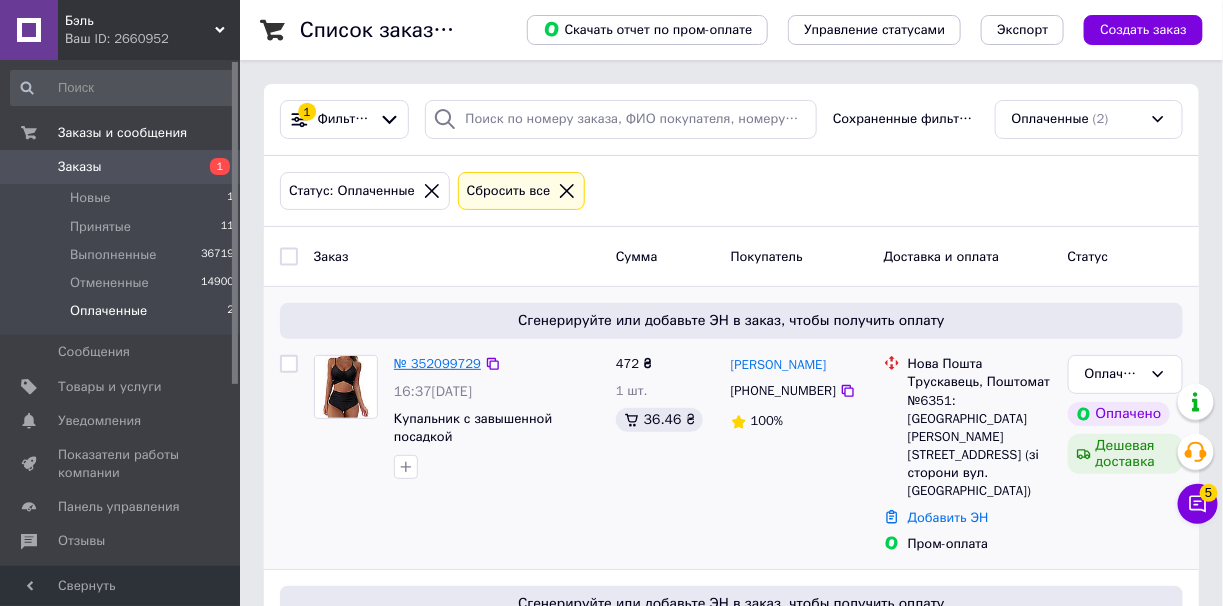 click on "№ 352099729" at bounding box center [437, 363] 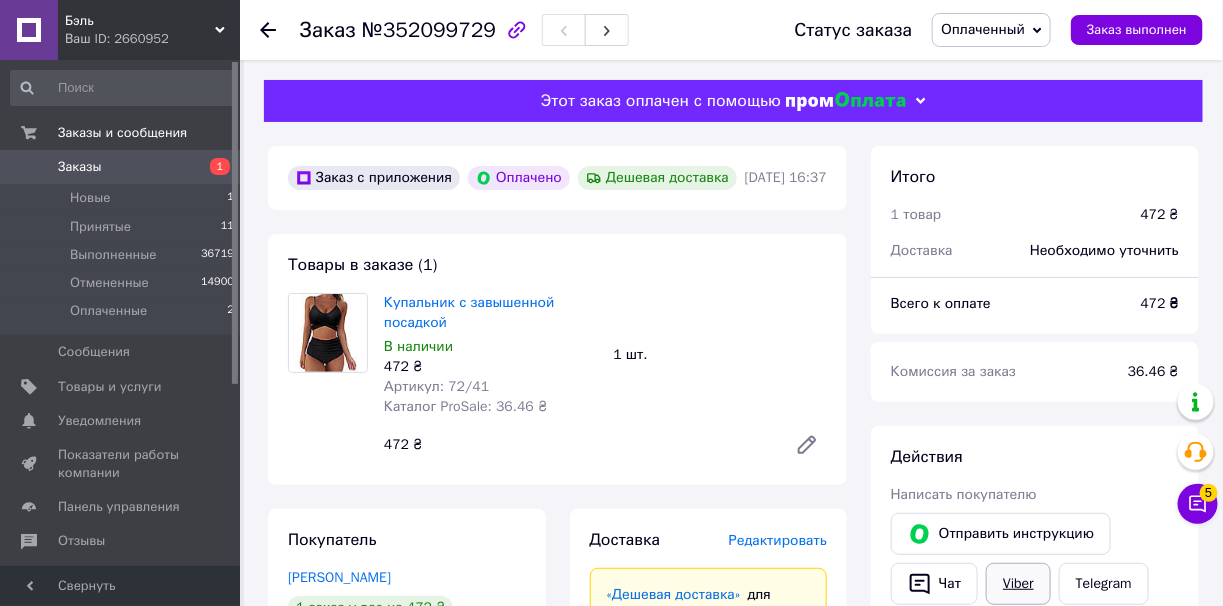 click on "Viber" at bounding box center [1018, 584] 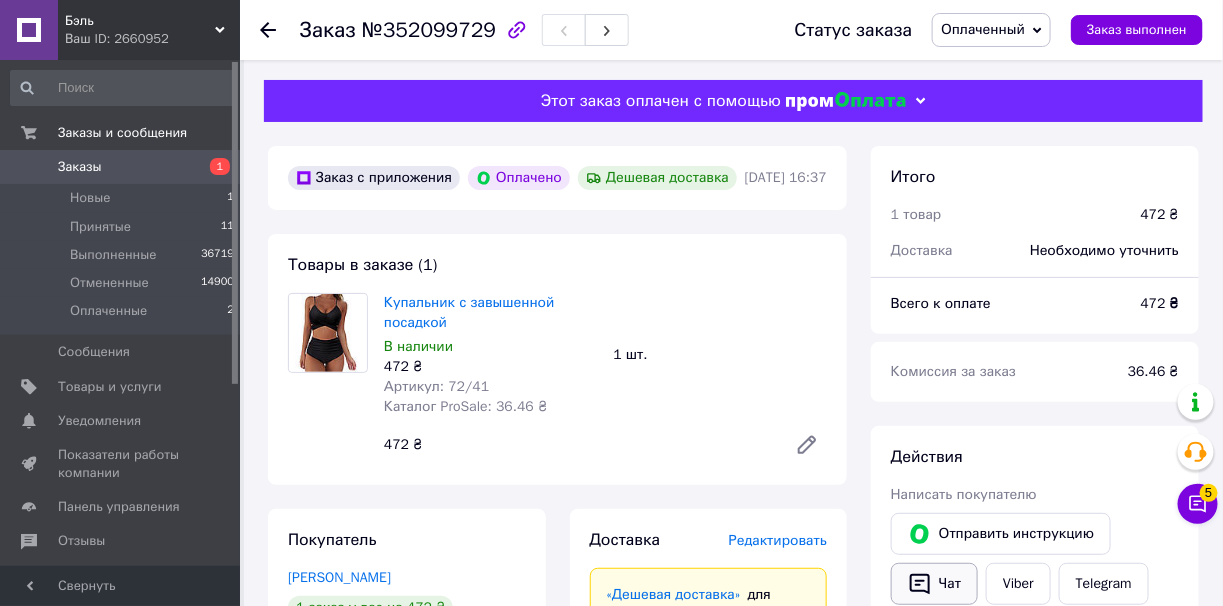 click on "Чат" at bounding box center [934, 584] 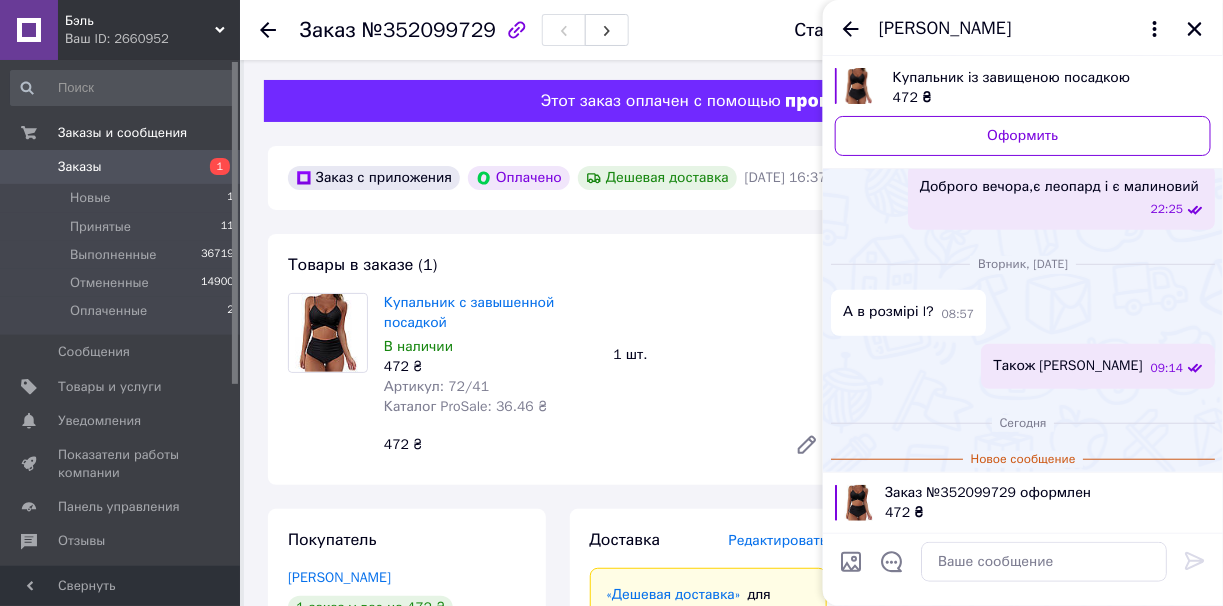 scroll, scrollTop: 362, scrollLeft: 0, axis: vertical 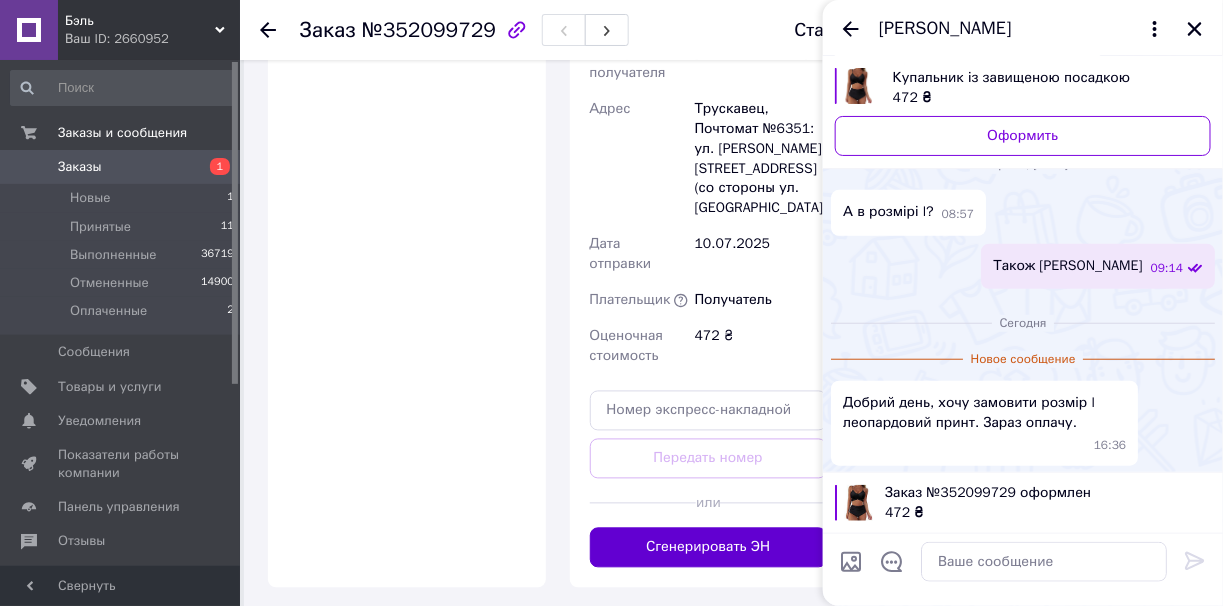 click on "Сгенерировать ЭН" at bounding box center (709, 548) 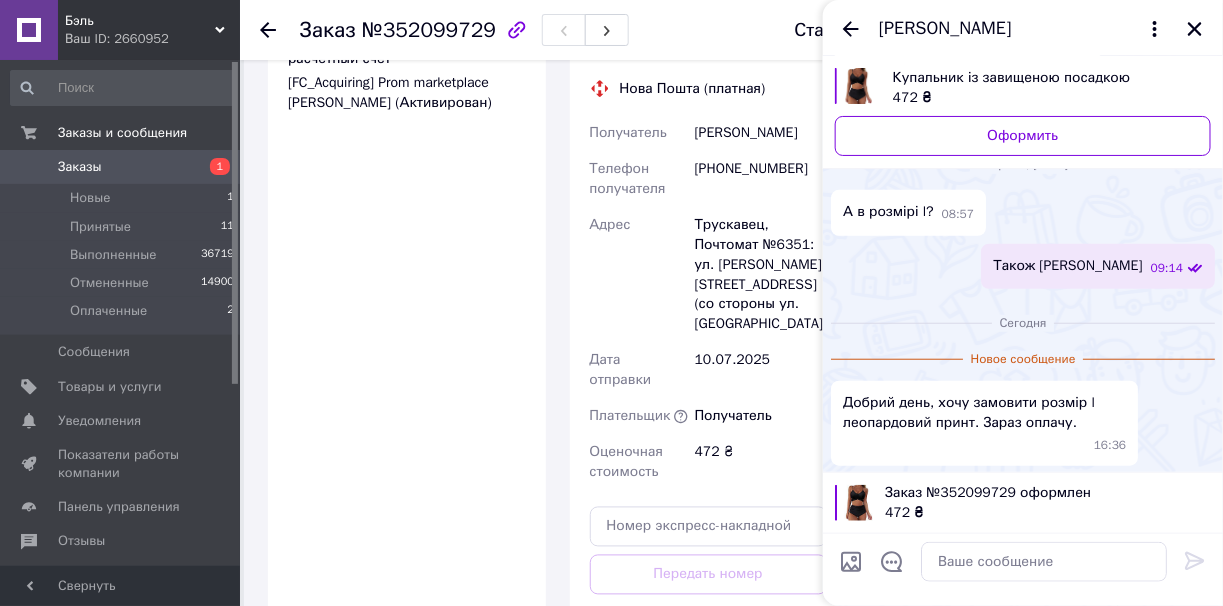 scroll, scrollTop: 699, scrollLeft: 0, axis: vertical 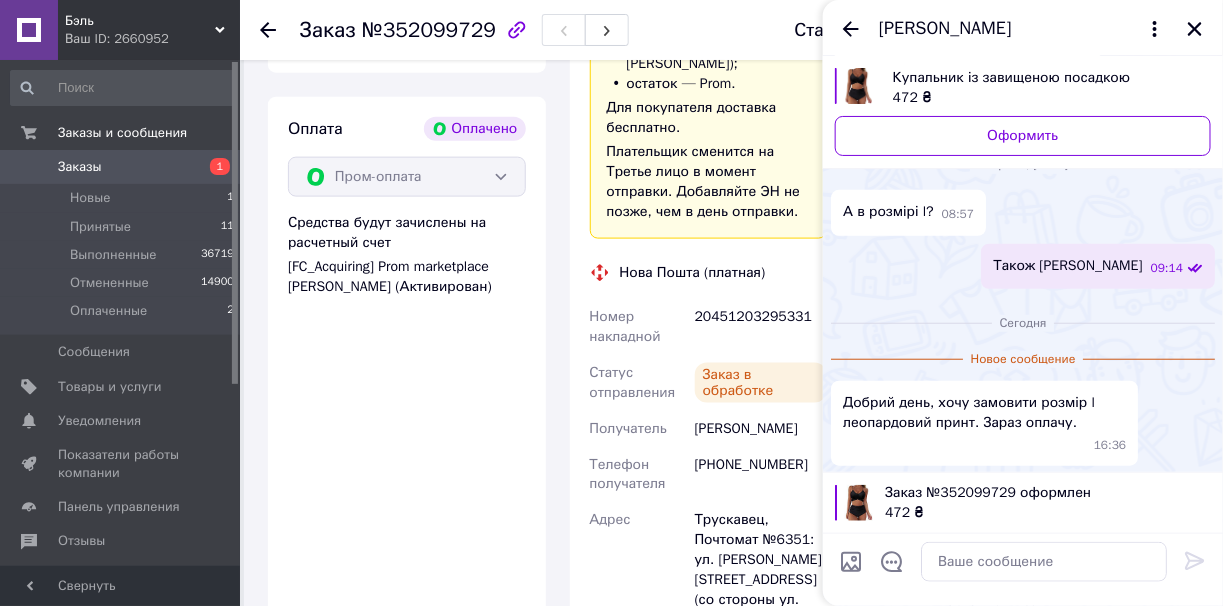 click on "20451203295331" at bounding box center (761, 327) 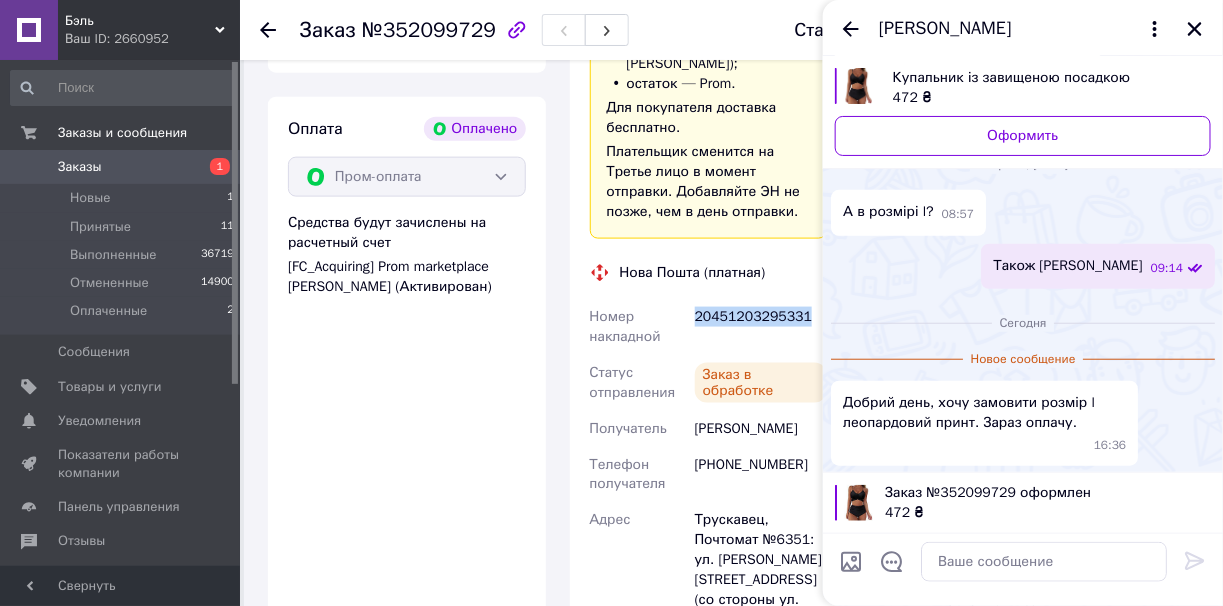 click on "20451203295331" at bounding box center [761, 327] 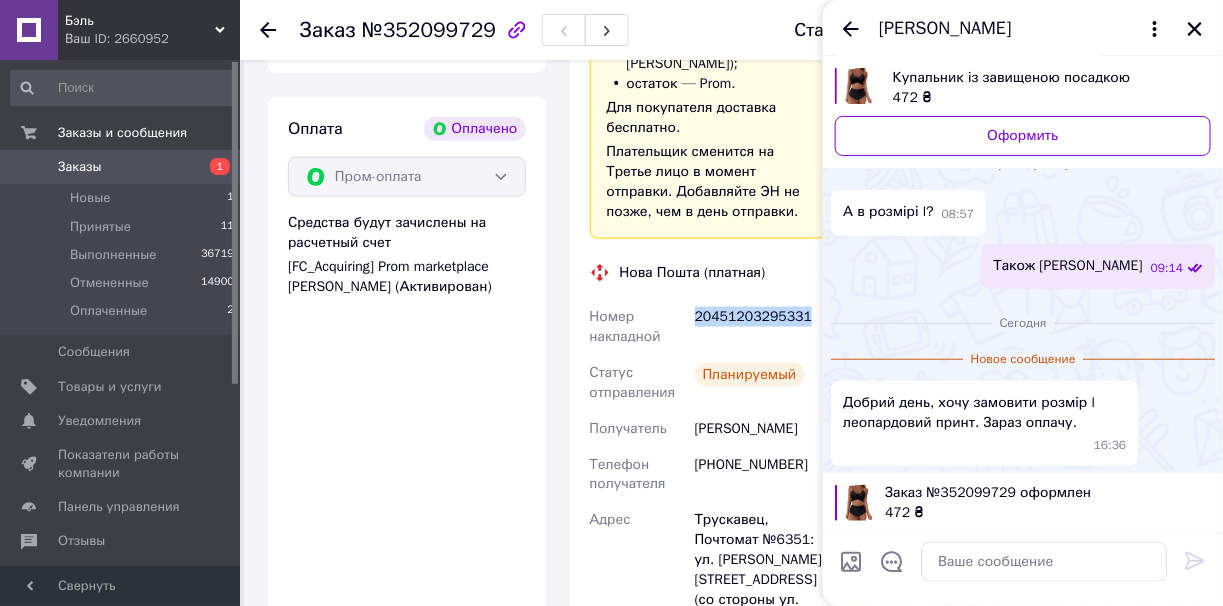 copy on "20451203295331" 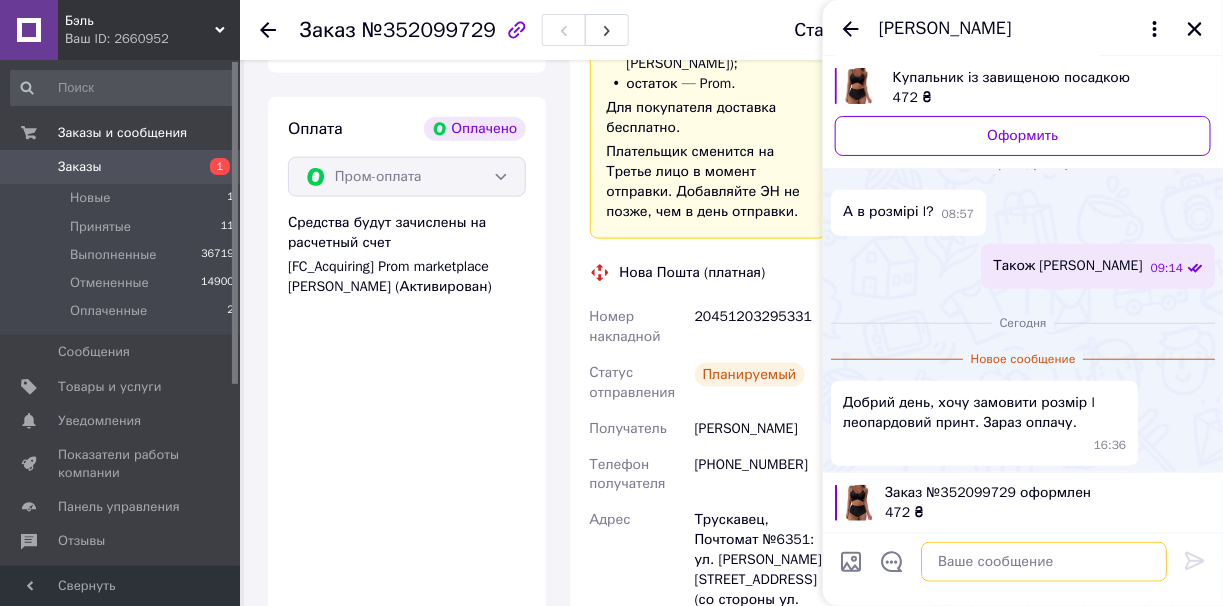 paste on "20451203295331" 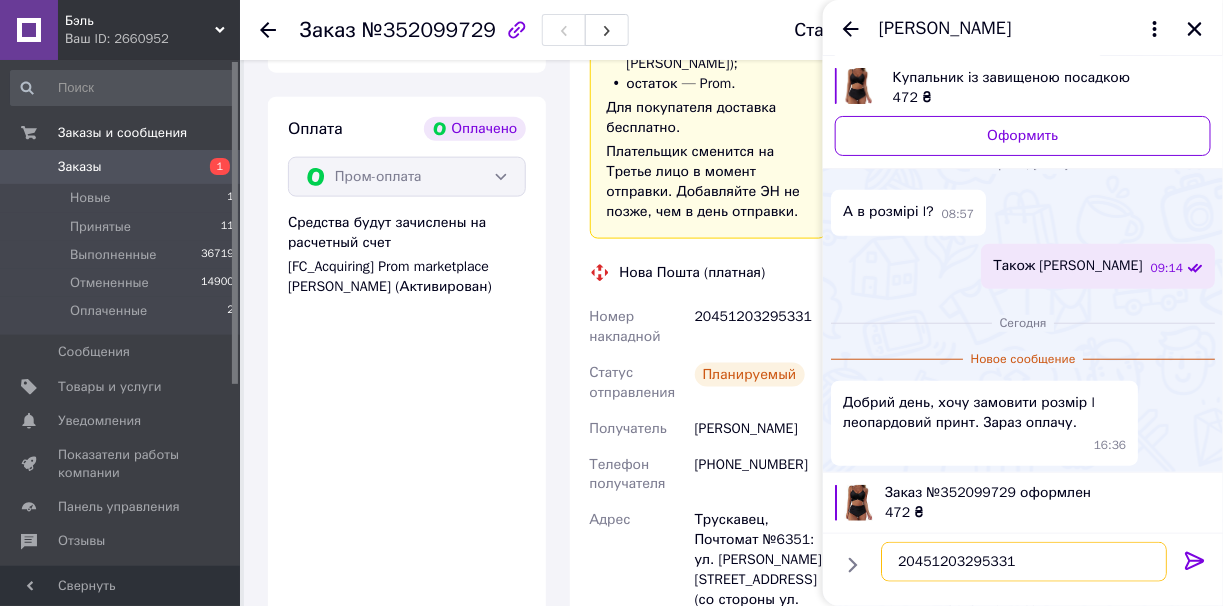 type on "20451203295331" 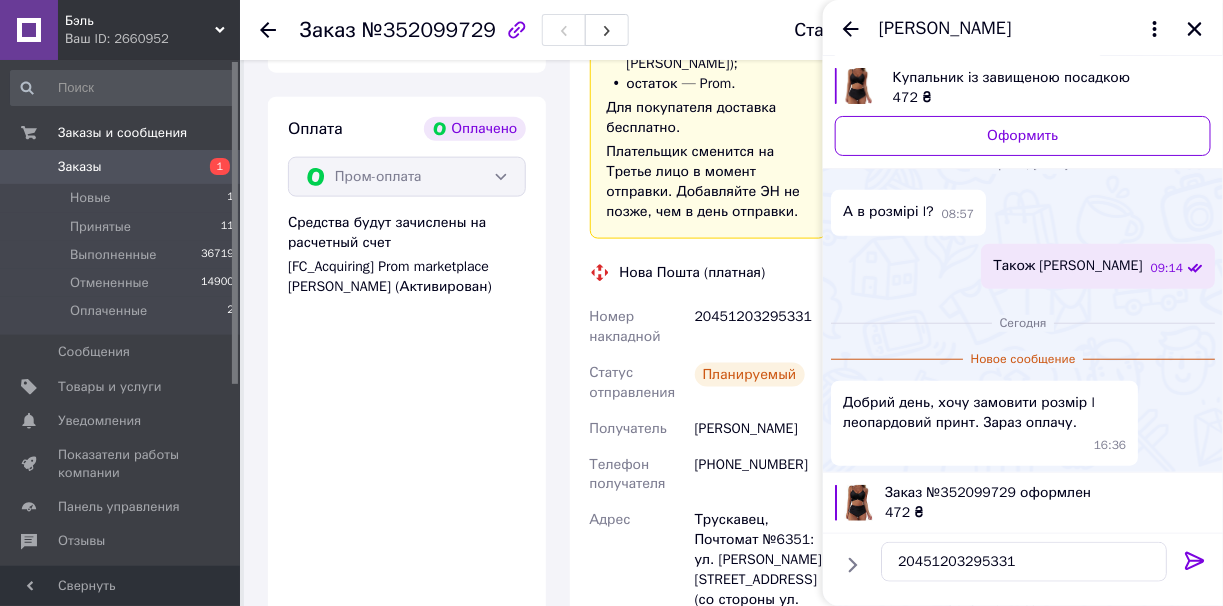 click 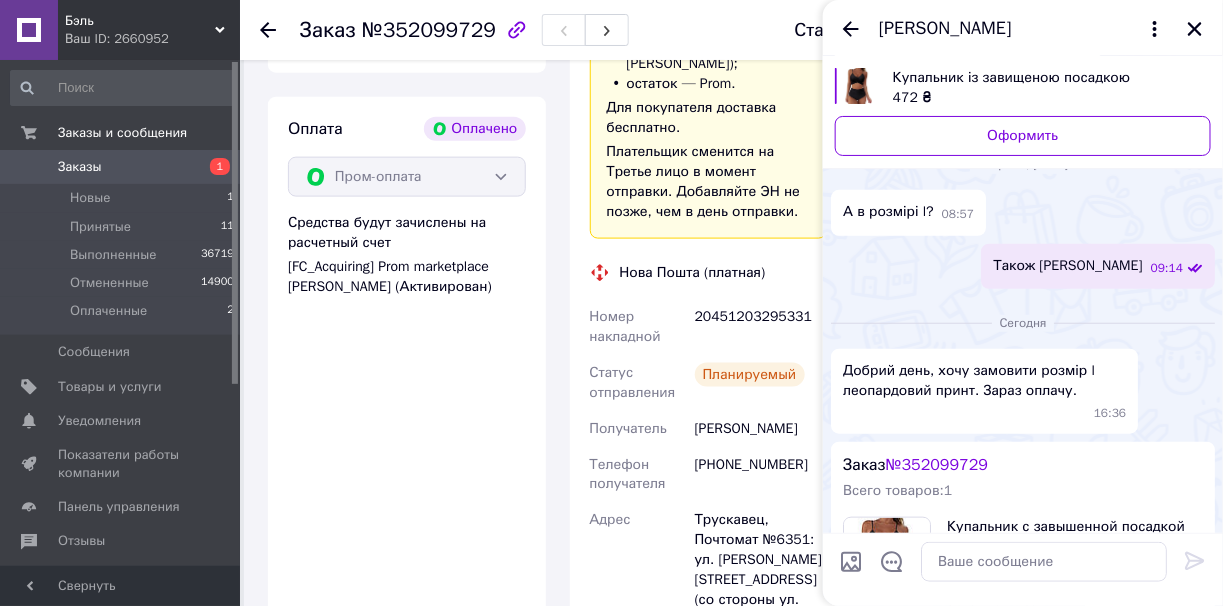 scroll, scrollTop: 738, scrollLeft: 0, axis: vertical 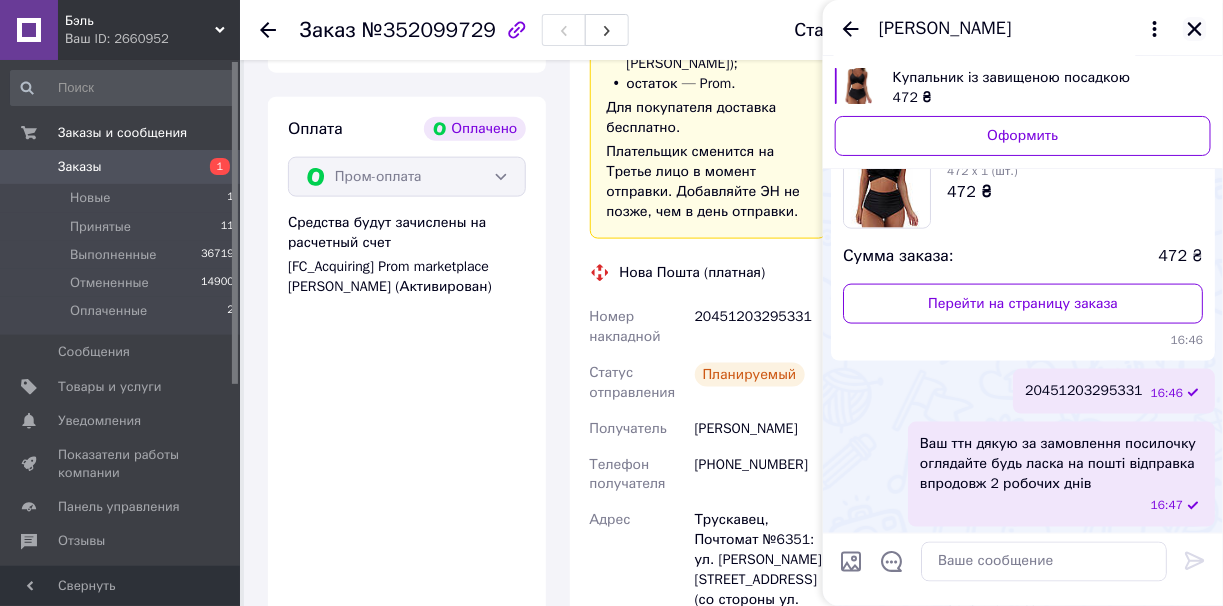 click 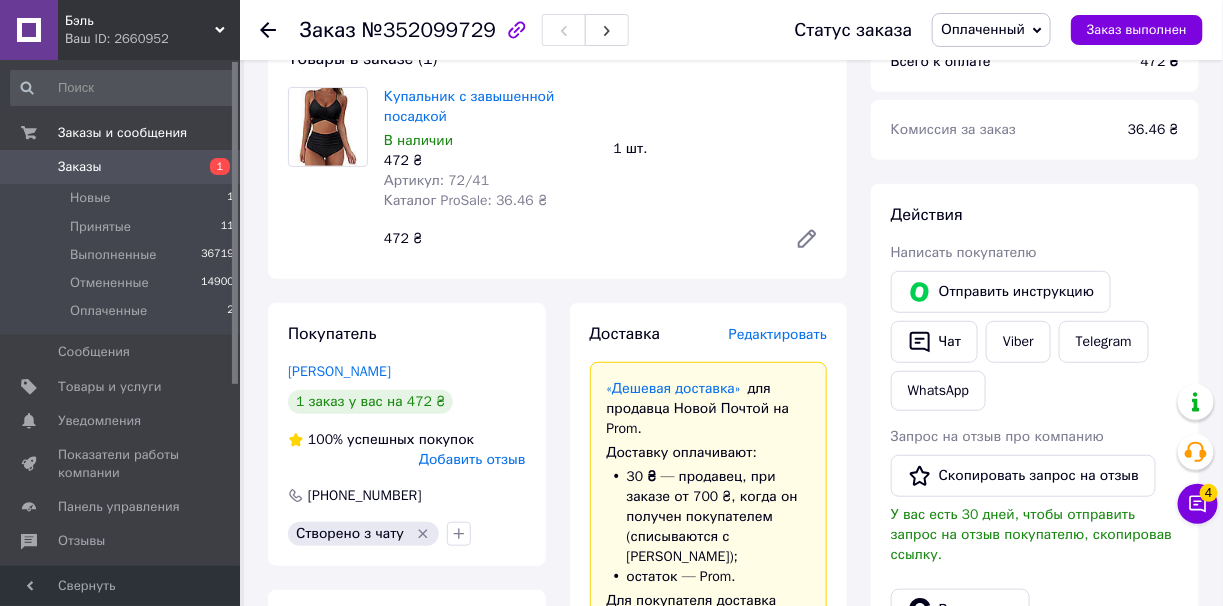 scroll, scrollTop: 300, scrollLeft: 0, axis: vertical 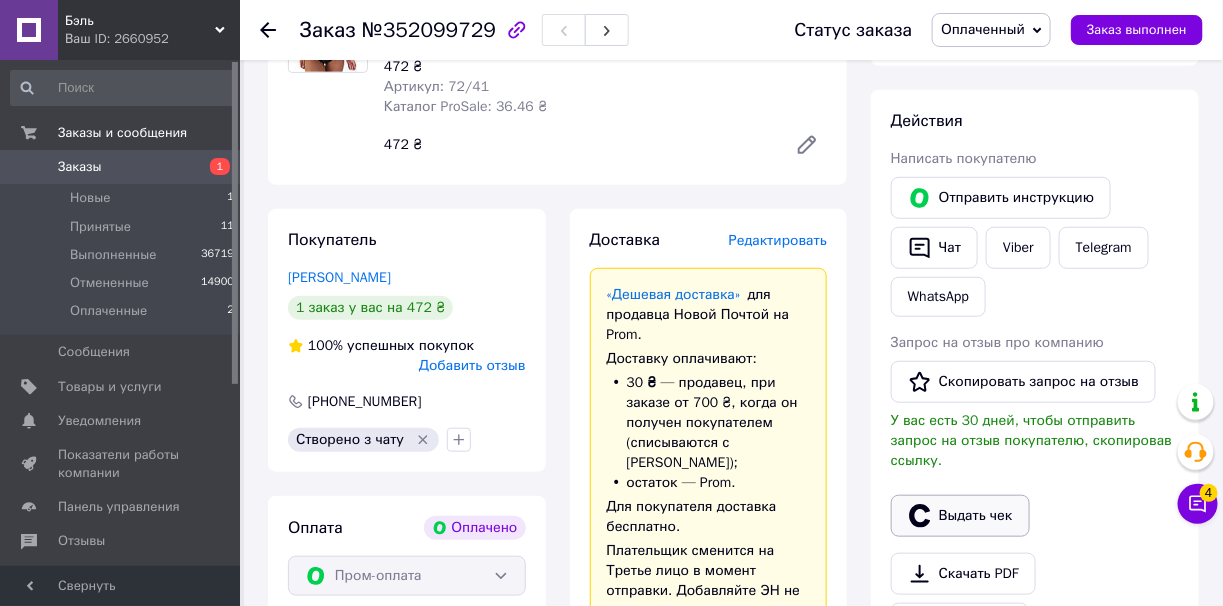 click on "Выдать чек" at bounding box center [960, 516] 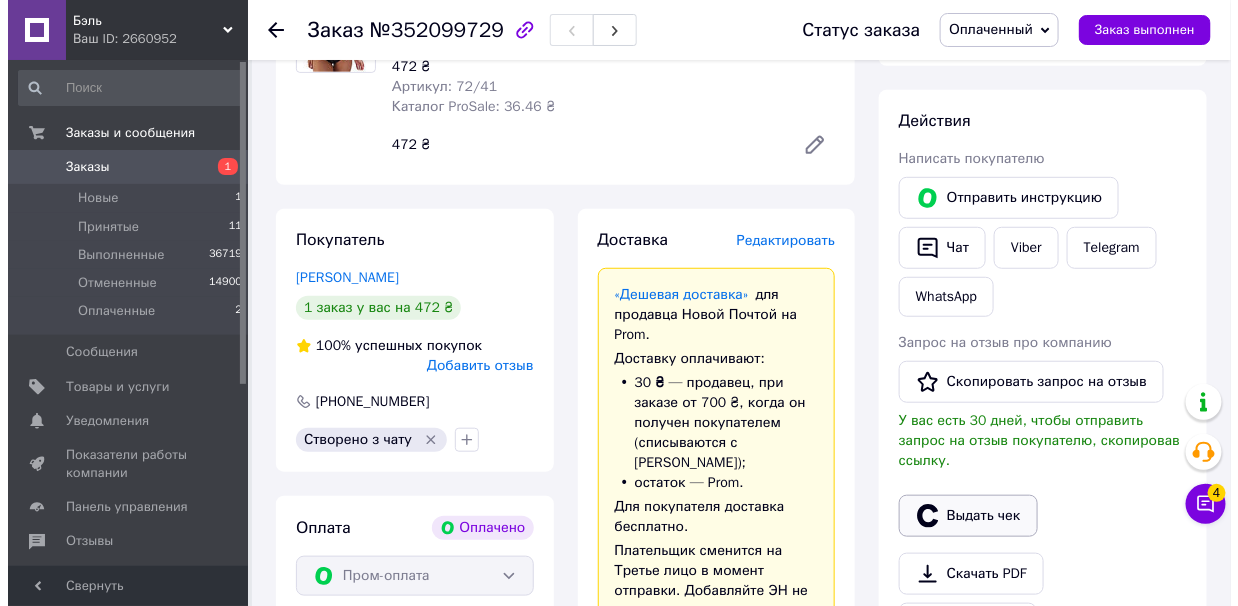 scroll, scrollTop: 268, scrollLeft: 0, axis: vertical 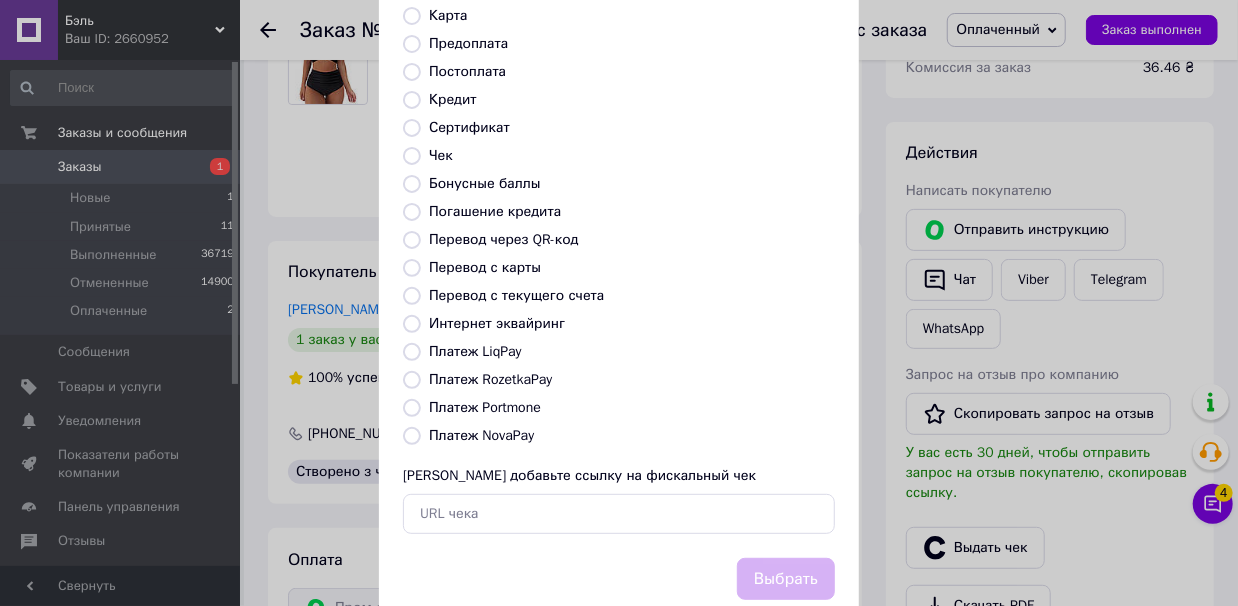 click on "Платеж RozetkaPay" at bounding box center [412, 380] 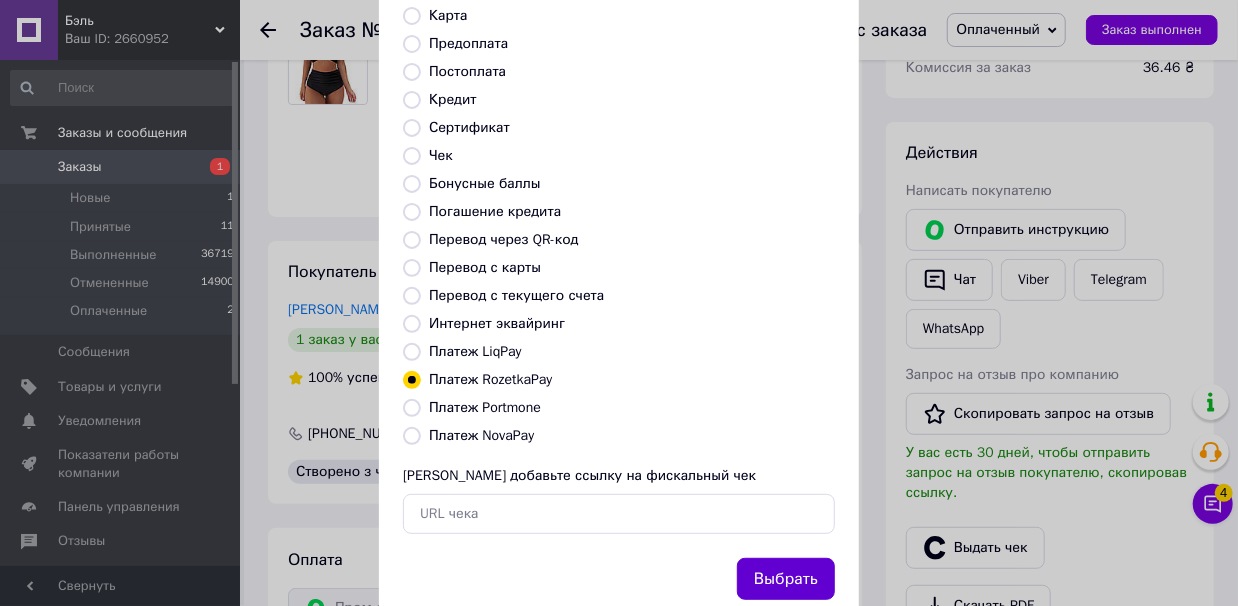click on "Выбрать" at bounding box center [786, 579] 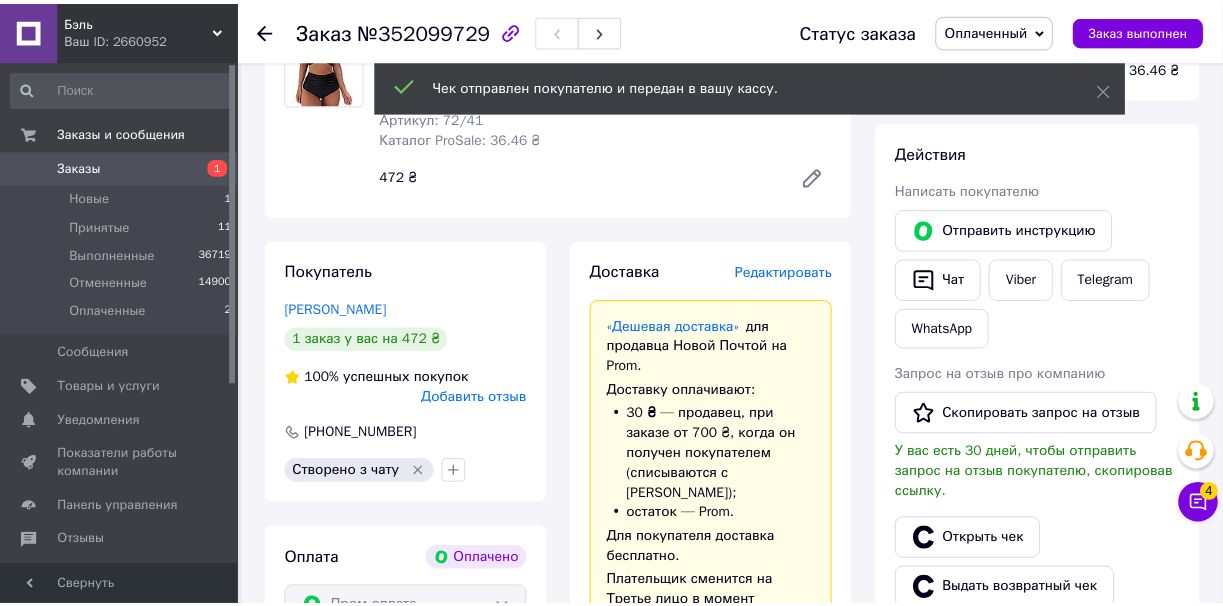 scroll, scrollTop: 300, scrollLeft: 0, axis: vertical 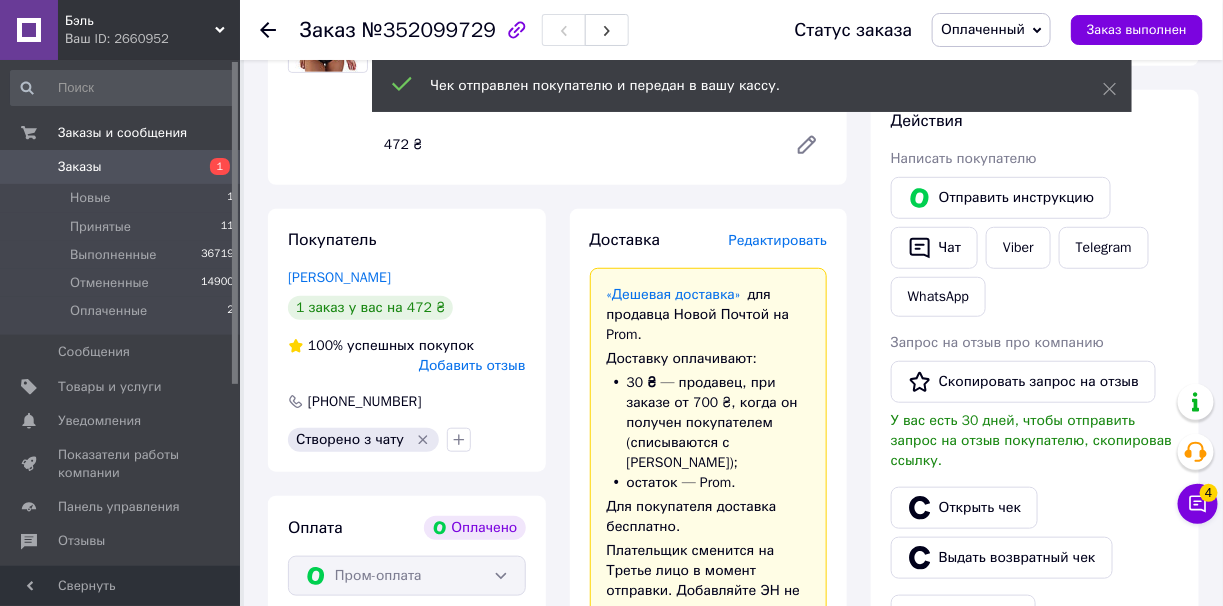 click on "Заказ выполнен" at bounding box center (1137, 30) 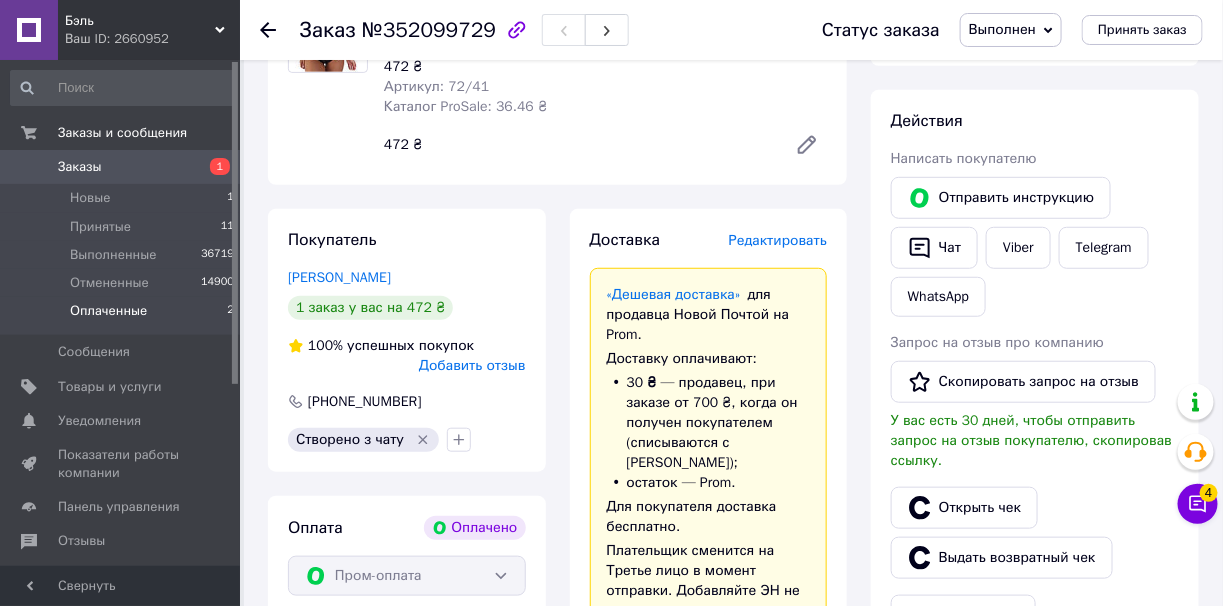 click on "Оплаченные" at bounding box center [108, 311] 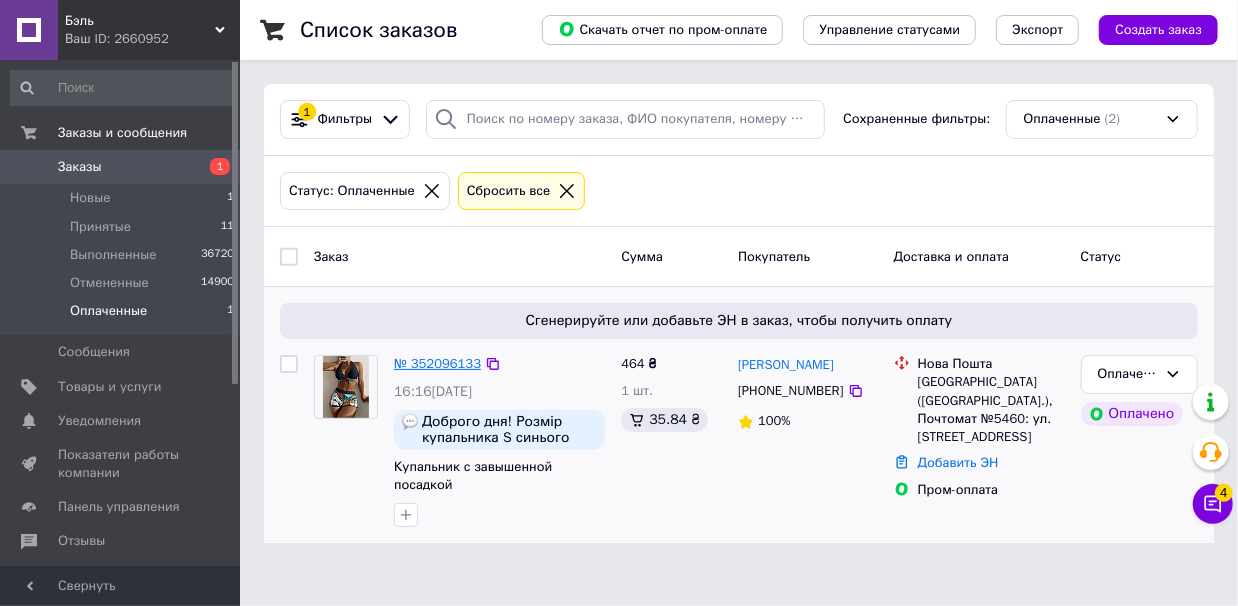 click on "№ 352096133" at bounding box center [437, 363] 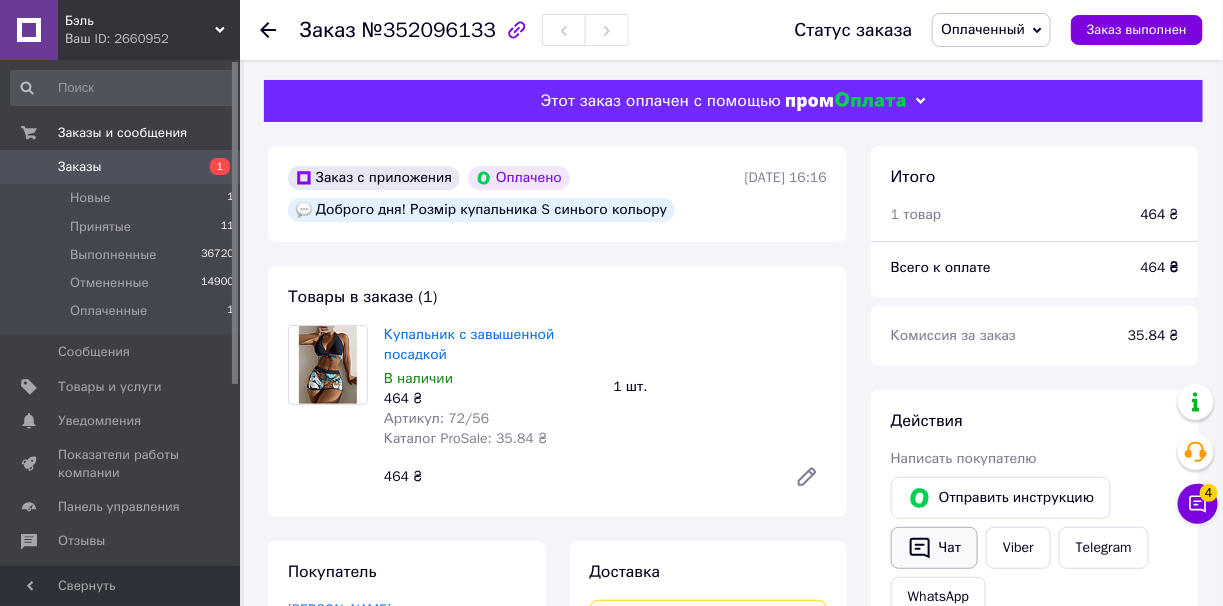 click on "Чат" at bounding box center [934, 548] 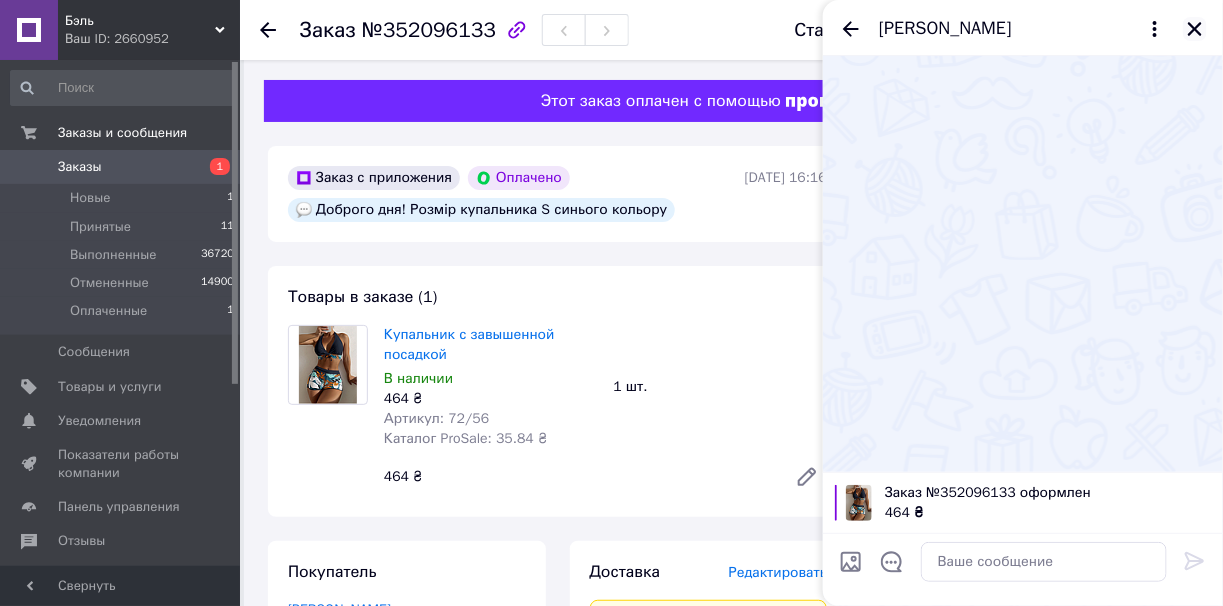 click 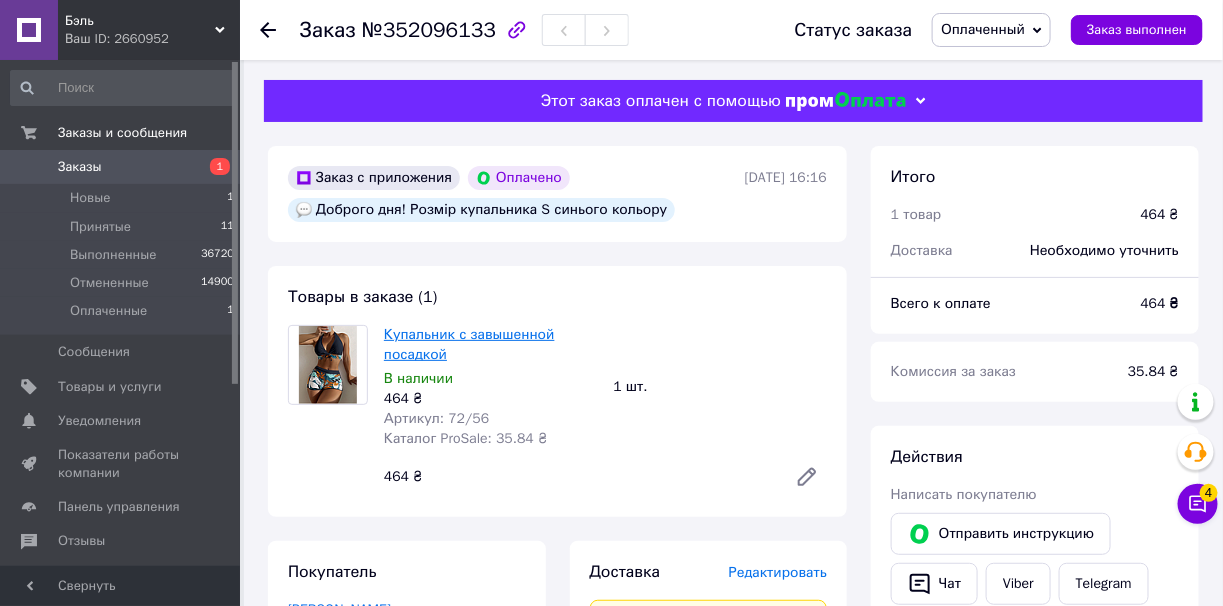 click on "Купальник с завышенной посадкой" at bounding box center (469, 344) 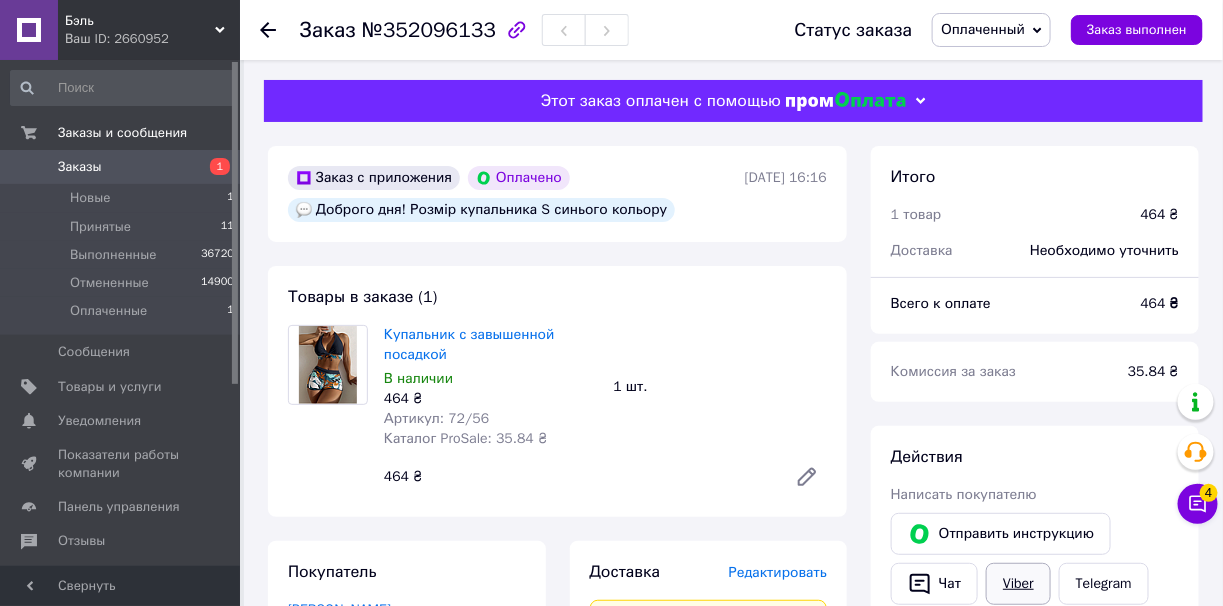 click on "Viber" at bounding box center [1018, 584] 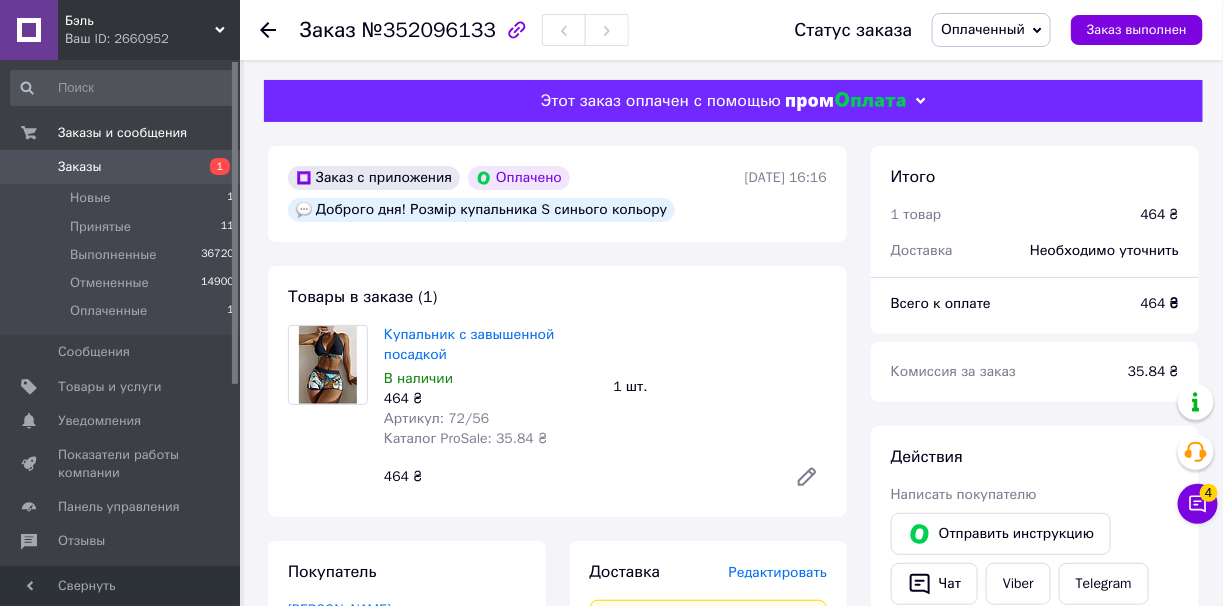 click on "Оплаченный" at bounding box center (983, 29) 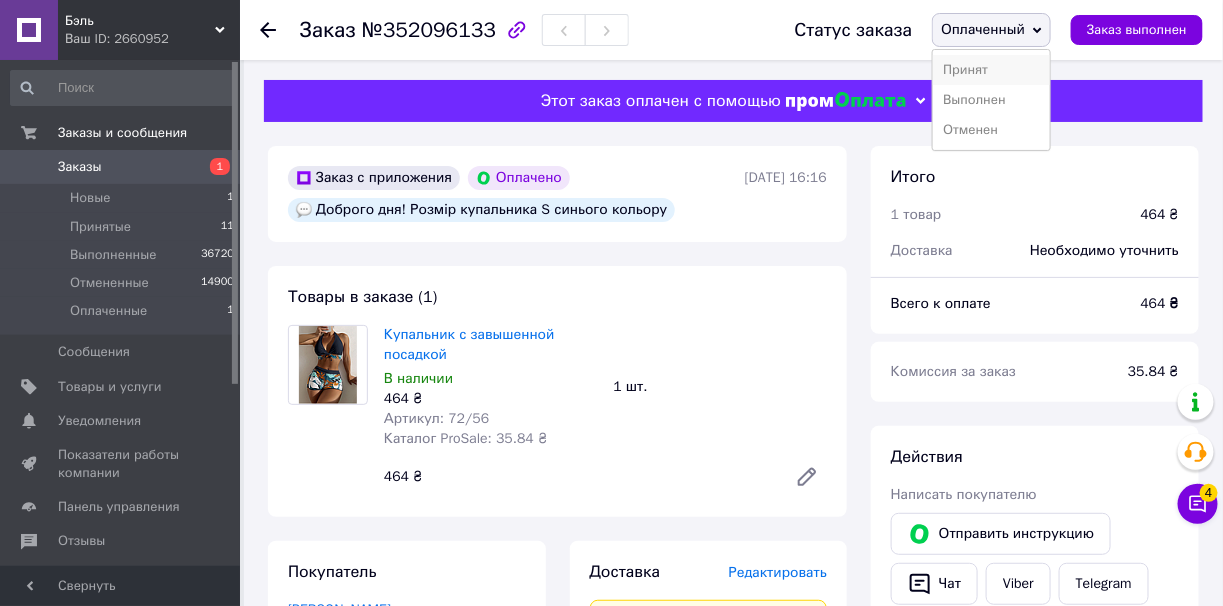 click on "Принят" at bounding box center [991, 70] 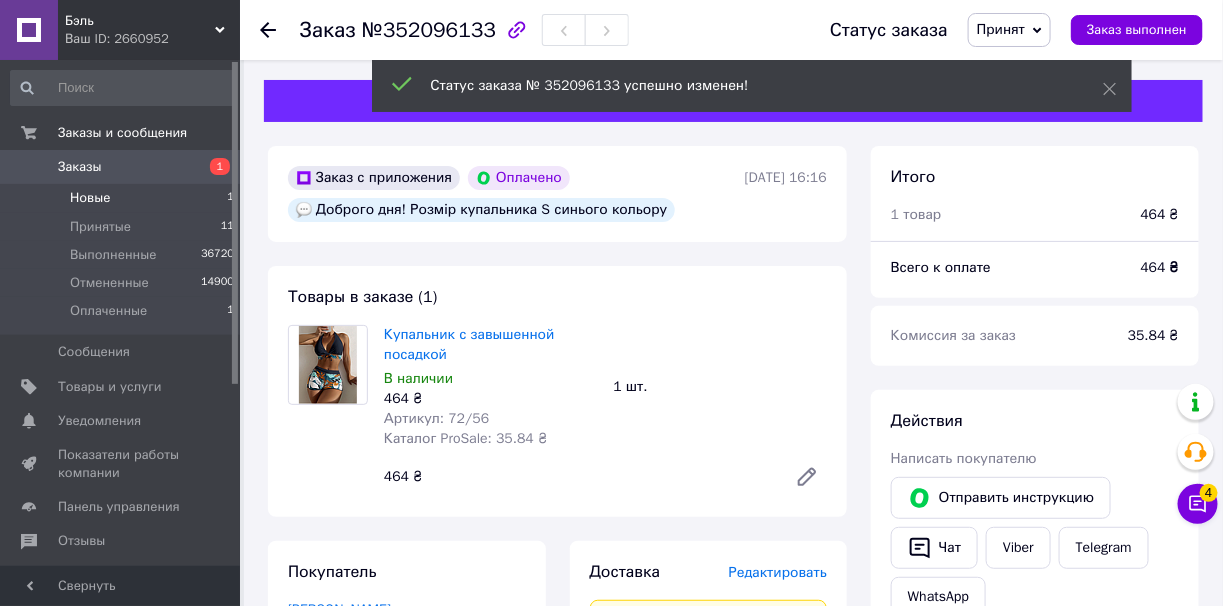 click on "Новые 1" at bounding box center (123, 198) 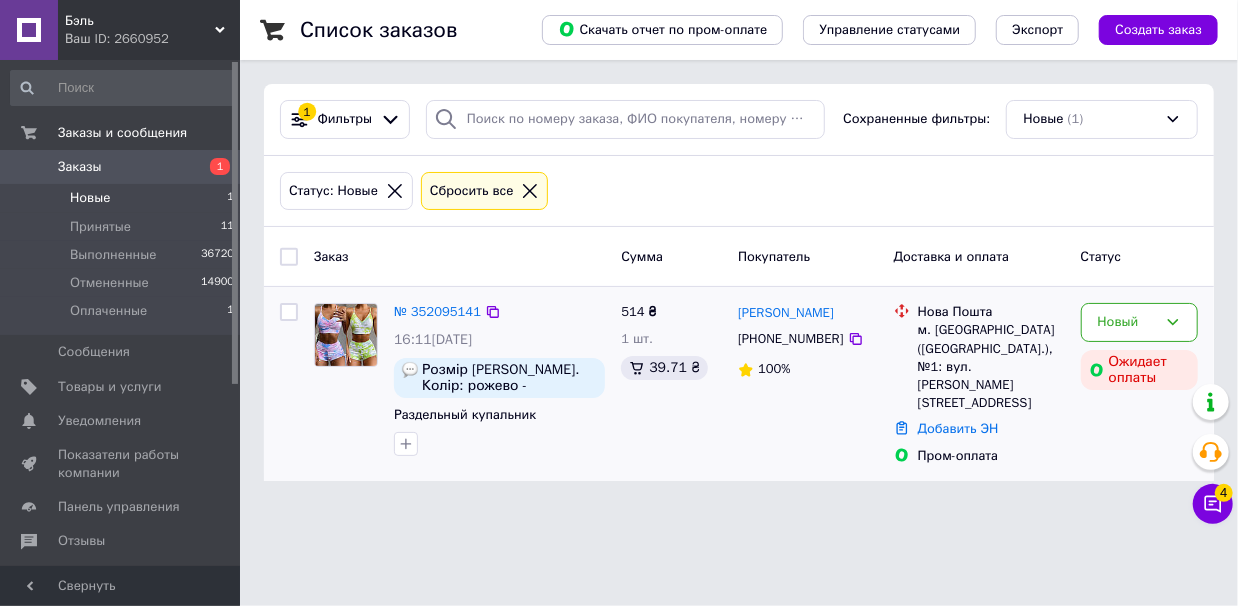 click on "№ 352095141" at bounding box center (437, 312) 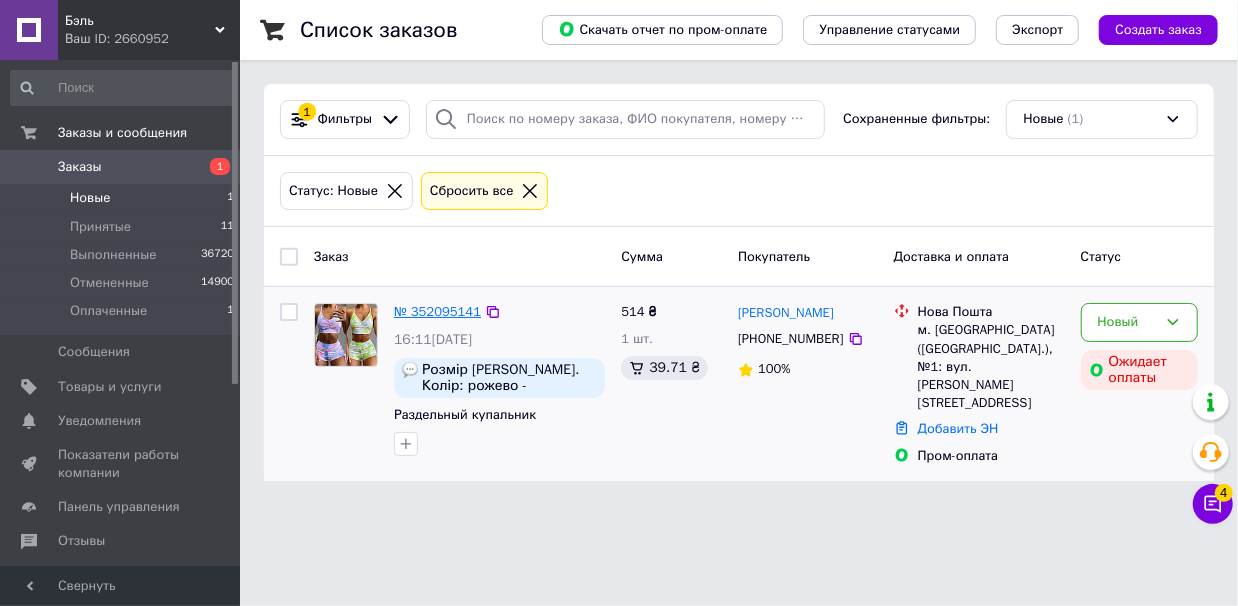 click on "№ 352095141" at bounding box center (437, 311) 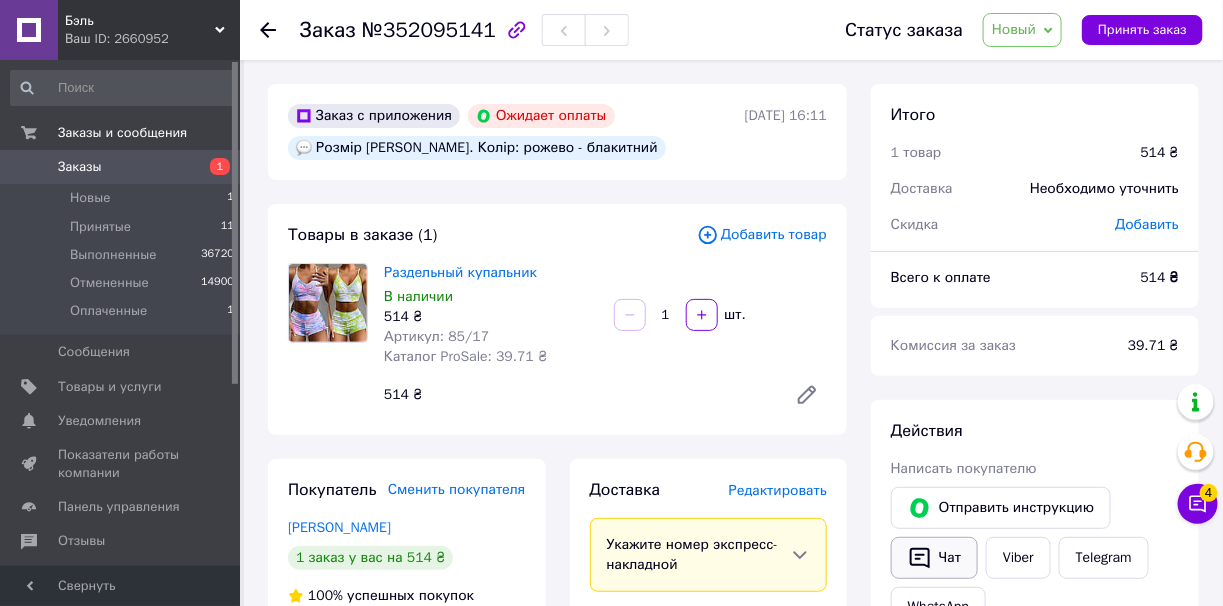 click on "Отправить инструкцию" at bounding box center (1001, 508) 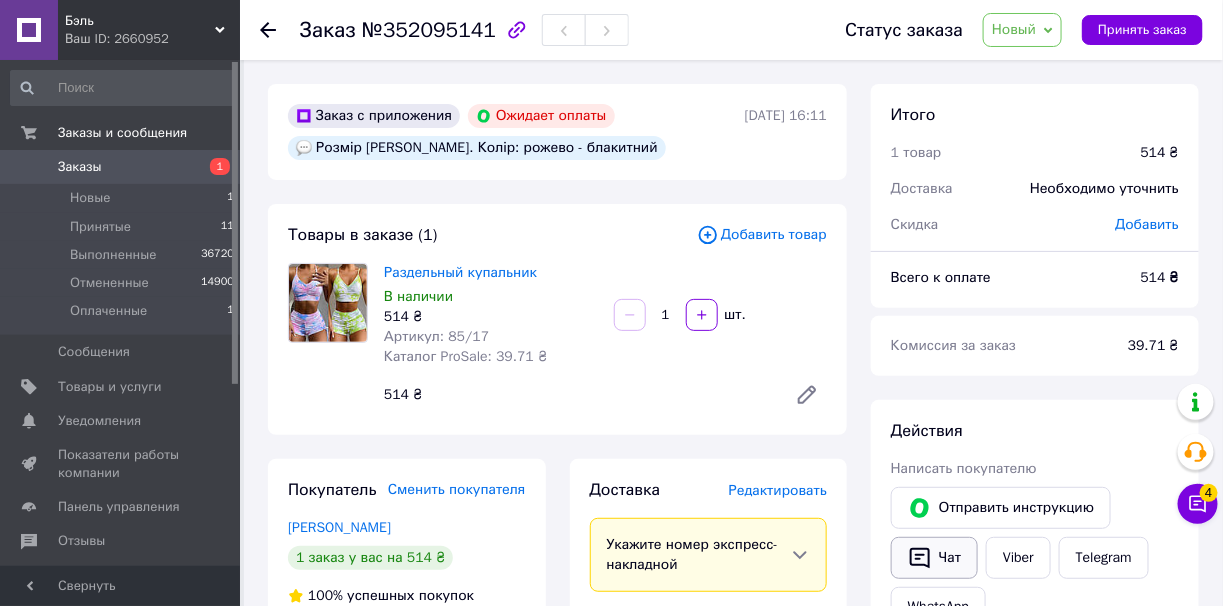 click on "Чат" at bounding box center [934, 558] 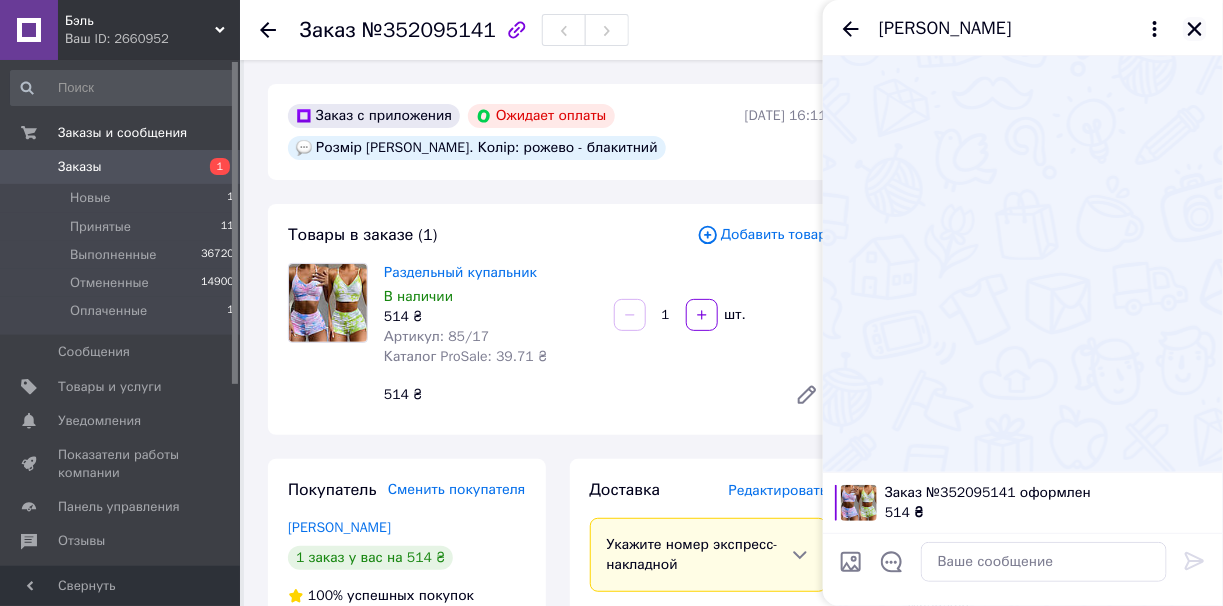 click 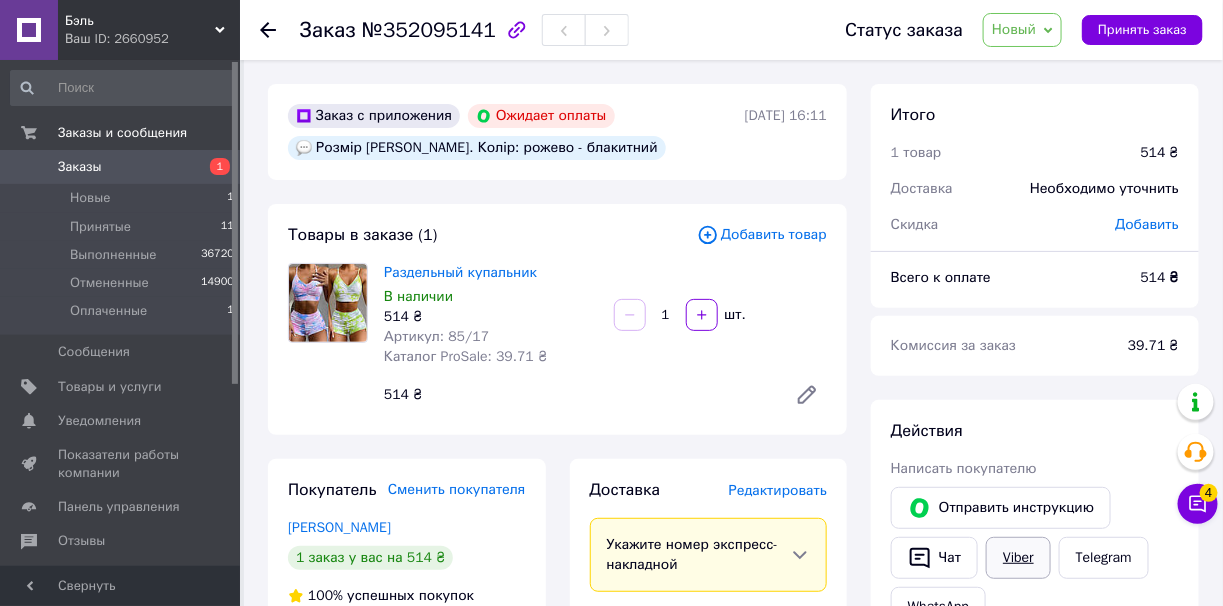 click on "Viber" at bounding box center [1018, 558] 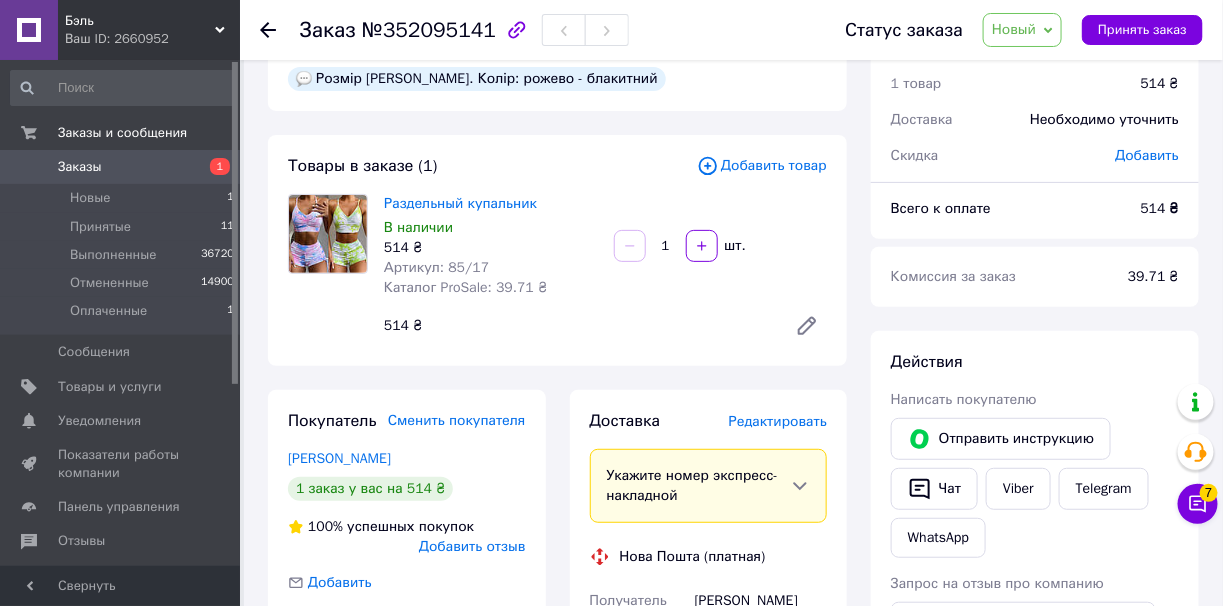 scroll, scrollTop: 99, scrollLeft: 0, axis: vertical 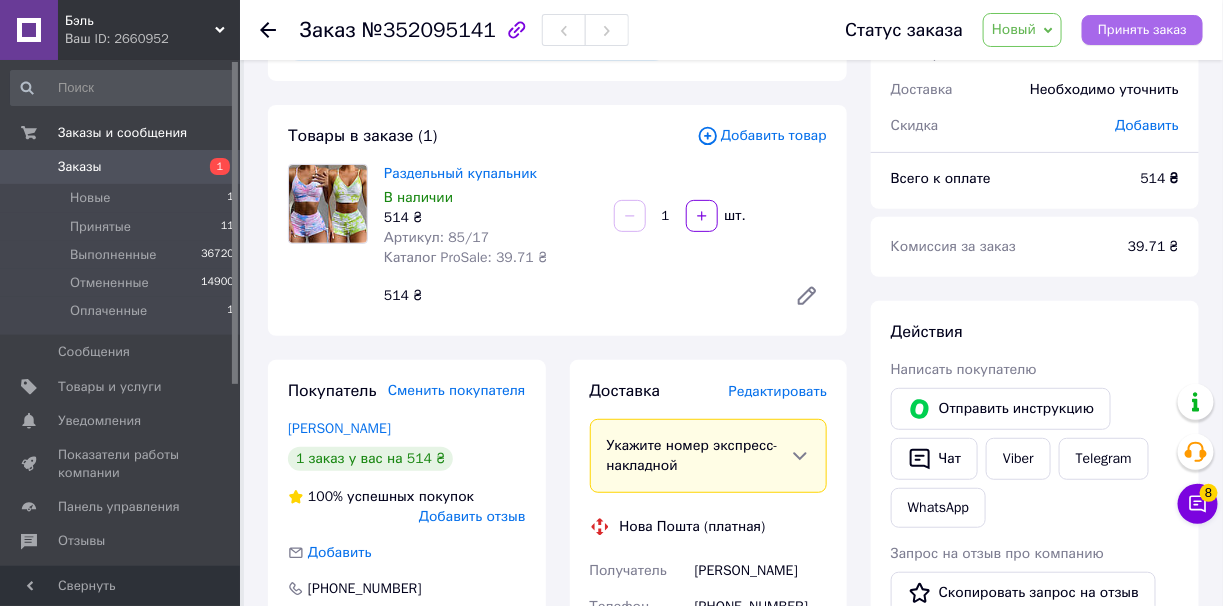 click on "Принять заказ" at bounding box center [1142, 30] 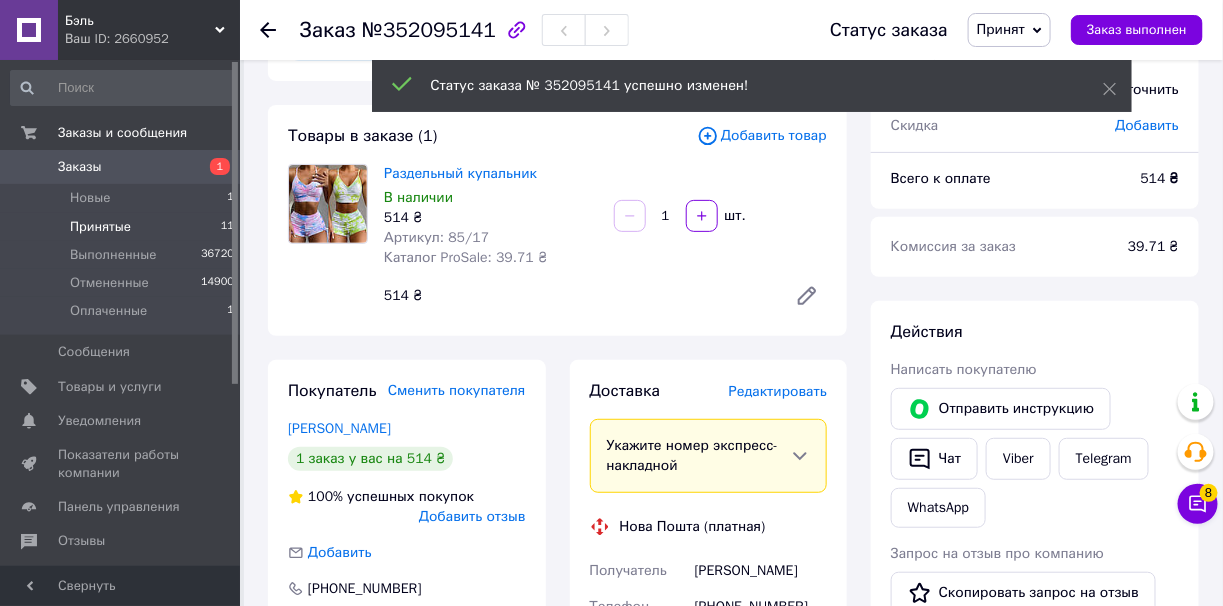 click on "Принятые 11" at bounding box center [123, 227] 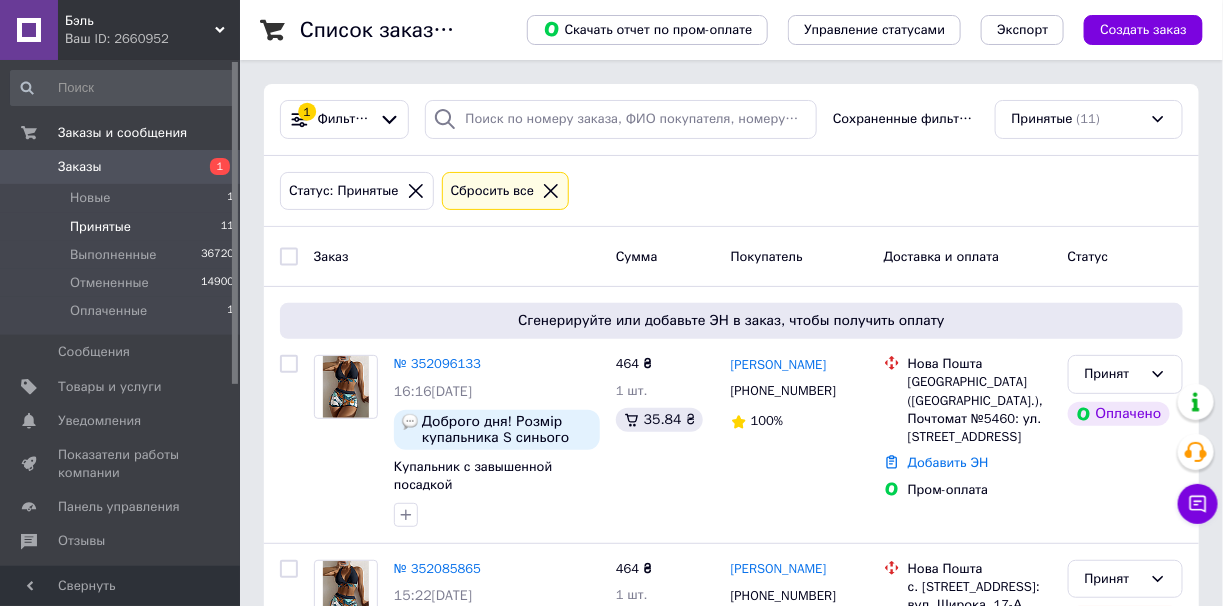 click on "Принятые 11" at bounding box center (123, 227) 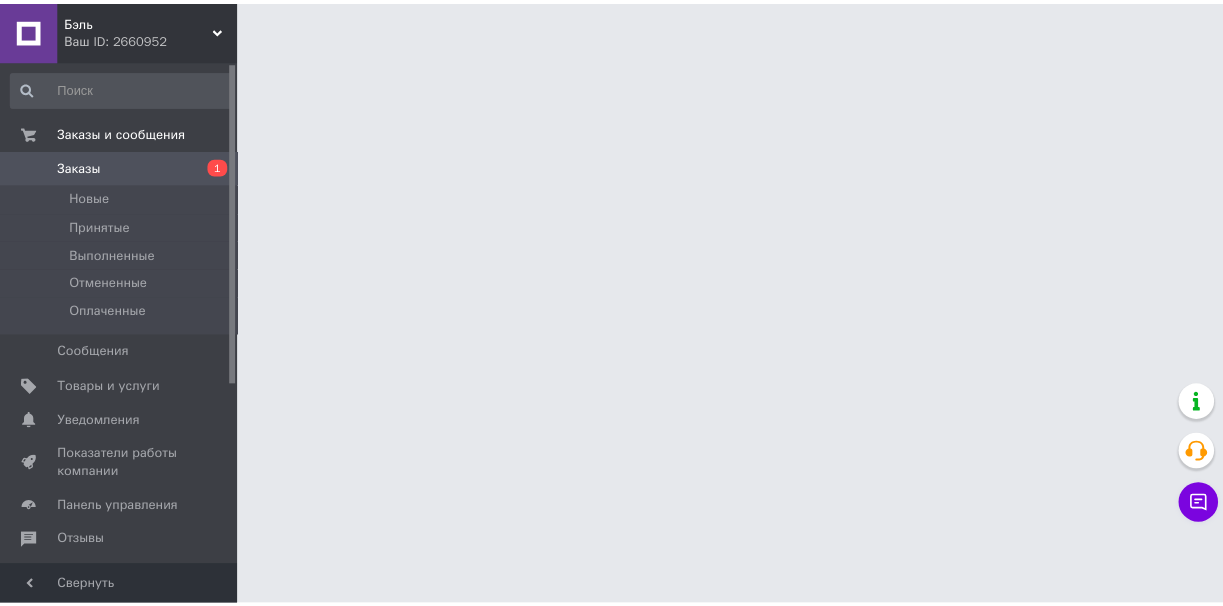 scroll, scrollTop: 0, scrollLeft: 0, axis: both 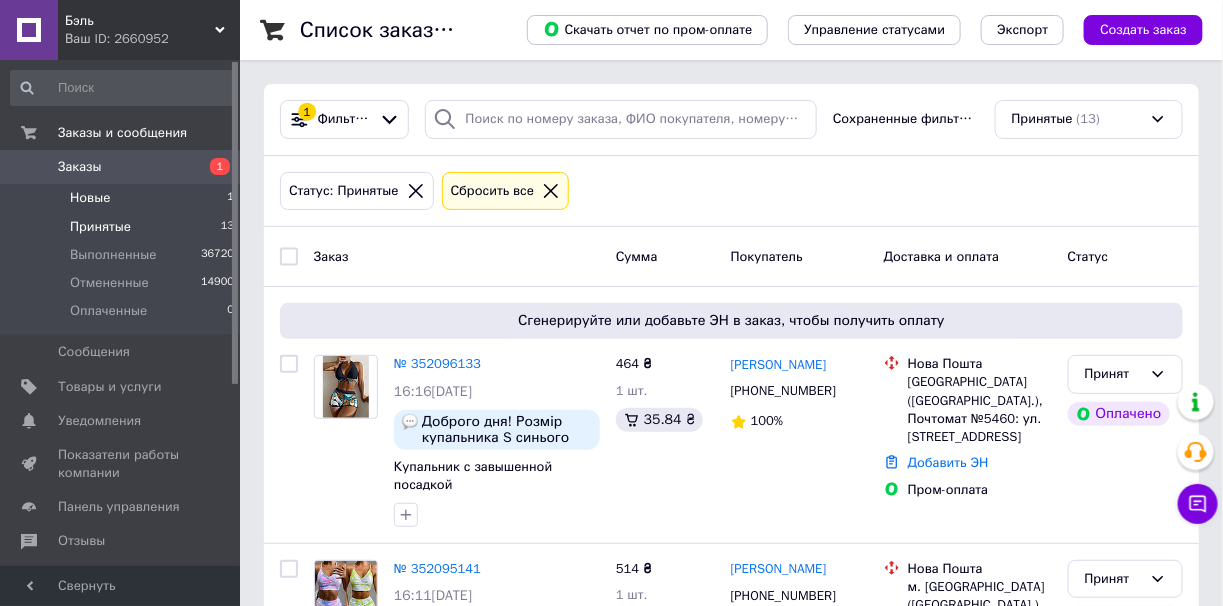 click on "Новые 1" at bounding box center [123, 198] 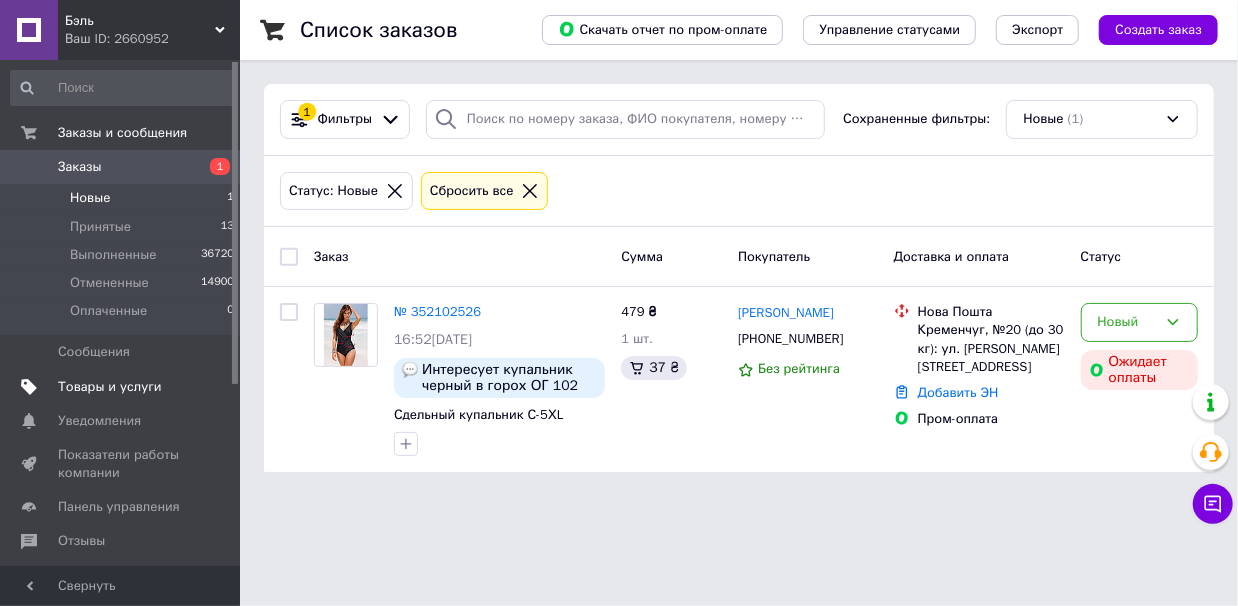 click on "Товары и услуги" at bounding box center (110, 387) 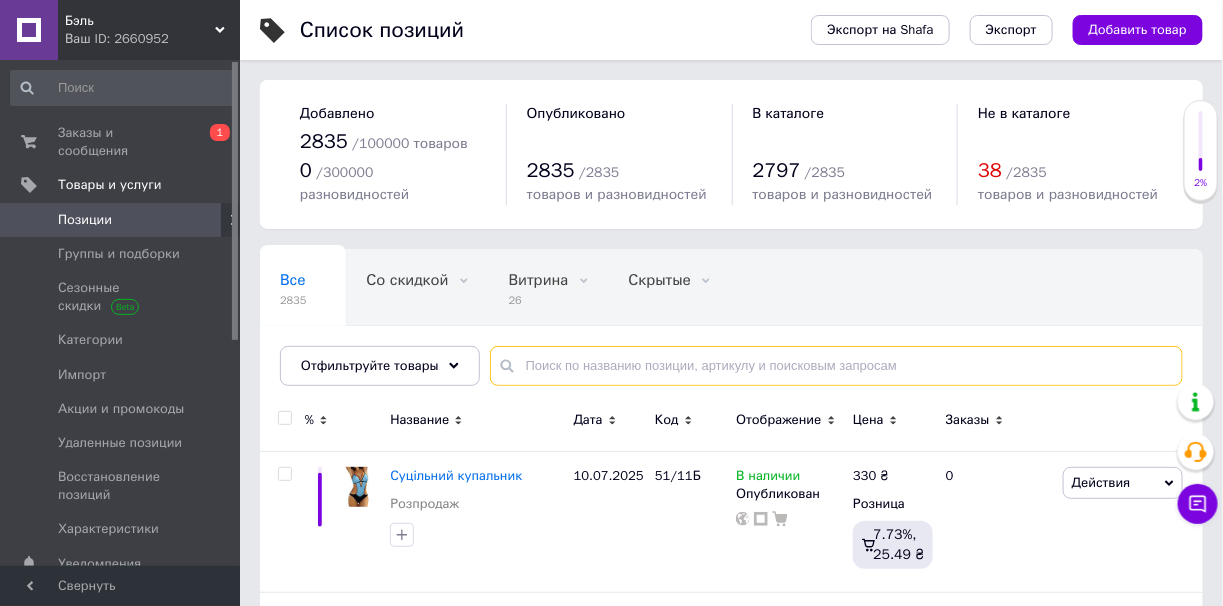 paste on "72/60" 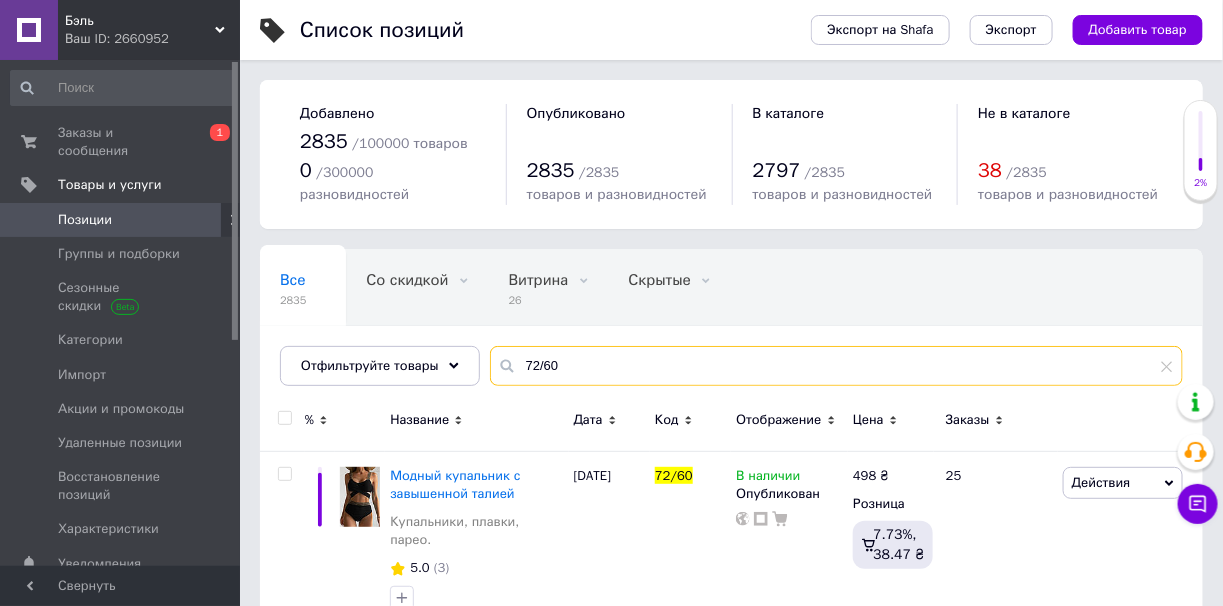 click on "72/60" at bounding box center [836, 366] 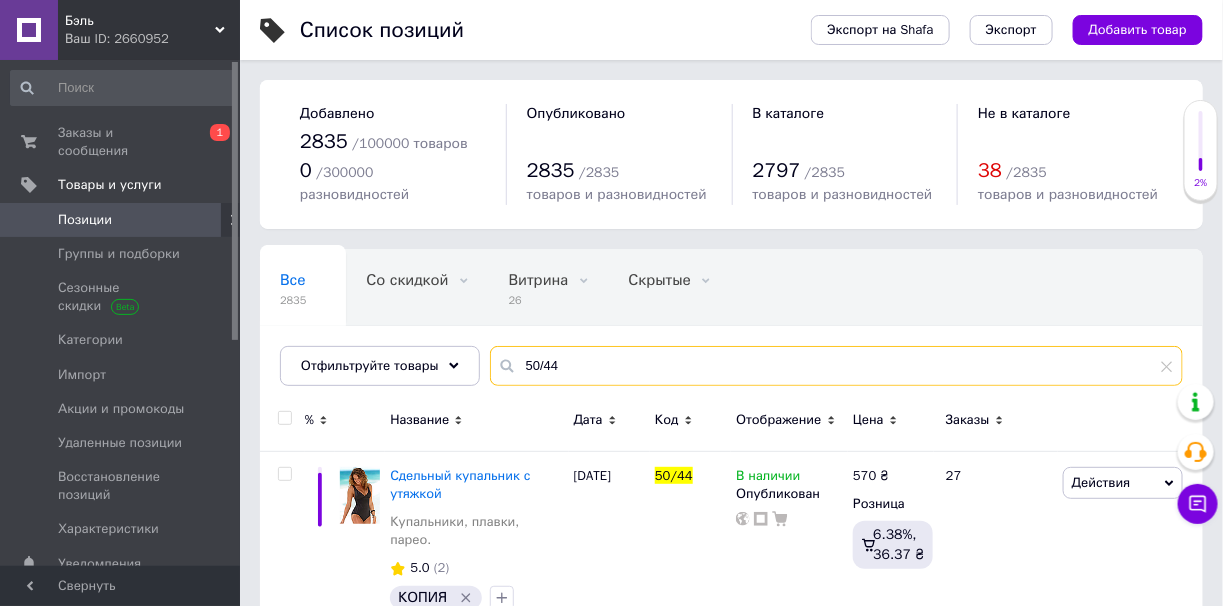 type on "50/44" 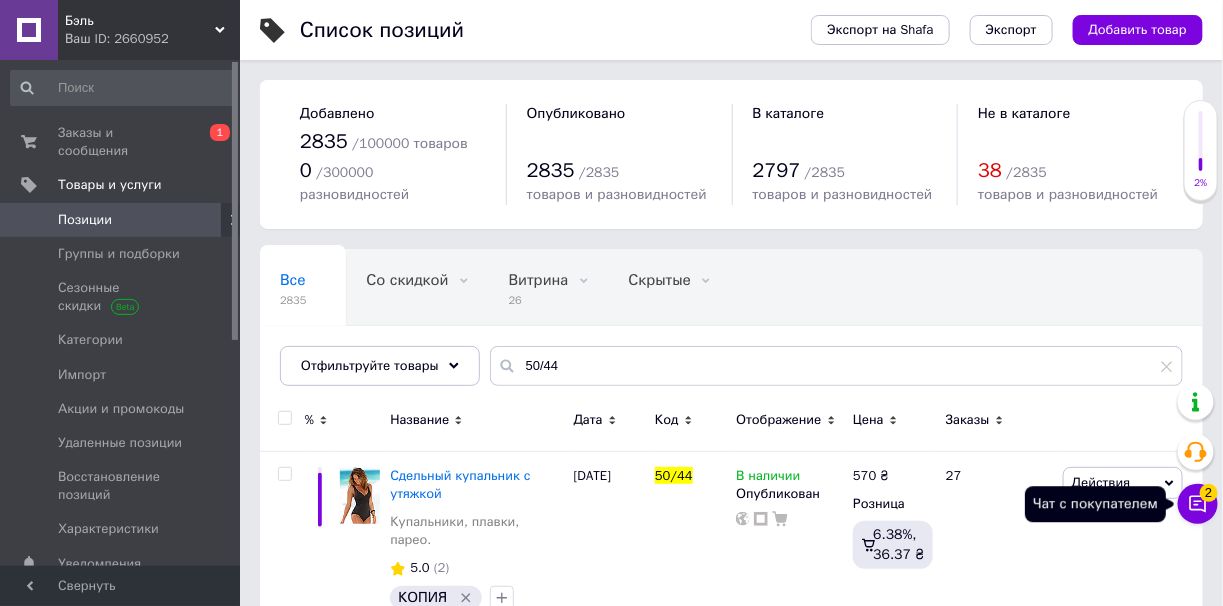 click 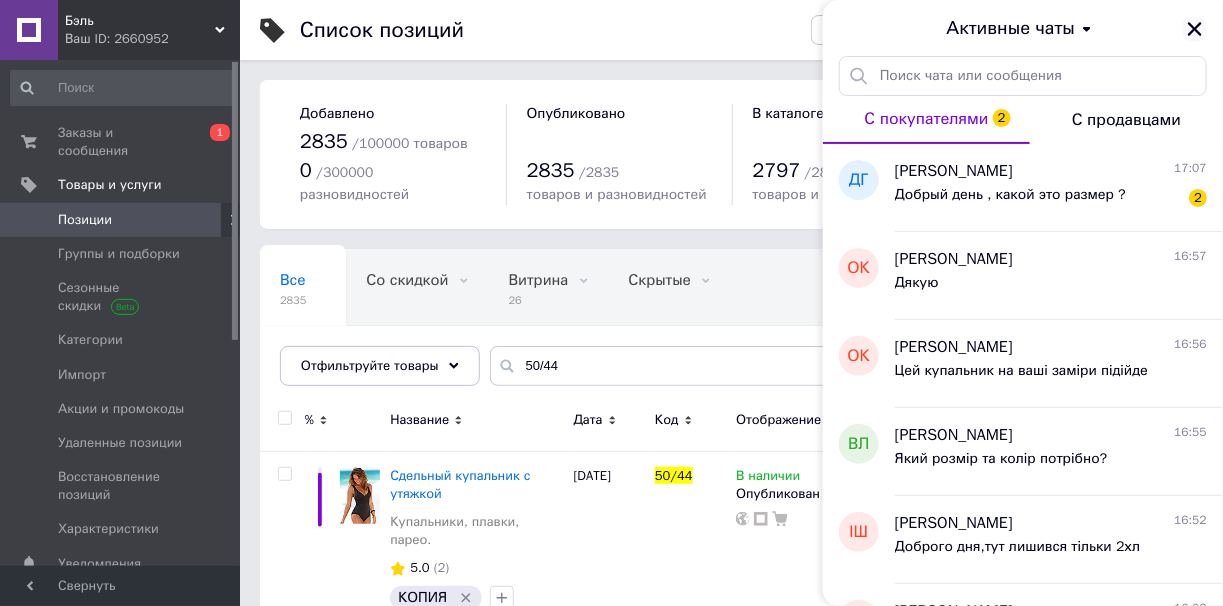click at bounding box center [1195, 29] 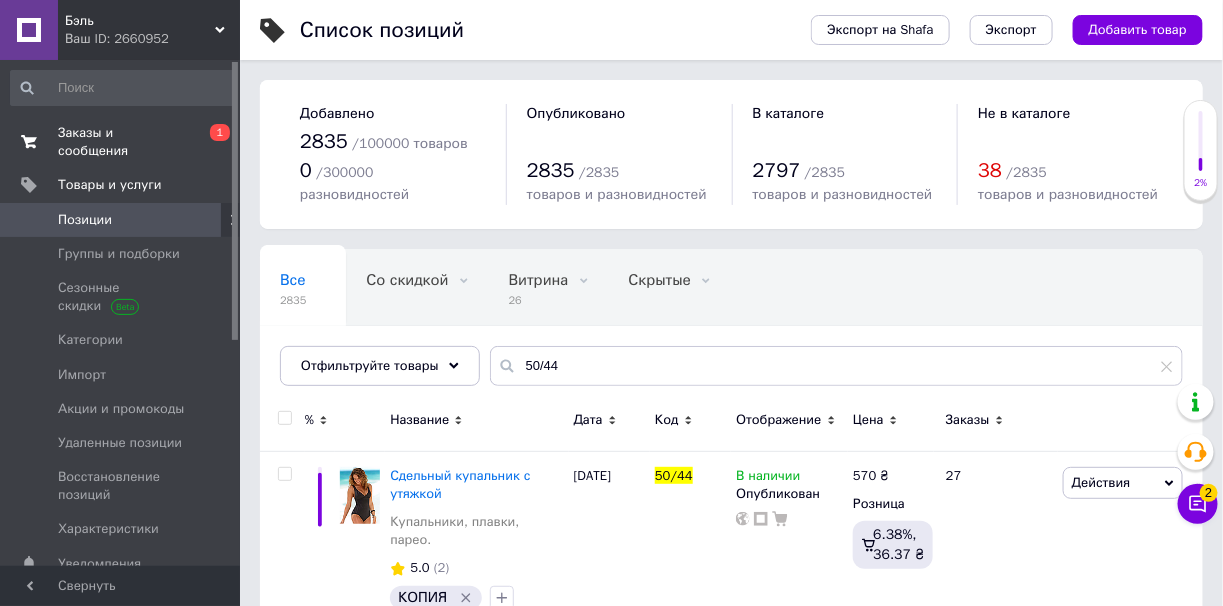 click on "Заказы и сообщения" at bounding box center (121, 142) 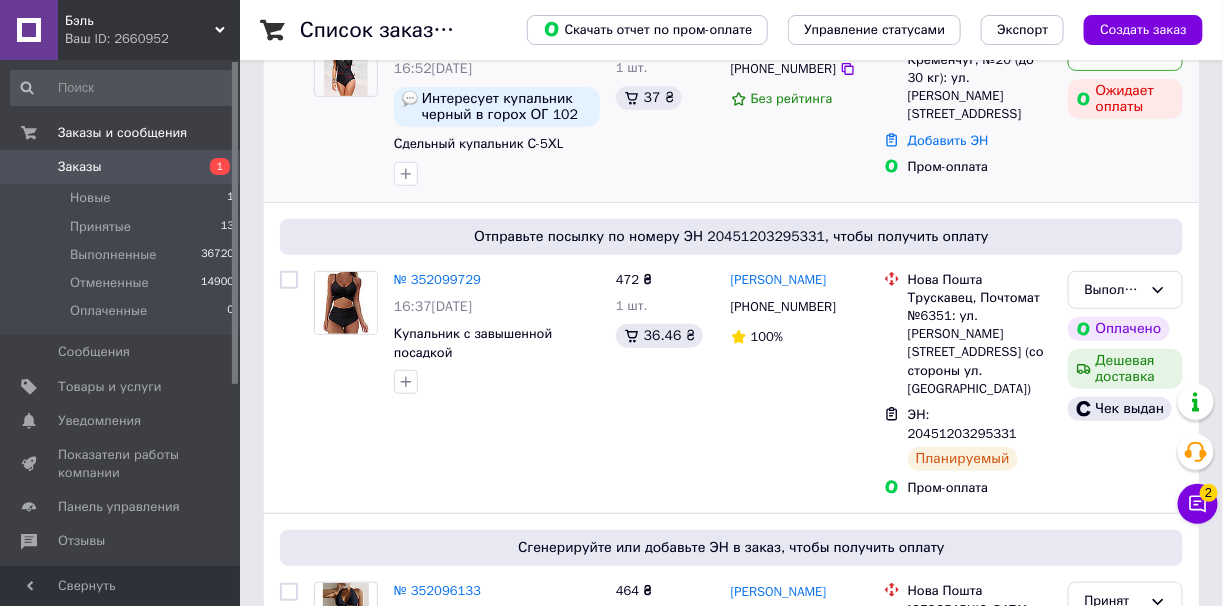 scroll, scrollTop: 400, scrollLeft: 0, axis: vertical 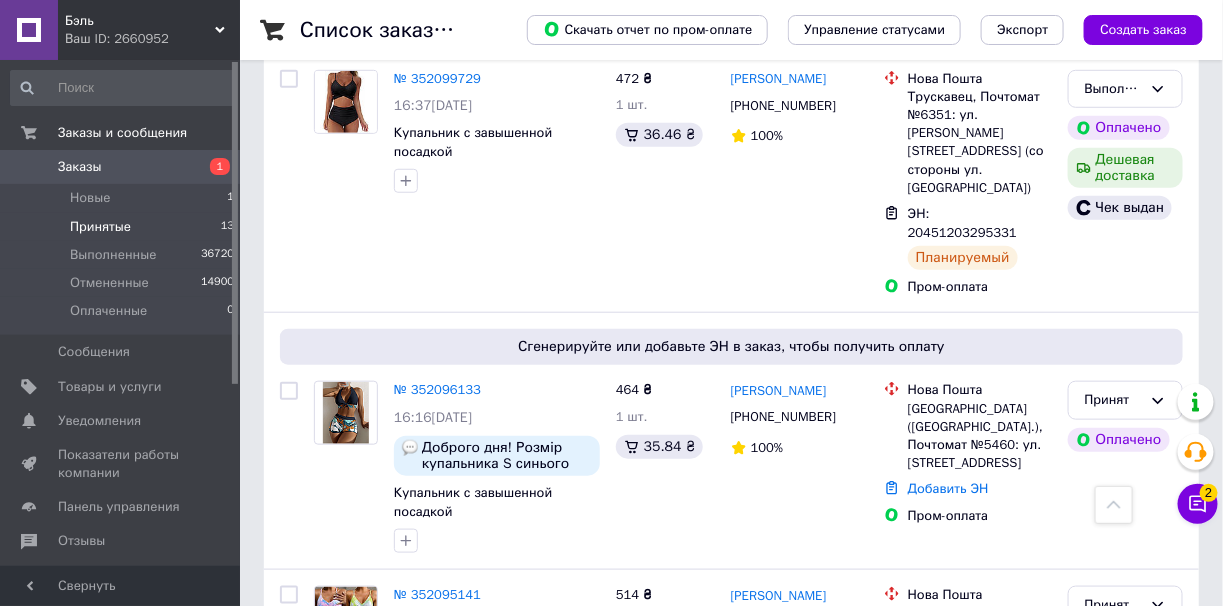 click on "Принятые 13" at bounding box center [123, 227] 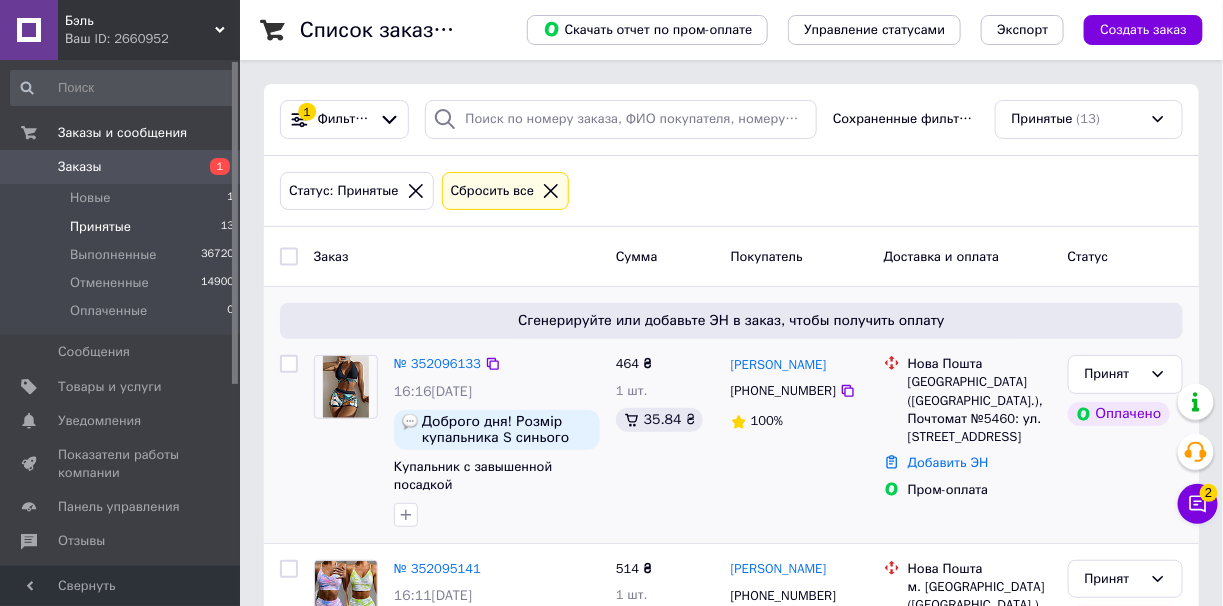 scroll, scrollTop: 99, scrollLeft: 0, axis: vertical 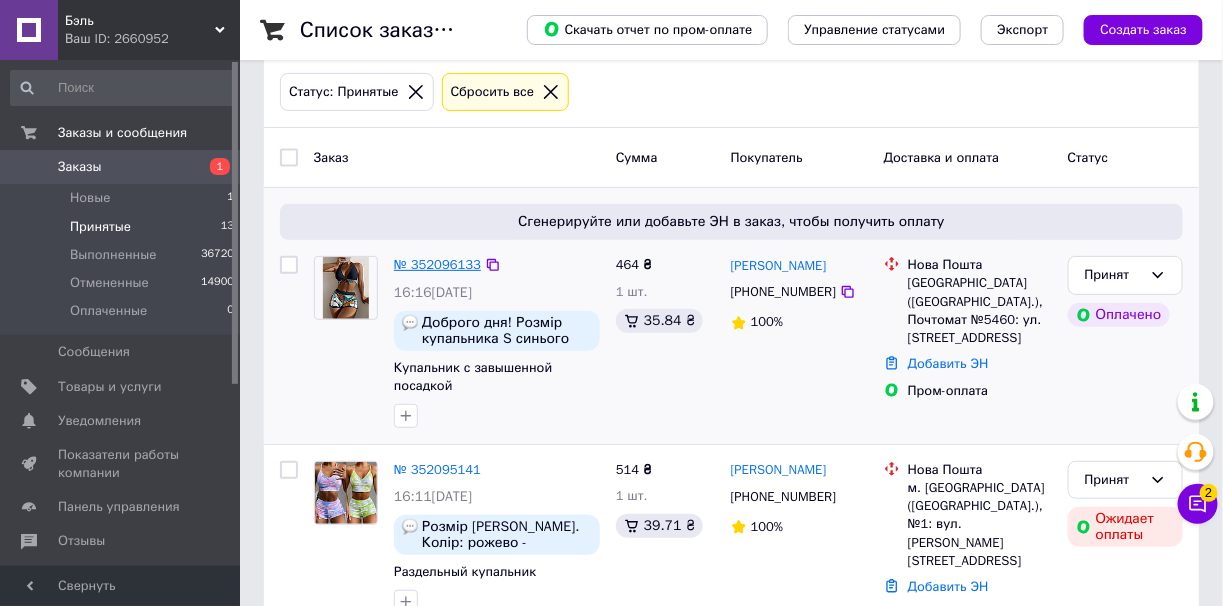 click on "№ 352096133" at bounding box center (437, 264) 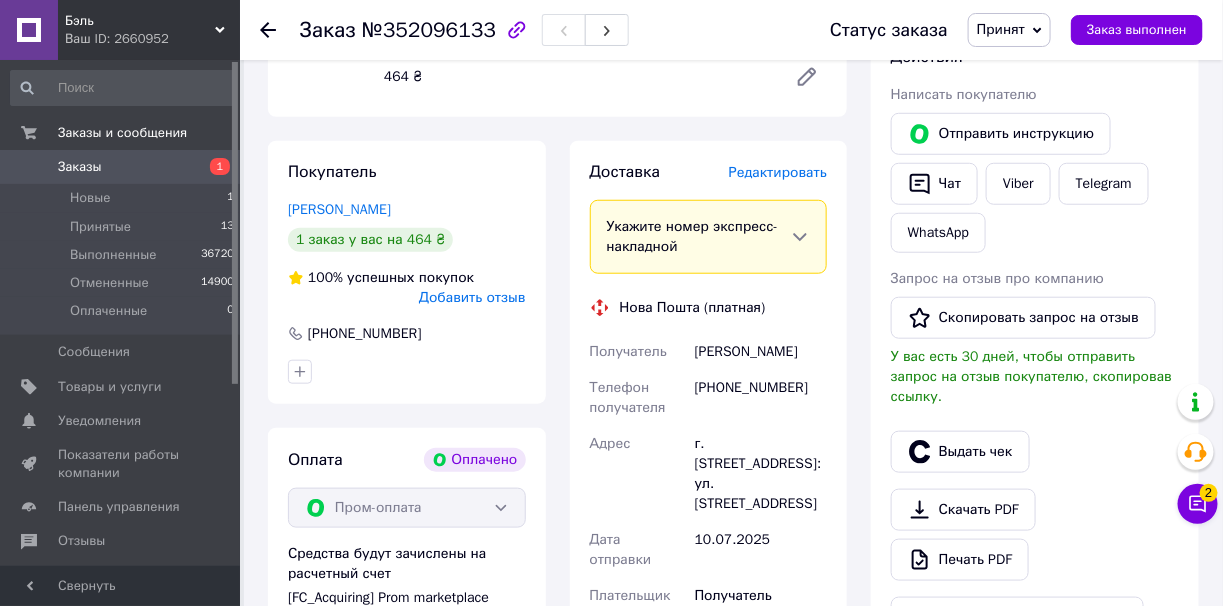 scroll, scrollTop: 699, scrollLeft: 0, axis: vertical 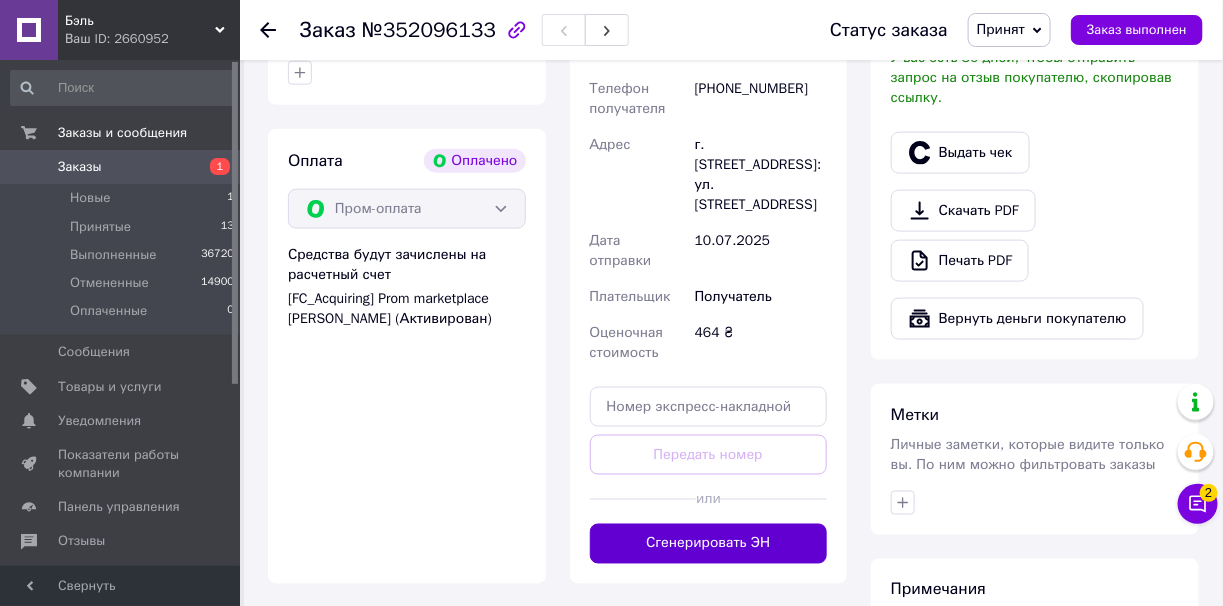 click on "Сгенерировать ЭН" at bounding box center (709, 544) 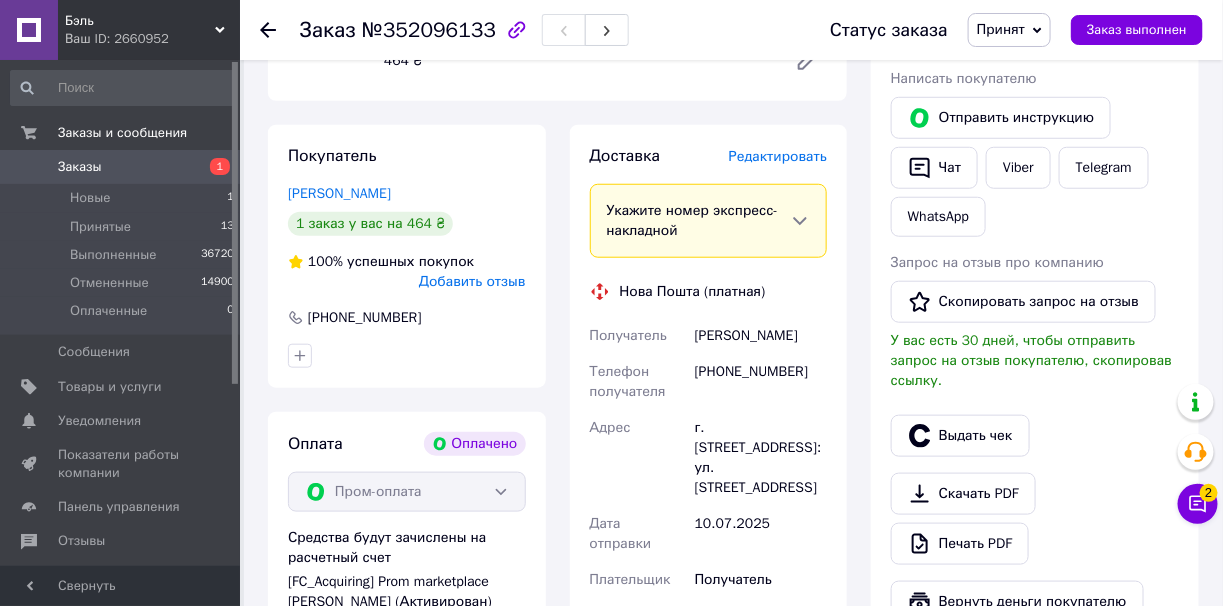 scroll, scrollTop: 400, scrollLeft: 0, axis: vertical 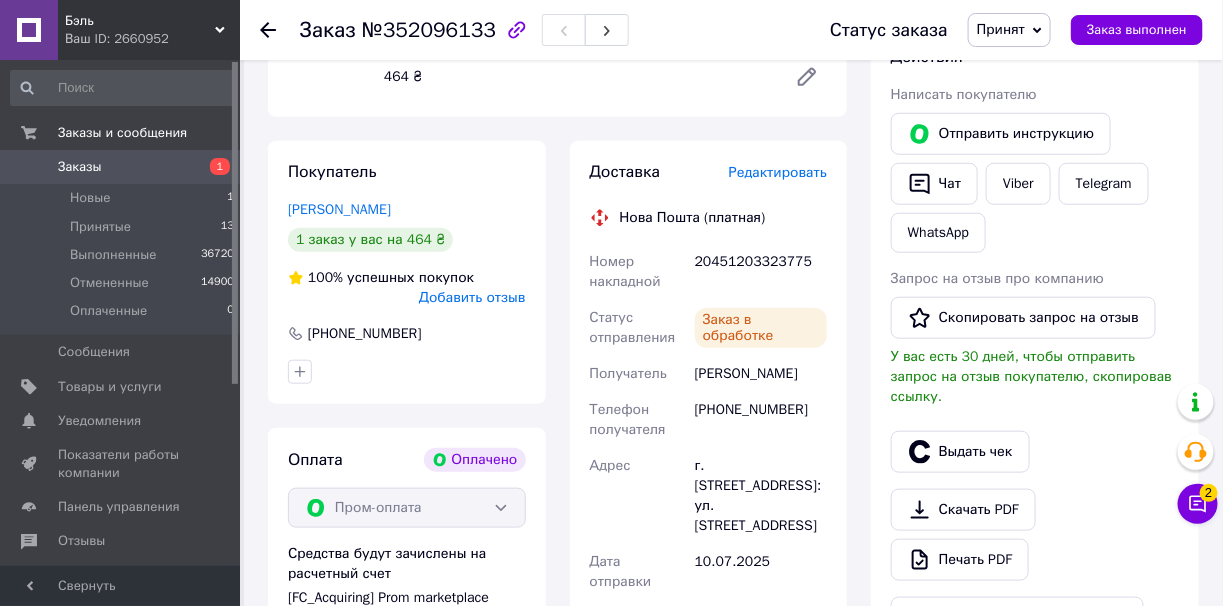 click on "20451203323775" at bounding box center [761, 272] 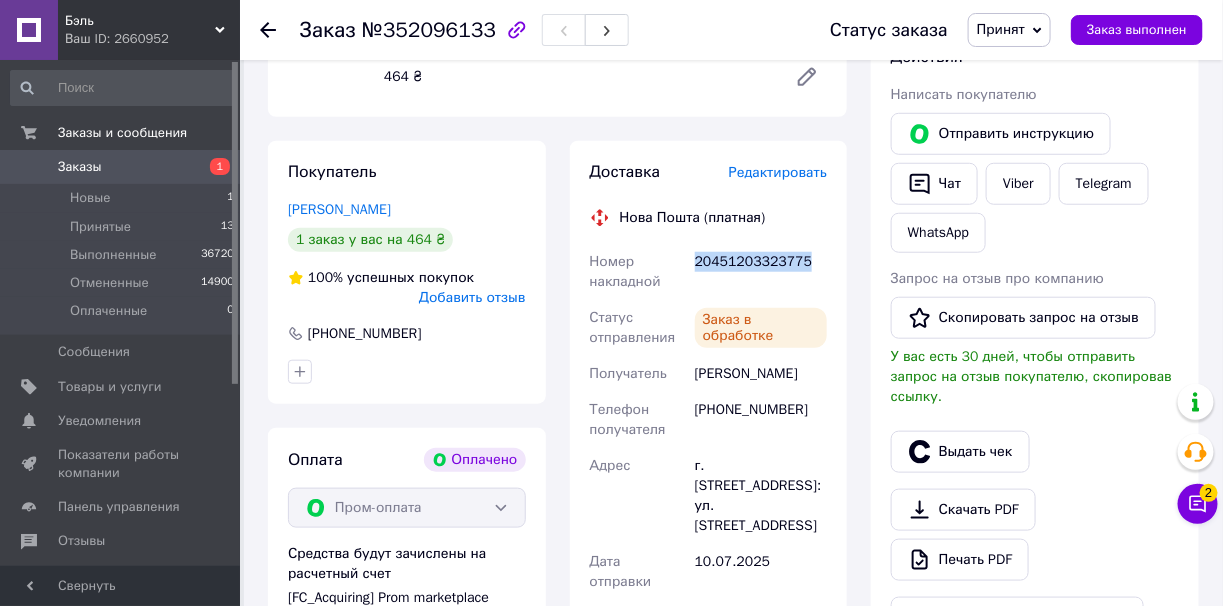 click on "20451203323775" at bounding box center [761, 272] 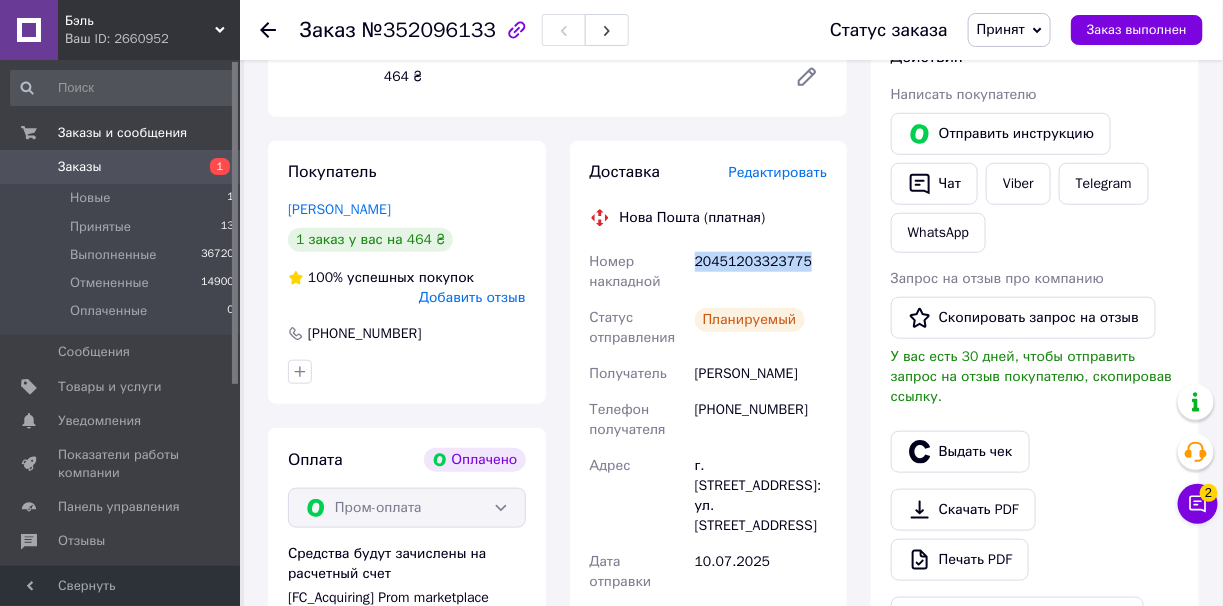 copy on "20451203323775" 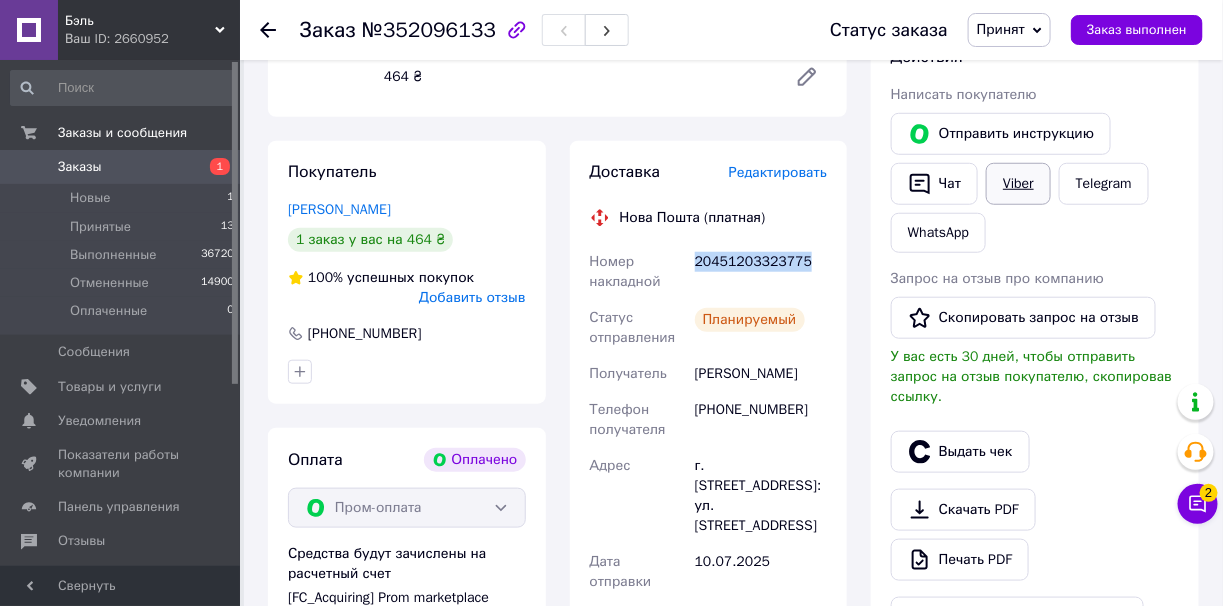 click on "Viber" at bounding box center [1018, 184] 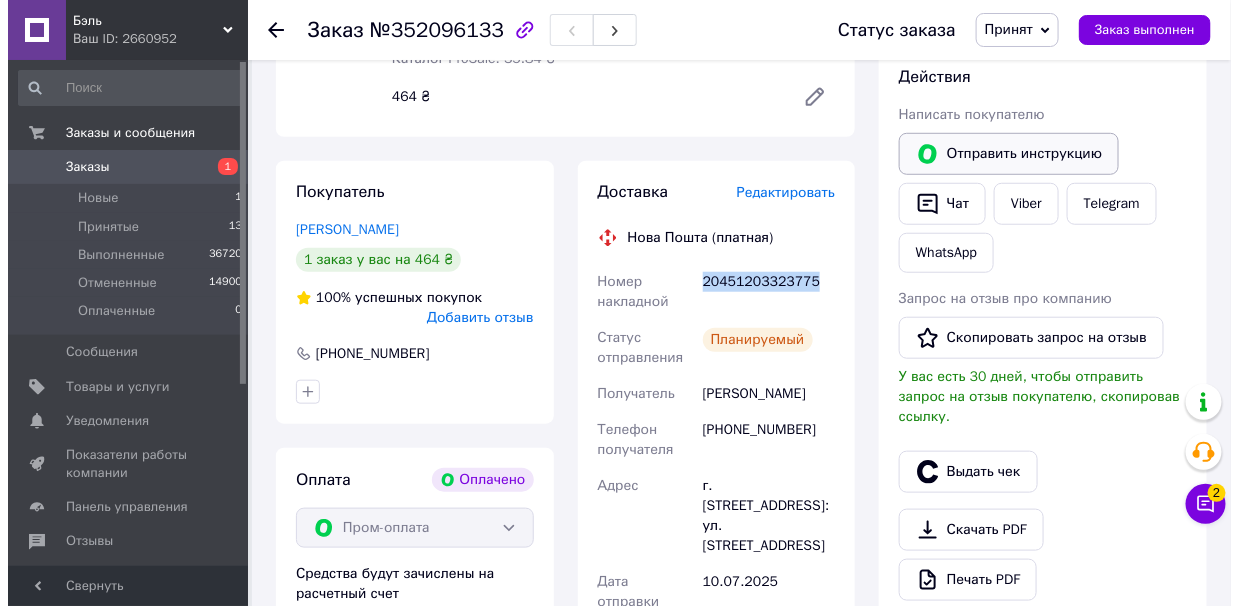 scroll, scrollTop: 499, scrollLeft: 0, axis: vertical 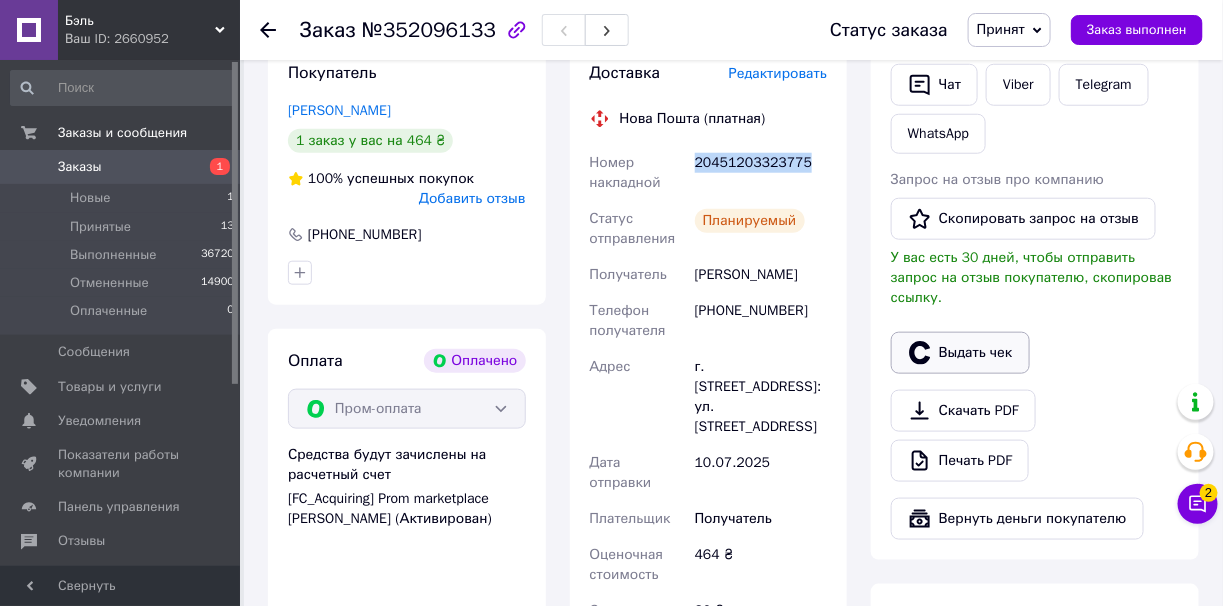 click on "Выдать чек" at bounding box center [960, 353] 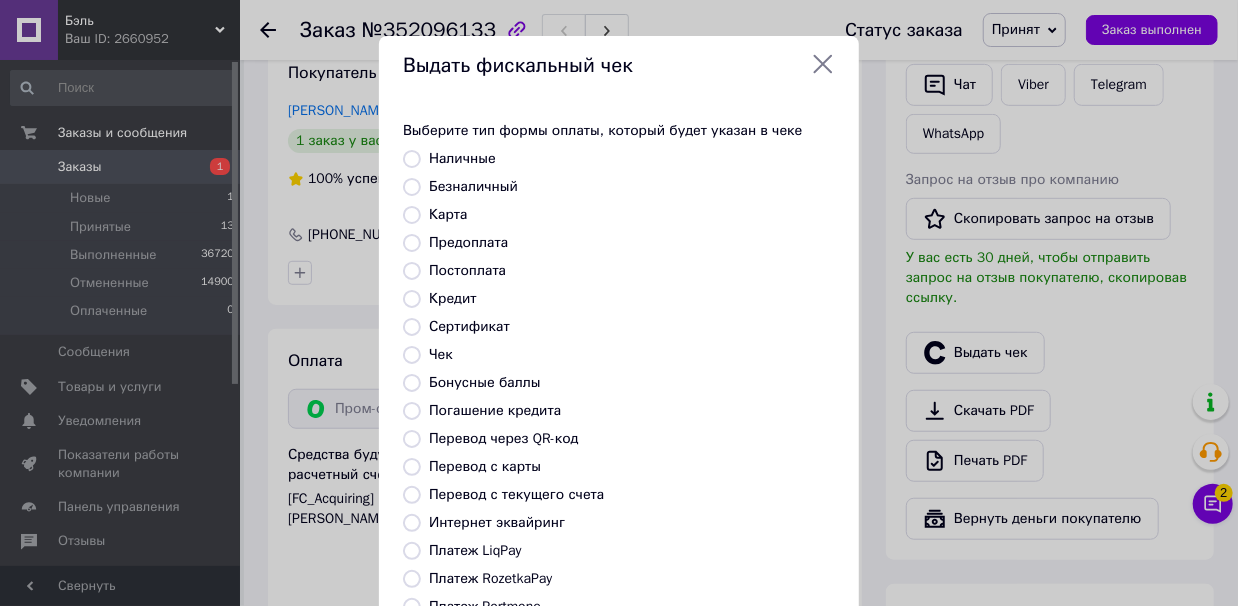 scroll, scrollTop: 99, scrollLeft: 0, axis: vertical 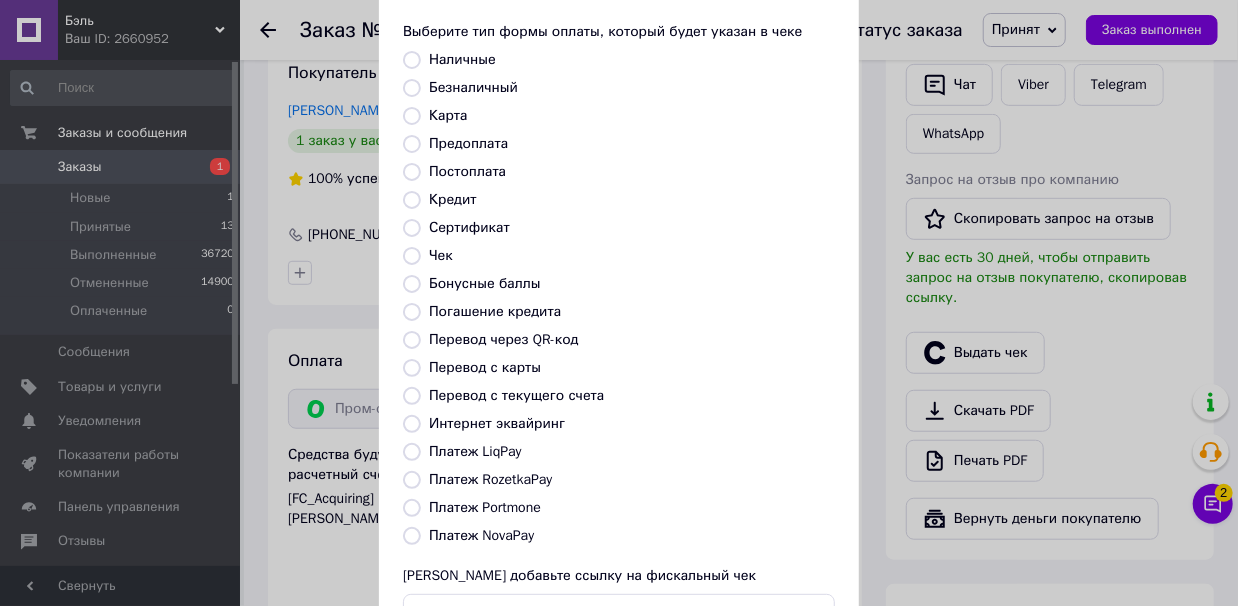 click on "Платеж RozetkaPay" at bounding box center (412, 480) 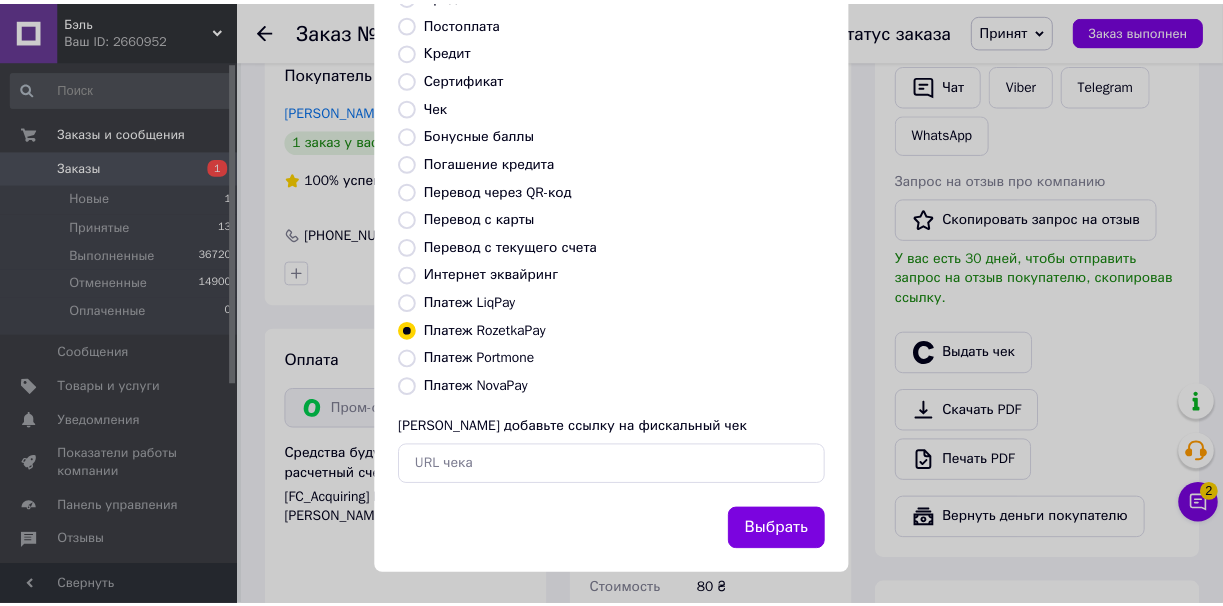 scroll, scrollTop: 251, scrollLeft: 0, axis: vertical 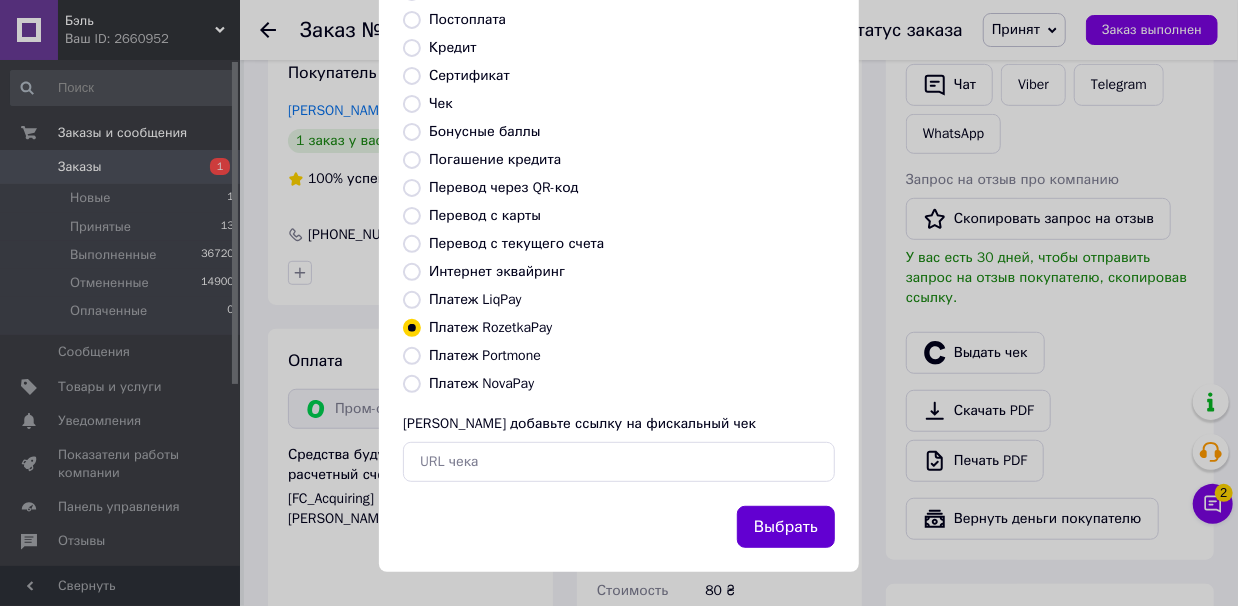 click on "Выбрать" at bounding box center [786, 527] 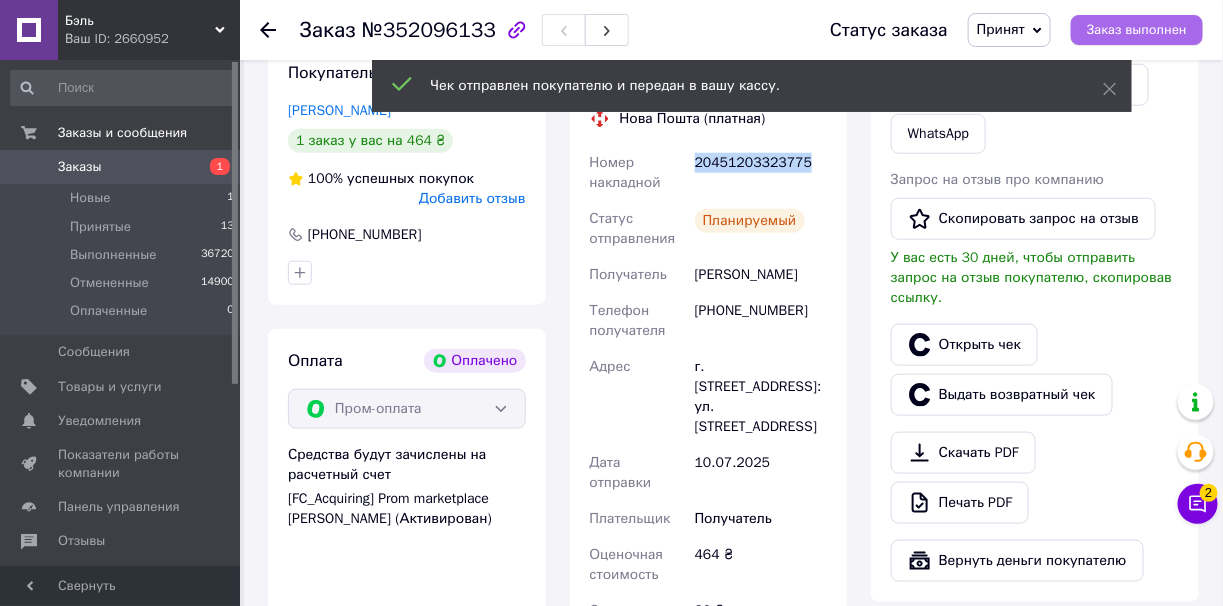 click on "Заказ выполнен" at bounding box center (1137, 30) 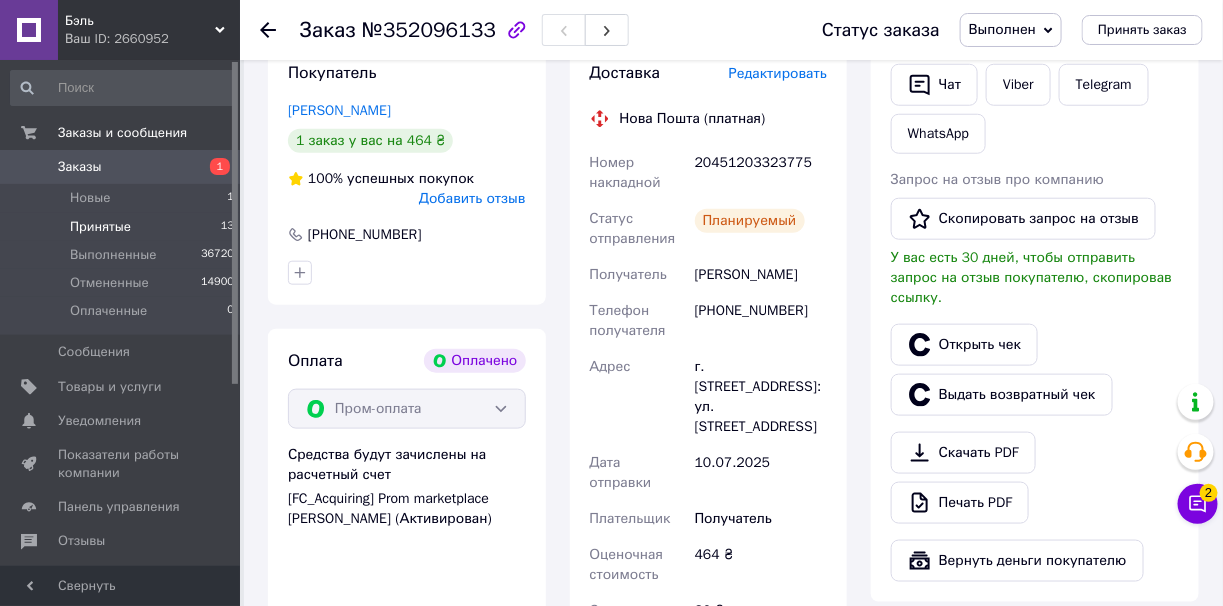 click on "Принятые 13" at bounding box center (123, 227) 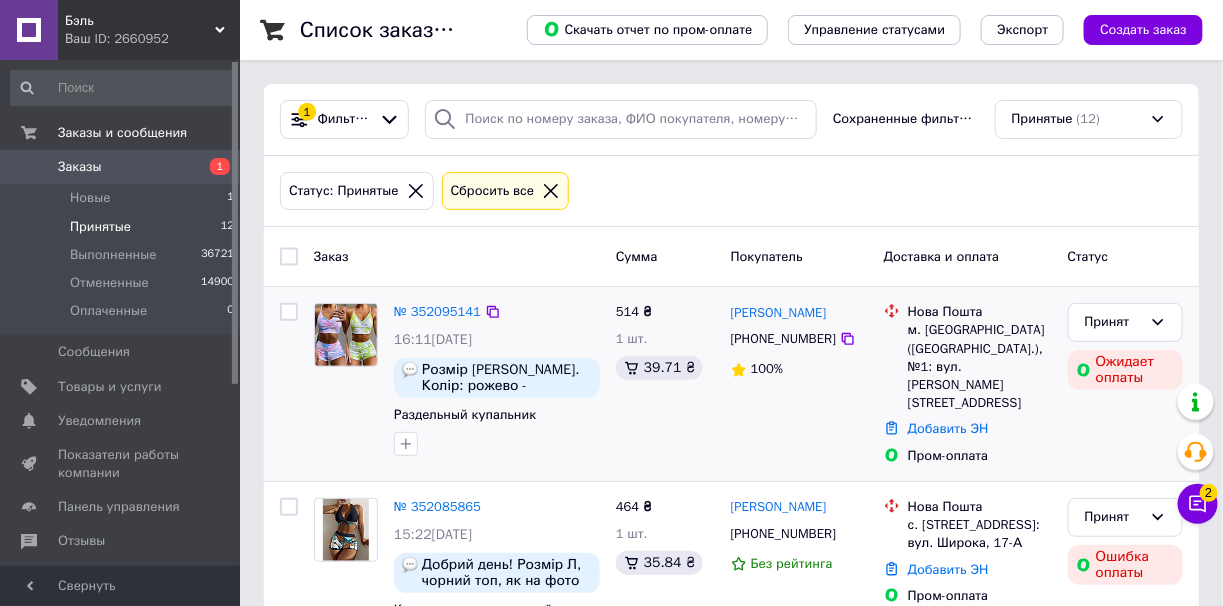 scroll, scrollTop: 99, scrollLeft: 0, axis: vertical 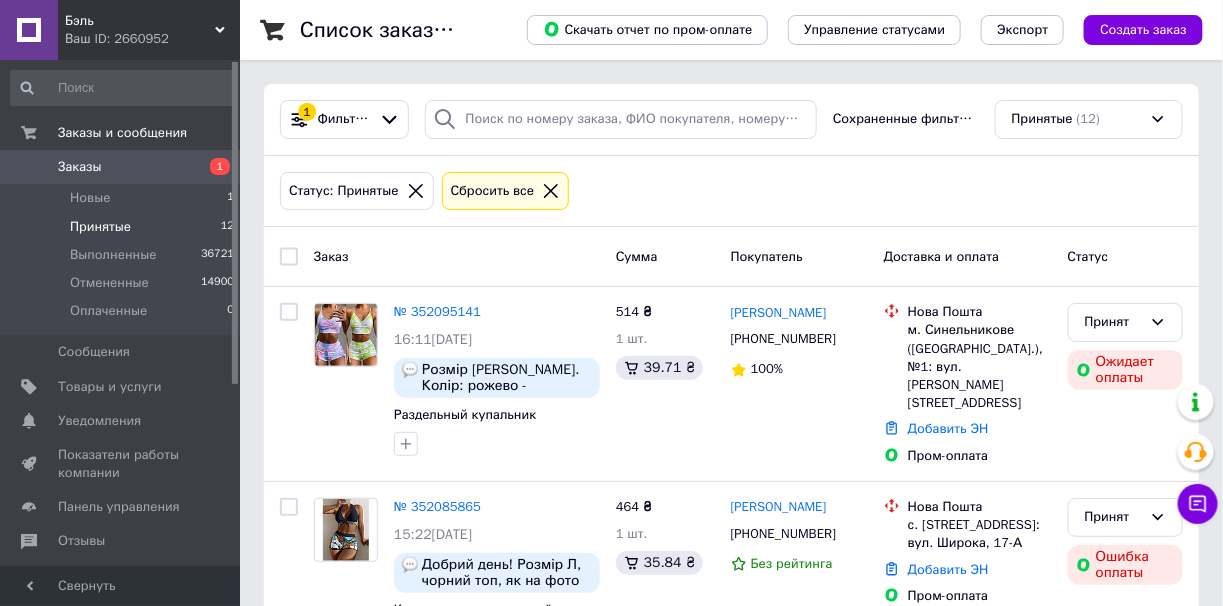 click on "Принятые 12" at bounding box center [123, 227] 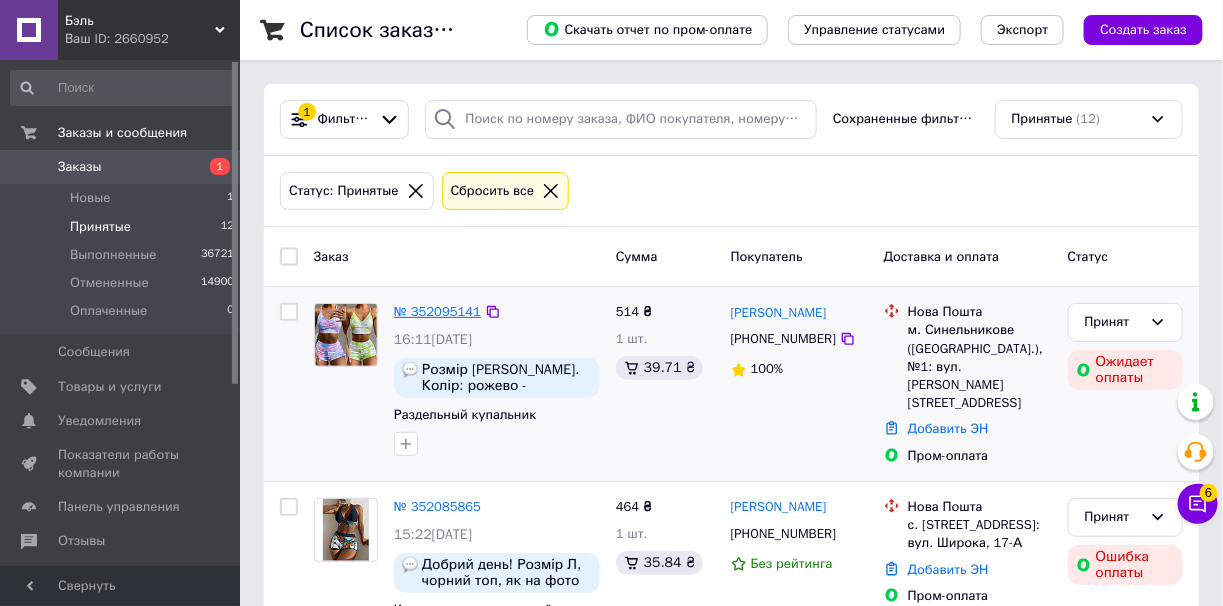 click on "№ 352095141" at bounding box center (437, 311) 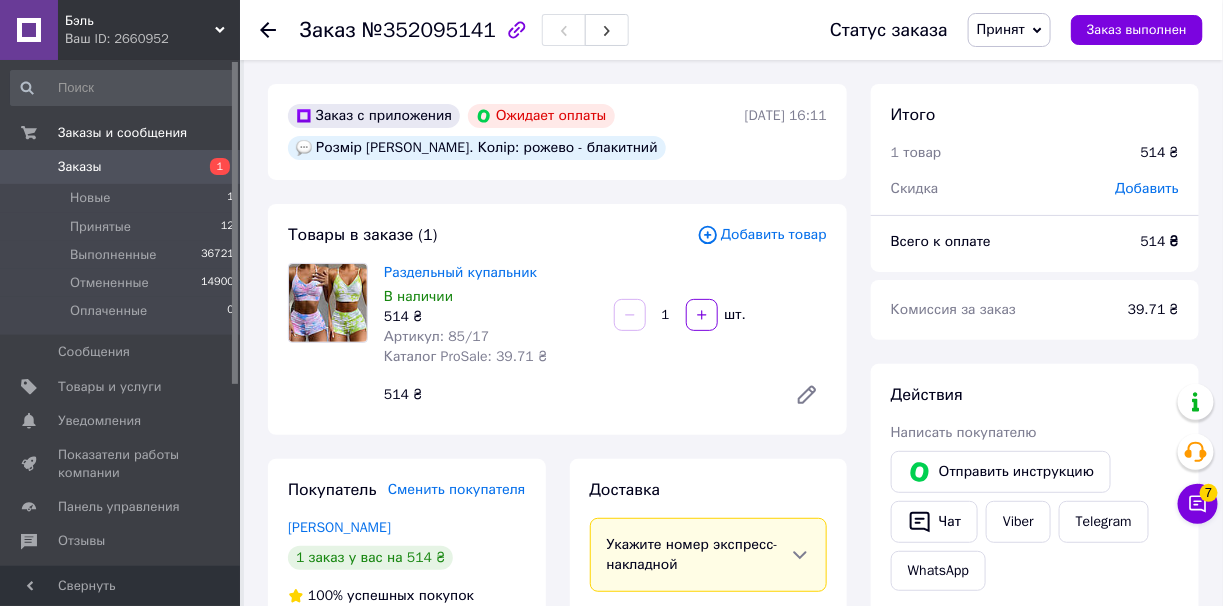 click on "Раздельный купальник" at bounding box center [460, 272] 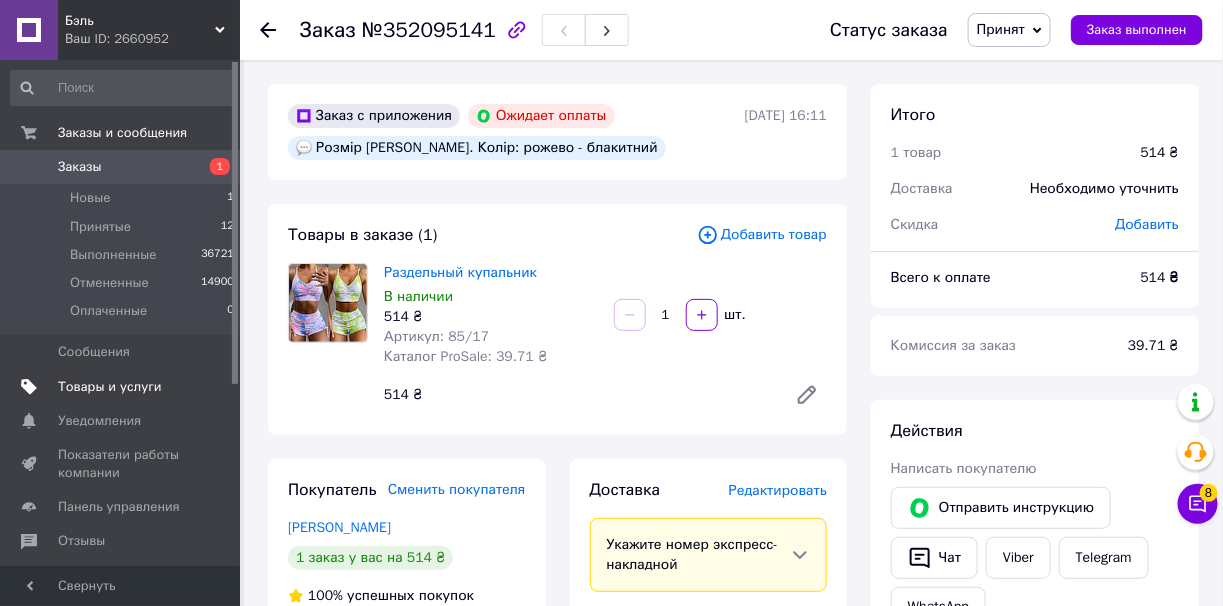 click on "Товары и услуги" at bounding box center [110, 387] 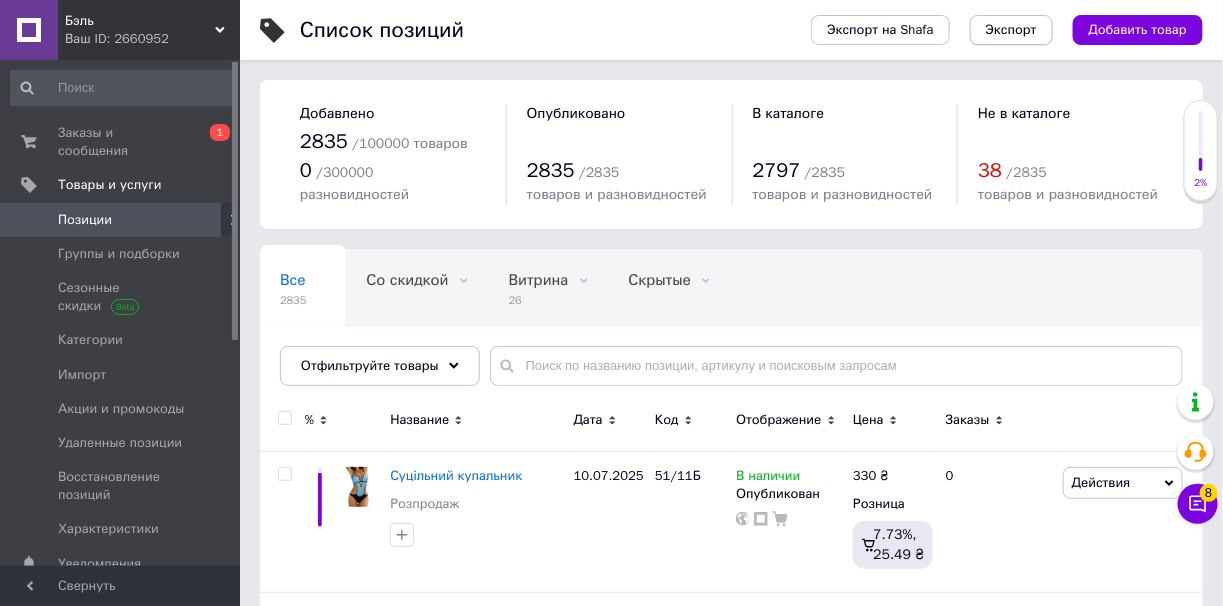 click on "Экспорт" at bounding box center (1011, 30) 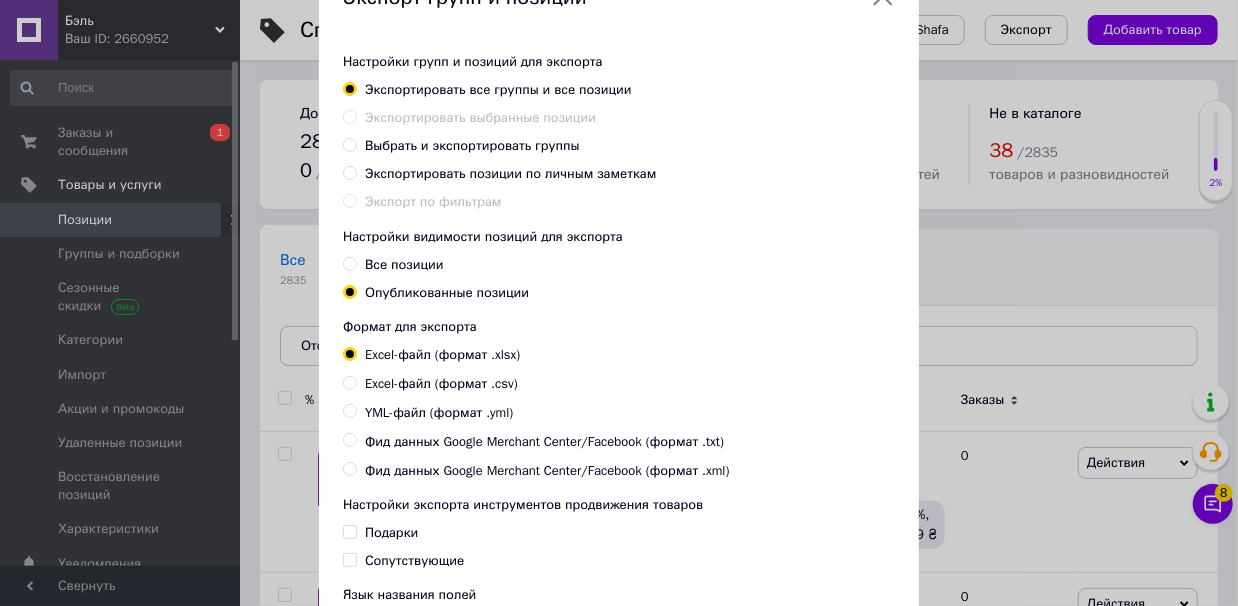 scroll, scrollTop: 99, scrollLeft: 0, axis: vertical 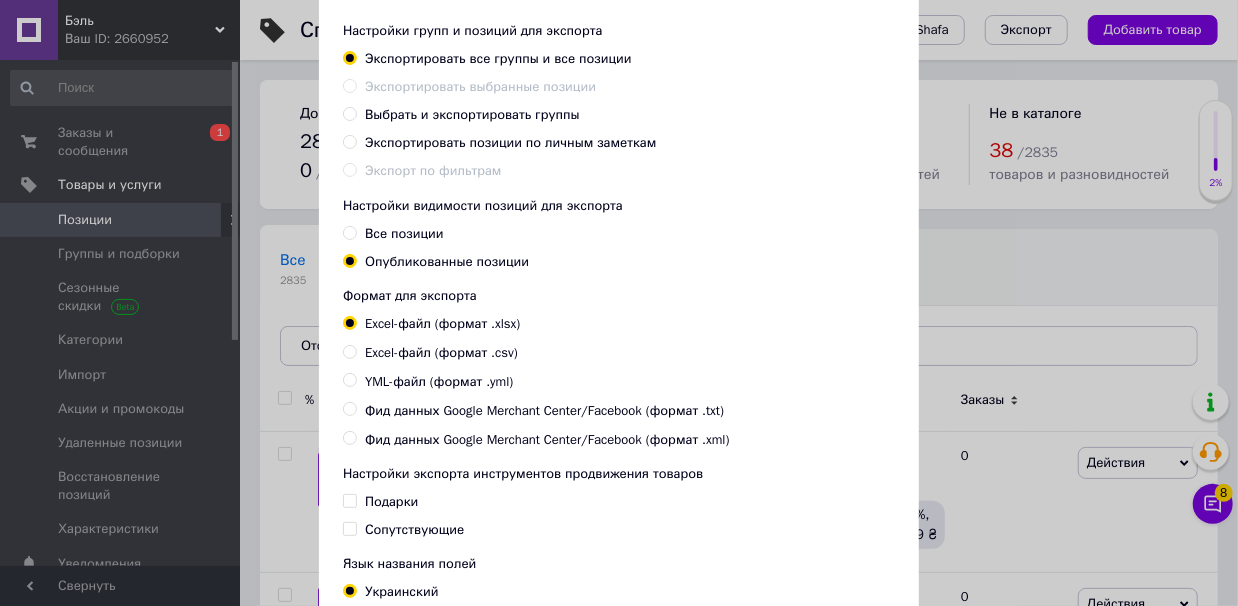 click on "YML-файл (формат .yml)" at bounding box center [349, 379] 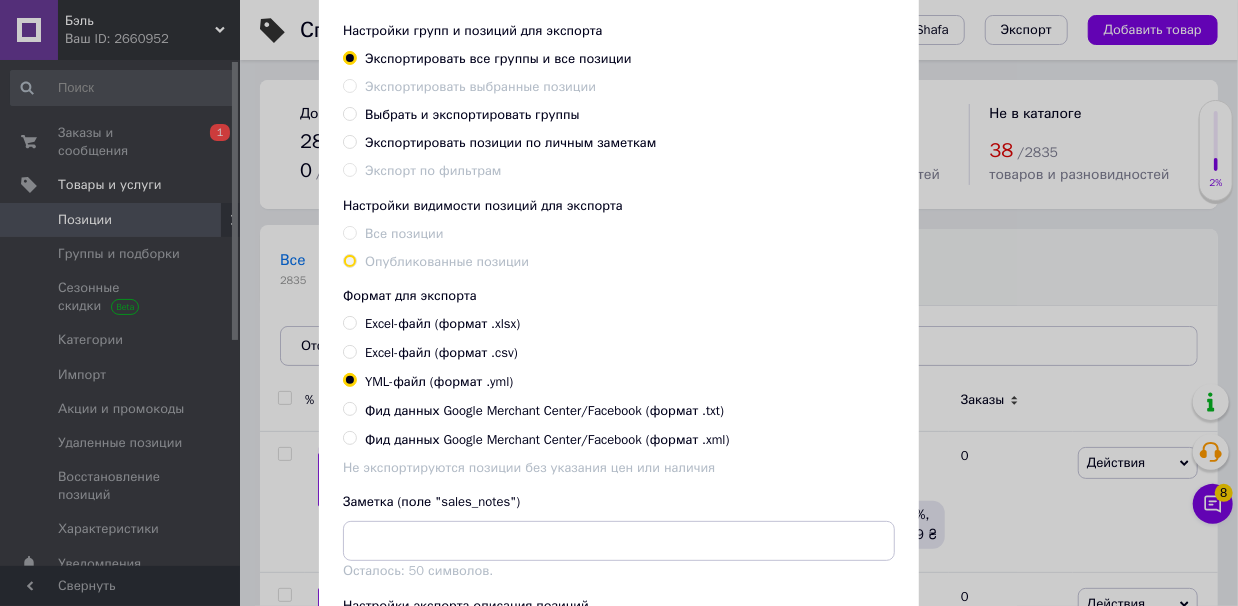 scroll, scrollTop: 400, scrollLeft: 0, axis: vertical 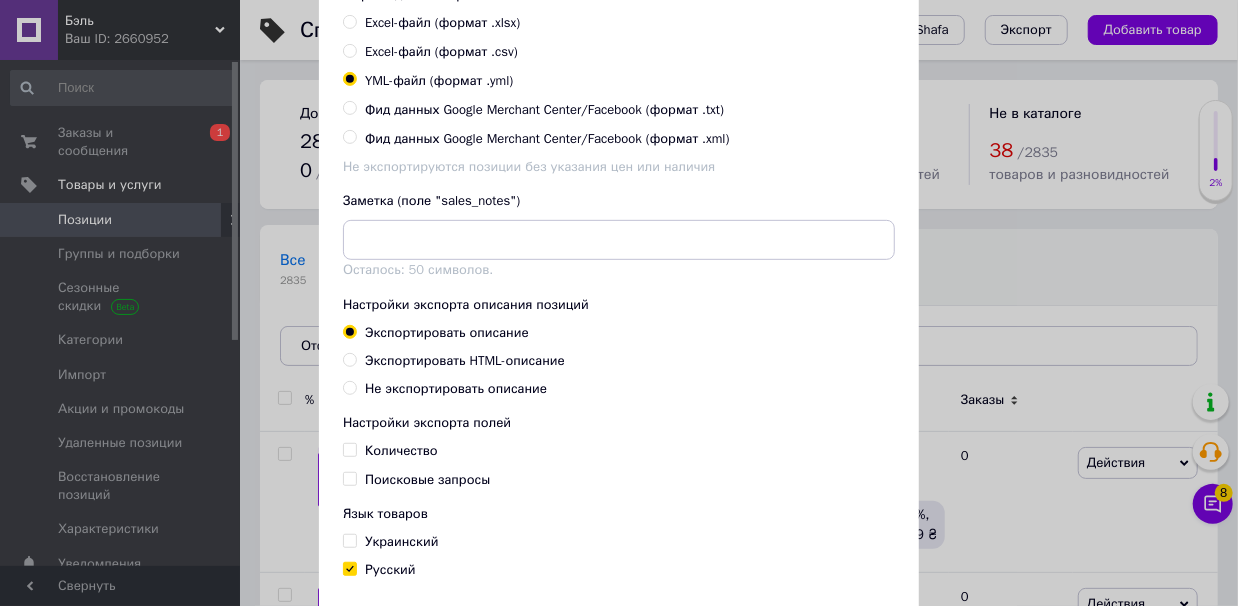 click on "Украинский" at bounding box center [402, 541] 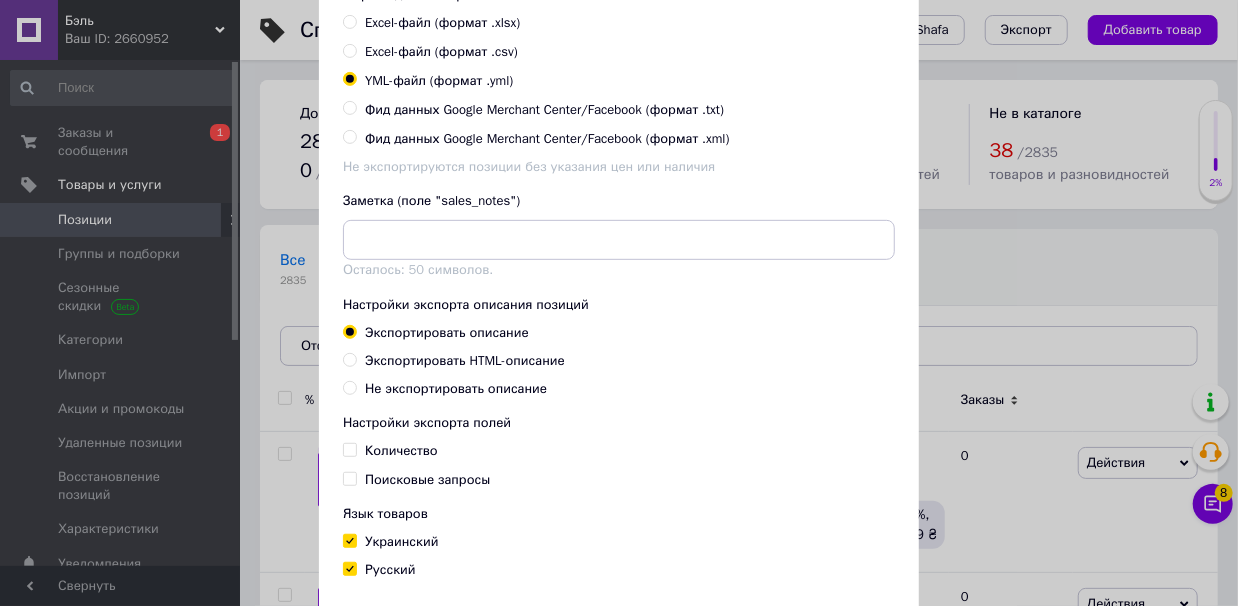 checkbox on "true" 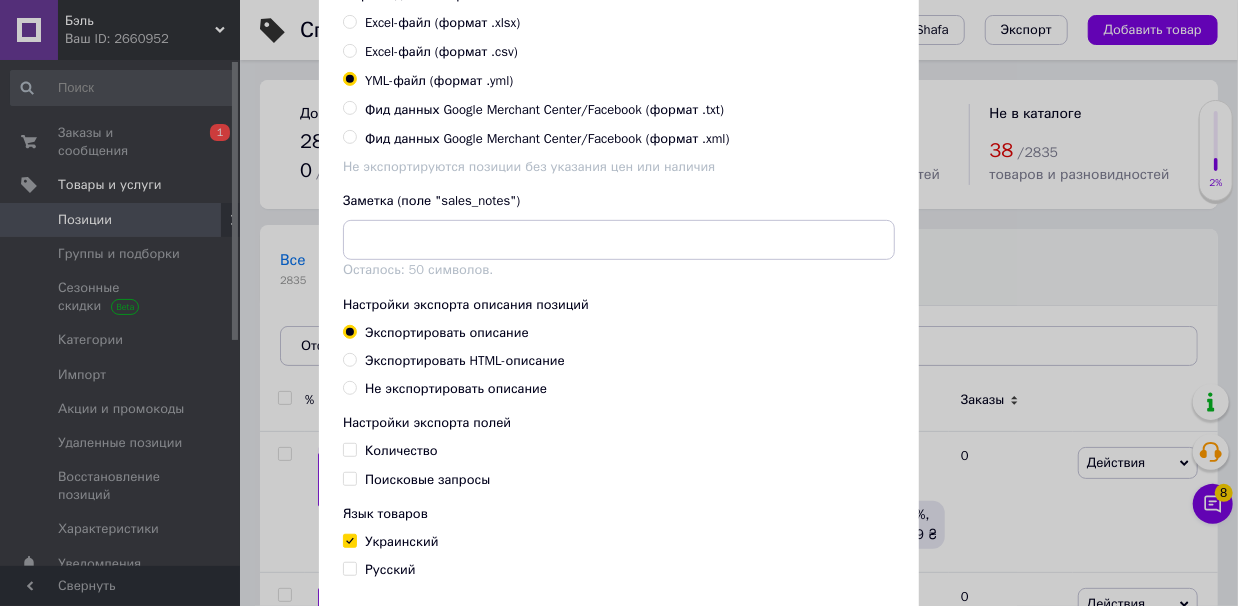 checkbox on "false" 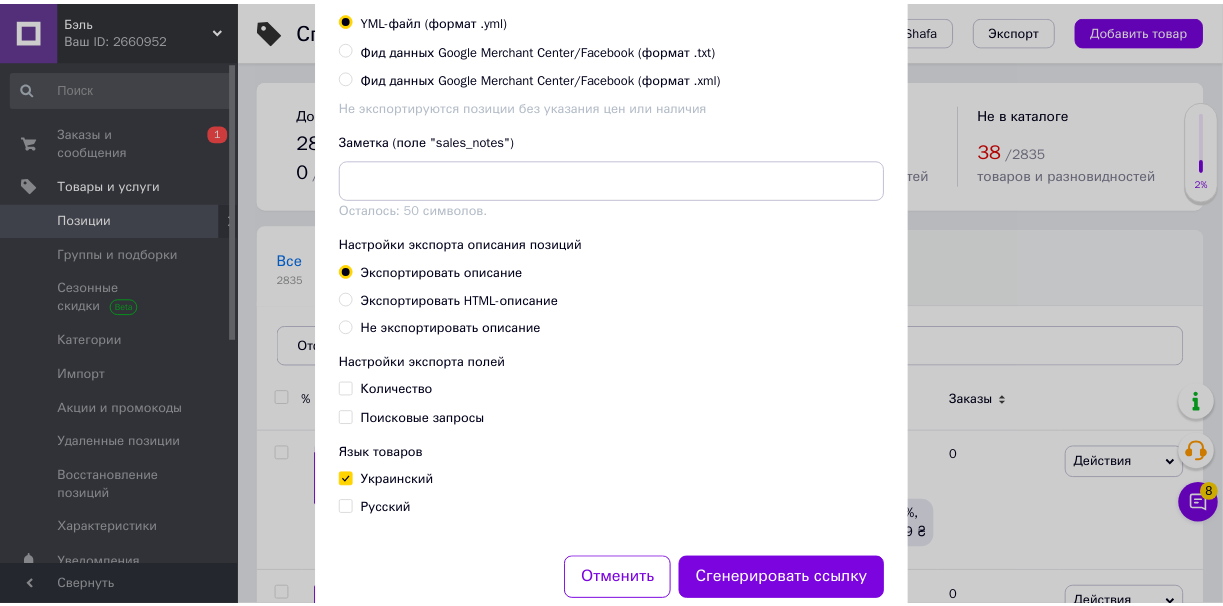 scroll, scrollTop: 515, scrollLeft: 0, axis: vertical 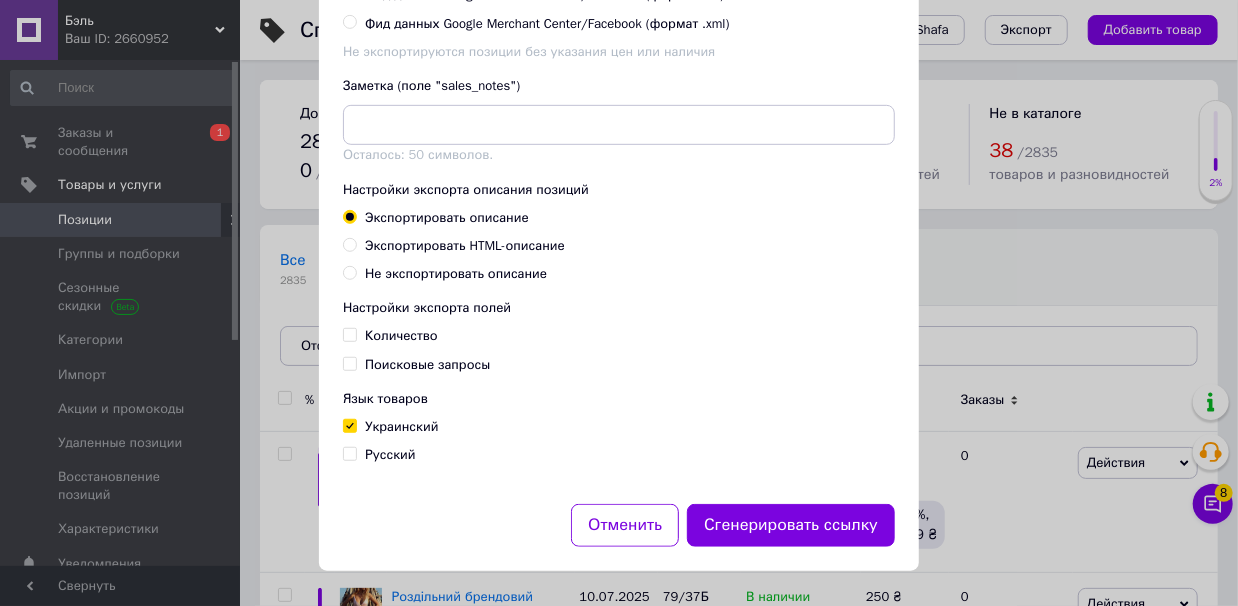 click on "Сгенерировать ссылку" at bounding box center [791, 525] 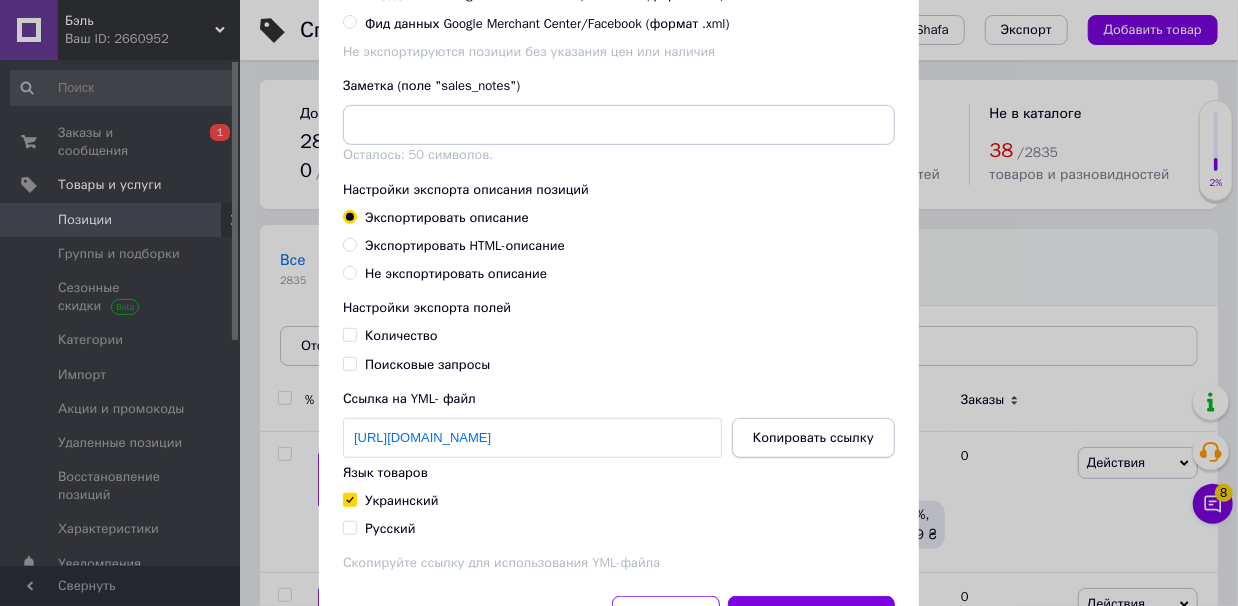 click on "Копировать ссылку" at bounding box center (813, 438) 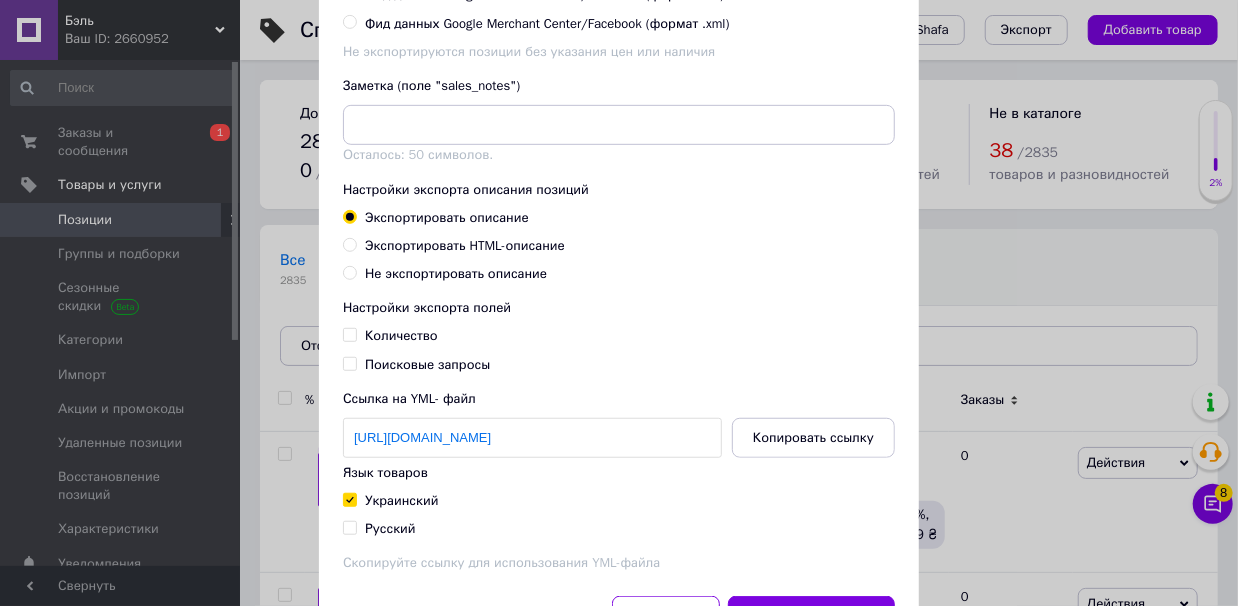click on "Экспорт групп и позиций Настройки групп и позиций для экспорта Экспортировать все группы и все позиции Экспортировать выбранные позиции Выбрать и экспортировать группы Экспортировать позиции по личным заметкам Экспорт по фильтрам Настройки видимости позиций для экспорта Все позиции Опубликованные позиции Формат для экспорта Excel-файл (формат .xlsx) Excel-файл (формат .csv) YML-файл (формат .yml) Фид данных Google Merchant Center/Facebook (формат .txt) Фид данных Google Merchant Center/Facebook (формат .xml) Не экспортируются позиции без указания цен или наличия Заметка (поле "sales_notes") Количество" at bounding box center [619, 92] 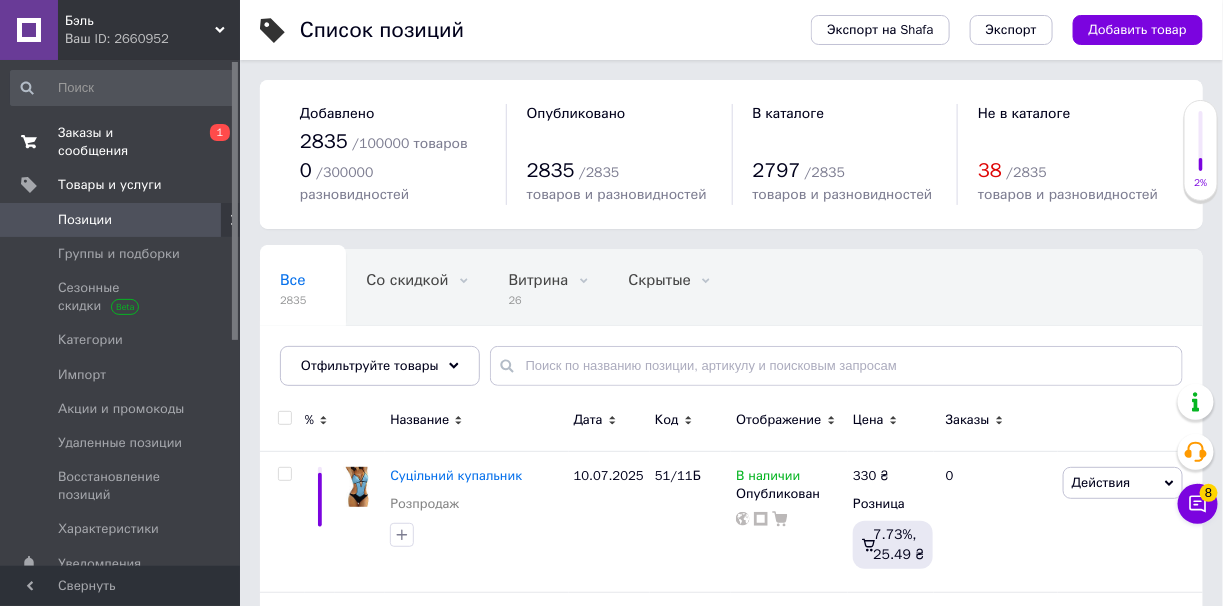 click on "Заказы и сообщения 0 1" at bounding box center [123, 142] 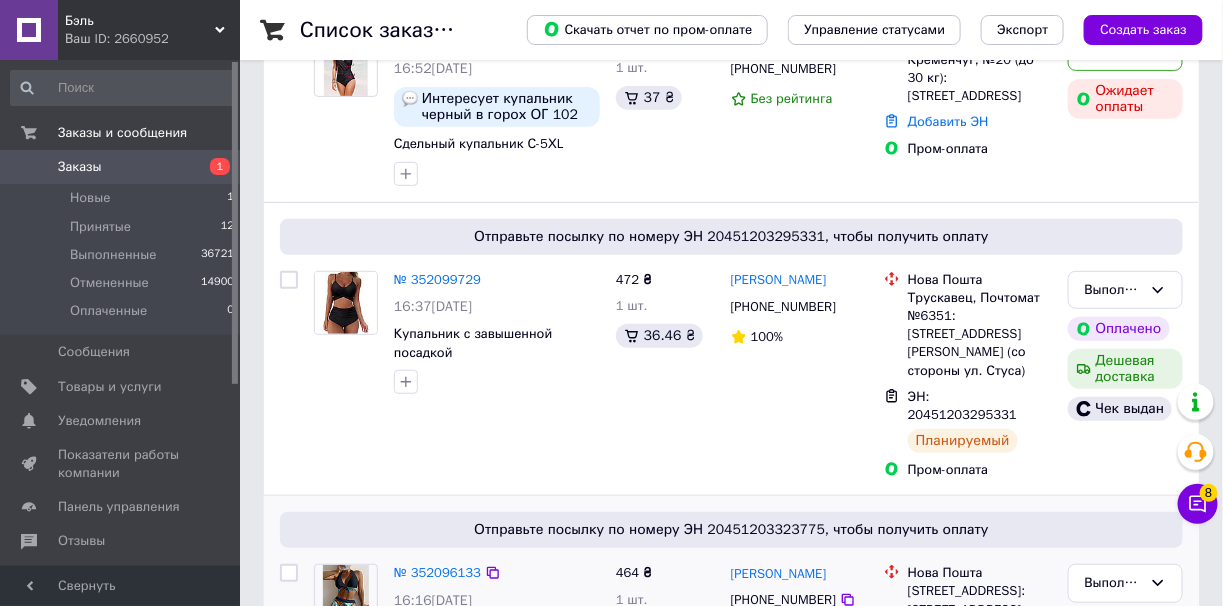 scroll, scrollTop: 300, scrollLeft: 0, axis: vertical 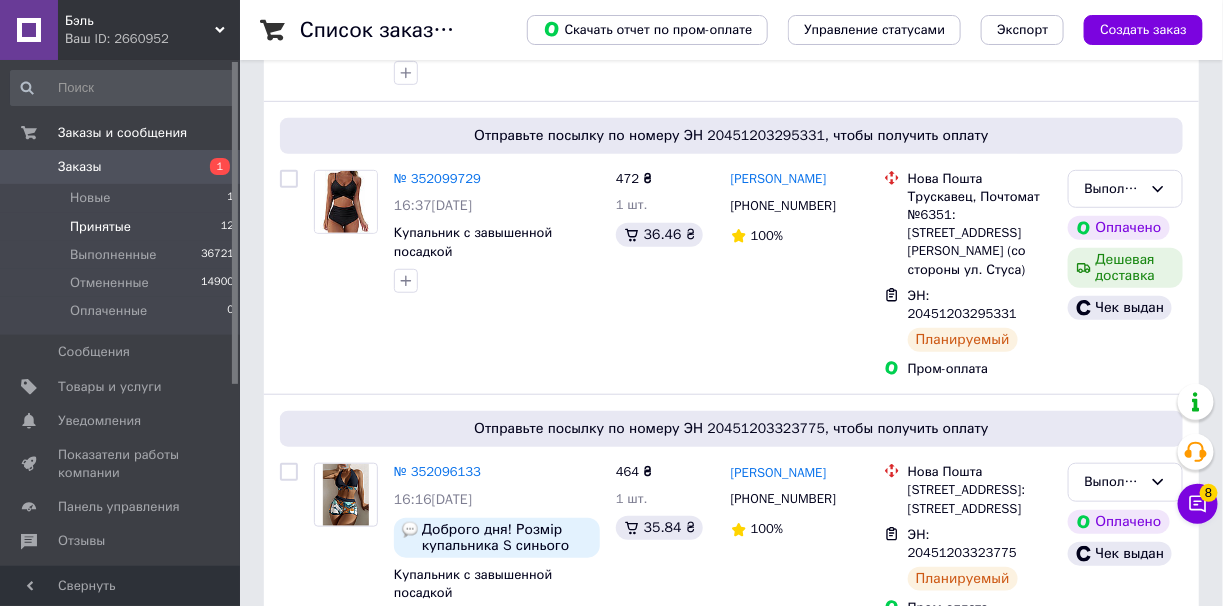 click on "Принятые 12" at bounding box center [123, 227] 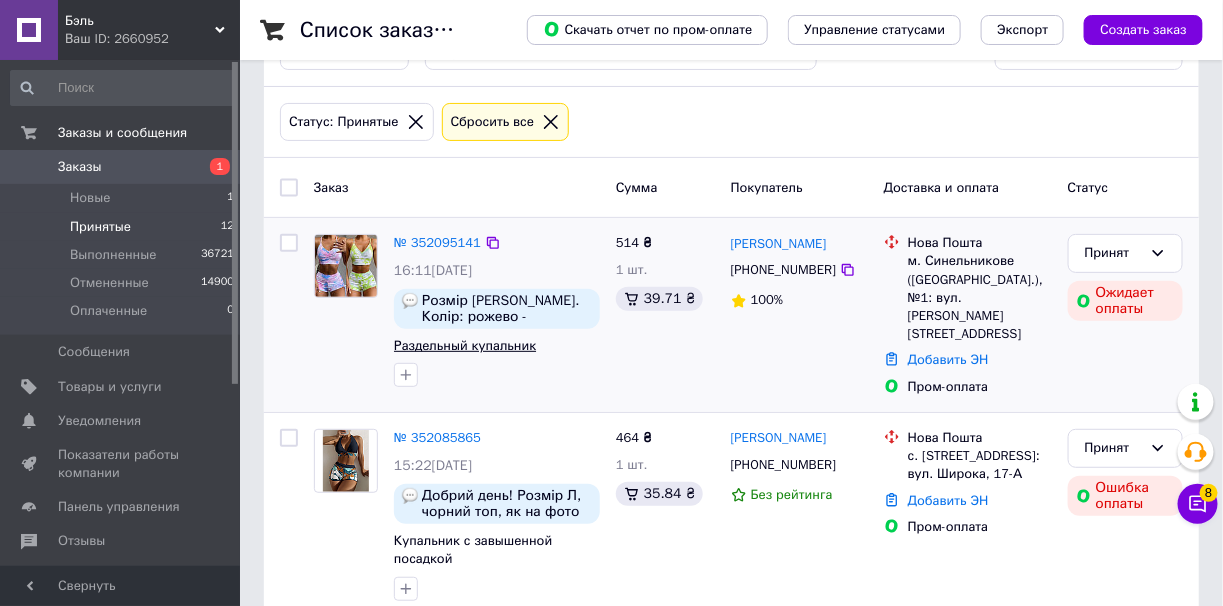 scroll, scrollTop: 99, scrollLeft: 0, axis: vertical 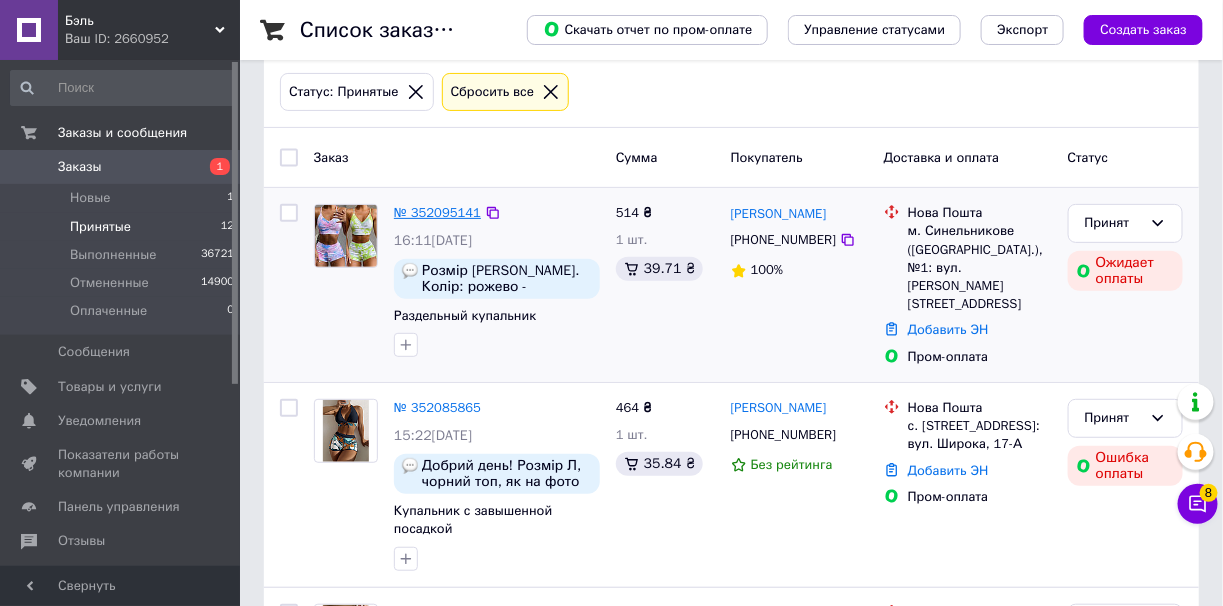click on "№ 352095141" at bounding box center [437, 212] 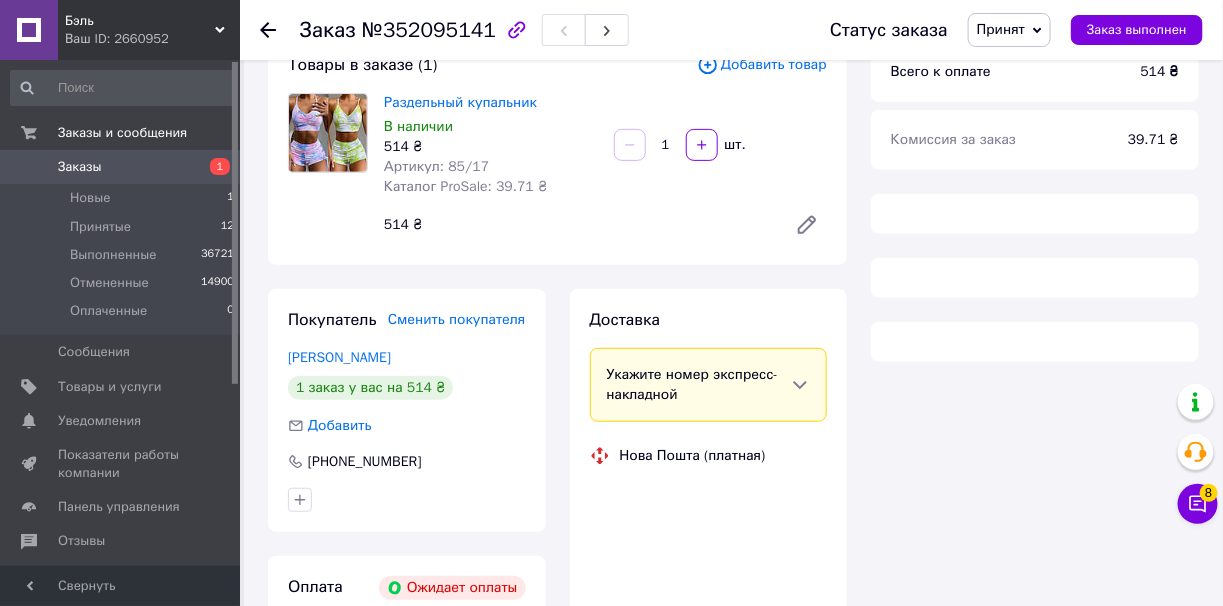 scroll, scrollTop: 400, scrollLeft: 0, axis: vertical 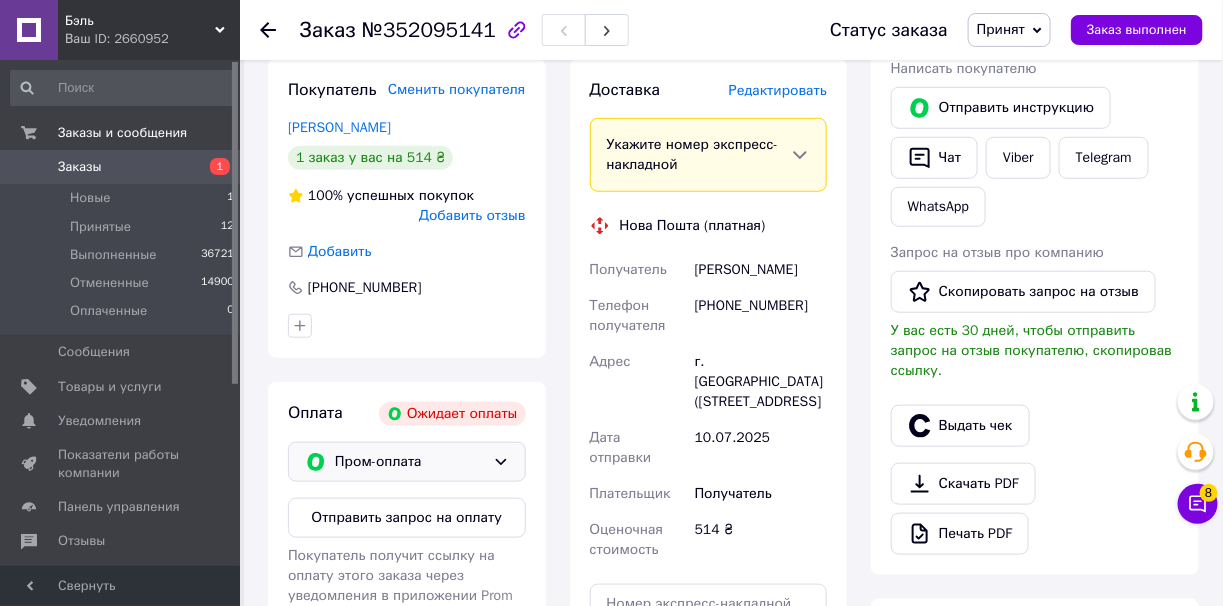 click on "Пром-оплата" at bounding box center (410, 462) 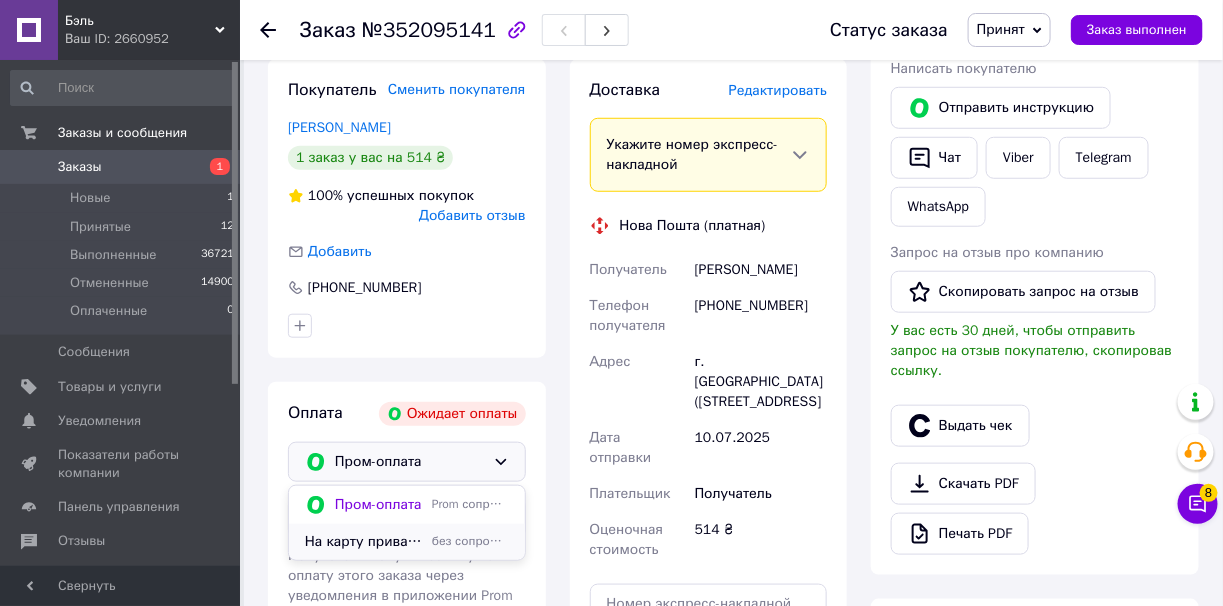 click on "На карту приват банка без сопровождения Prom" at bounding box center (407, 542) 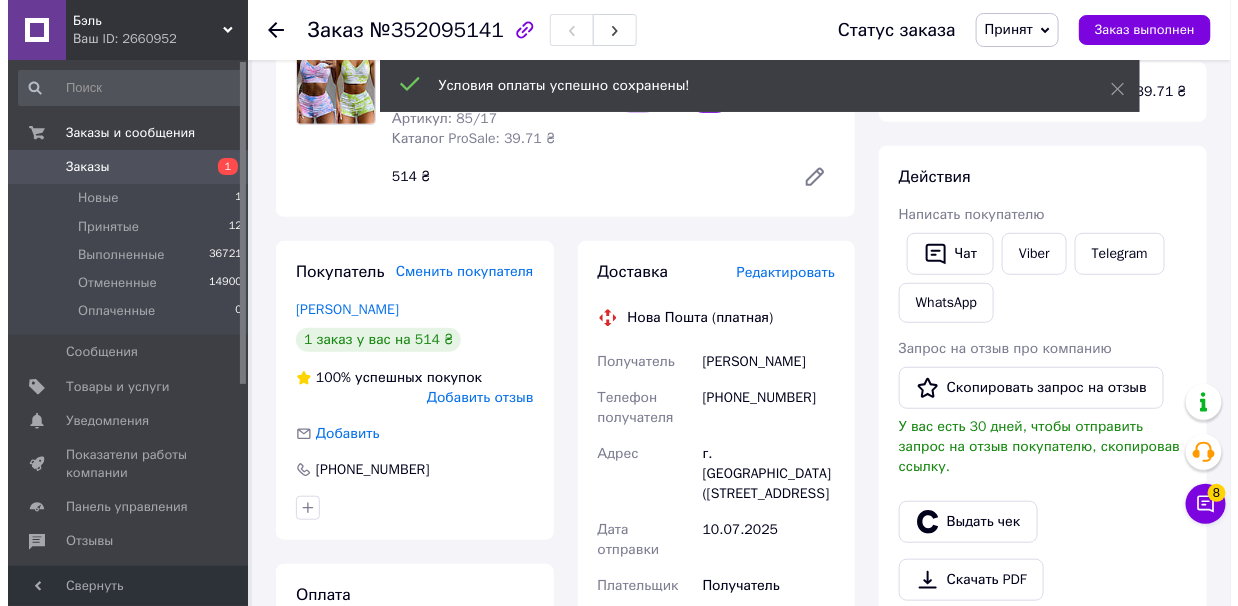 scroll, scrollTop: 199, scrollLeft: 0, axis: vertical 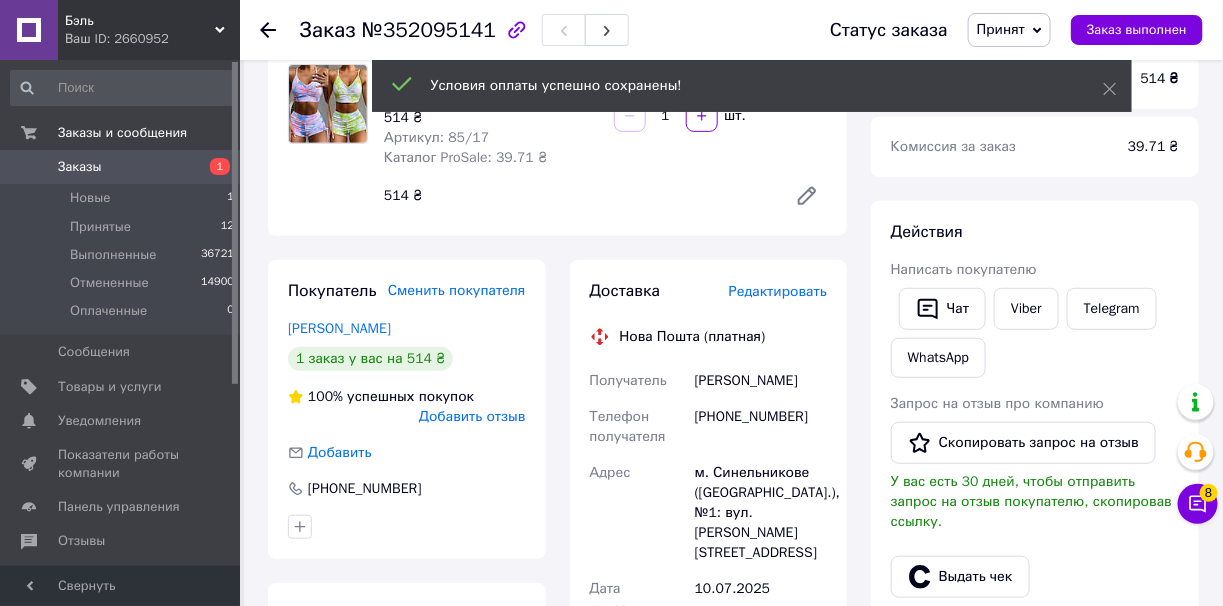 click on "Редактировать" at bounding box center [778, 291] 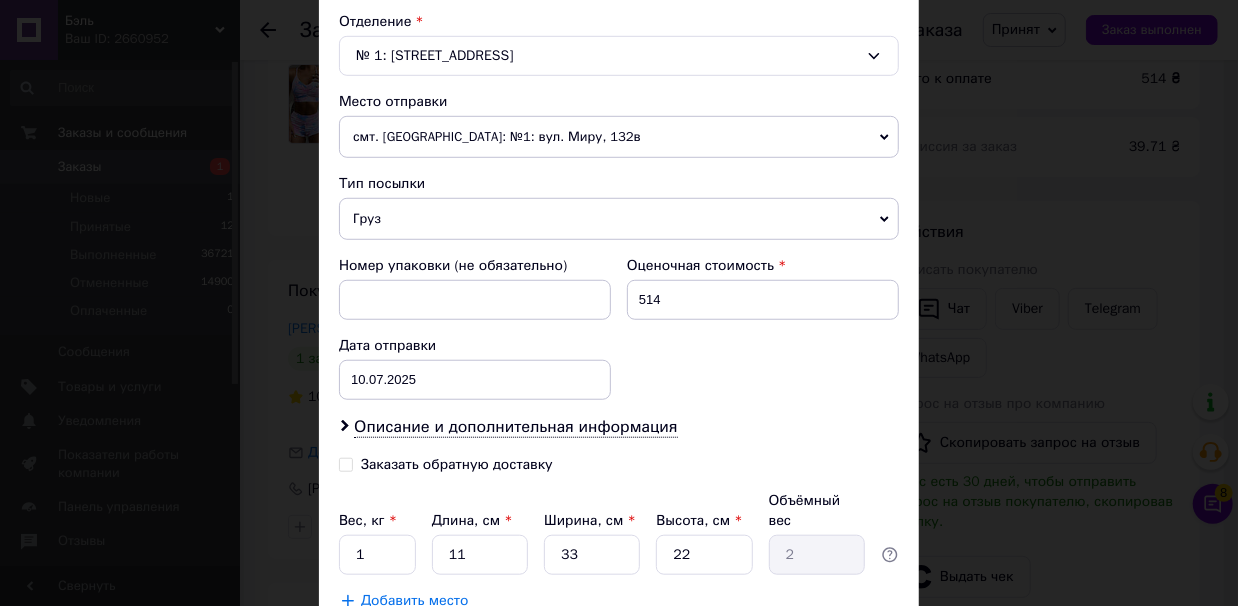 scroll, scrollTop: 748, scrollLeft: 0, axis: vertical 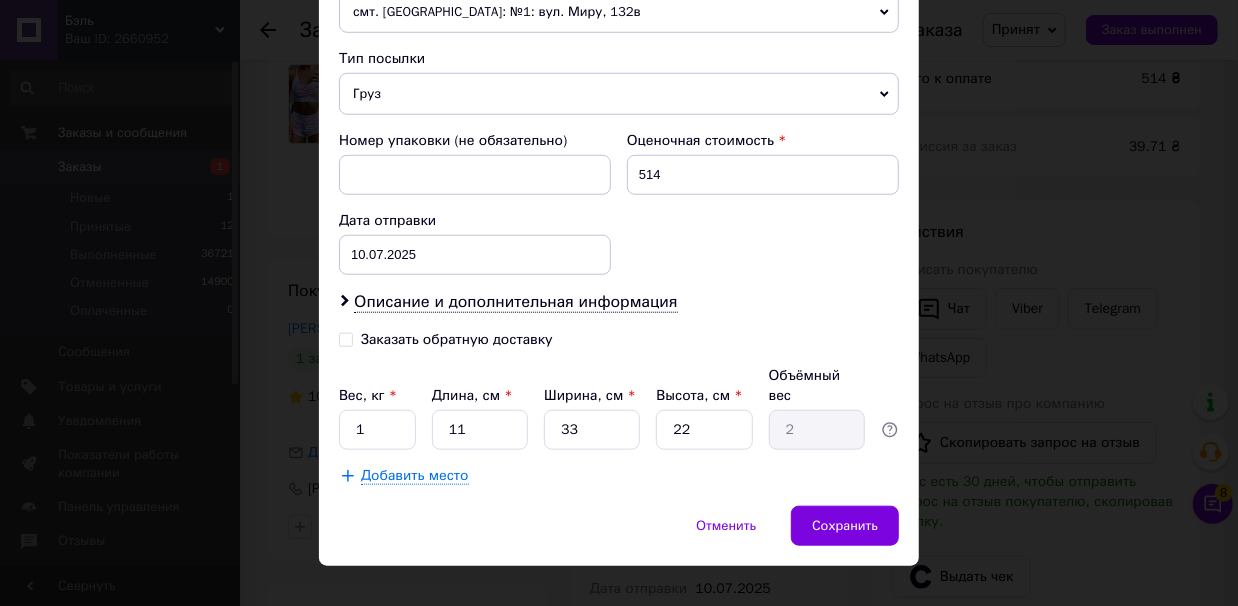 click on "Заказать обратную доставку" at bounding box center [346, 338] 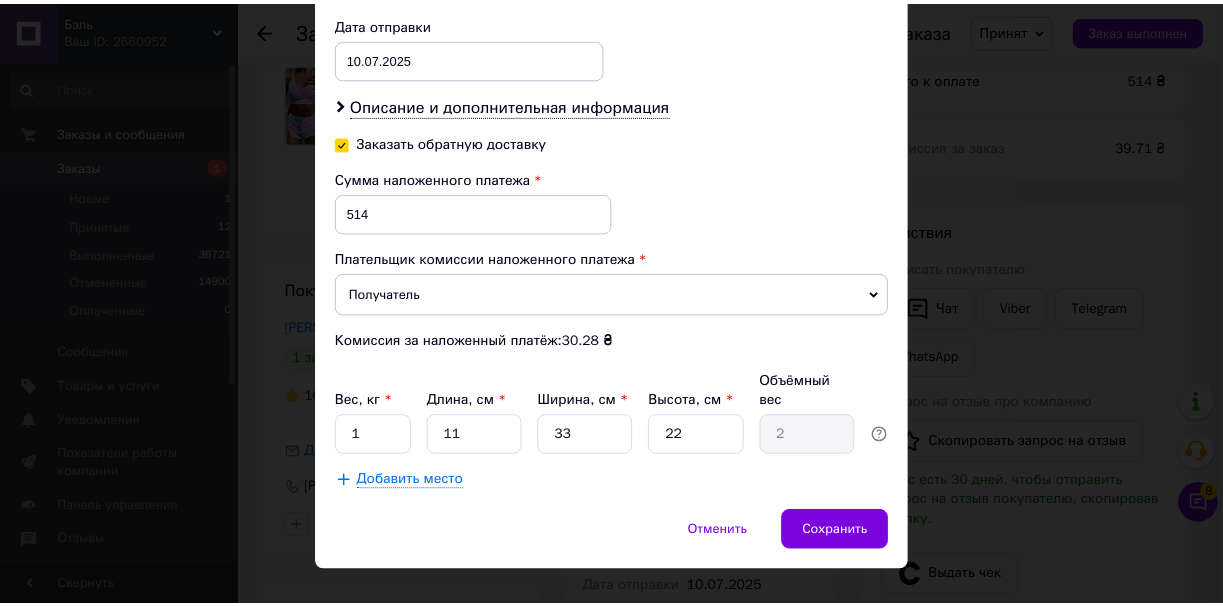 scroll, scrollTop: 948, scrollLeft: 0, axis: vertical 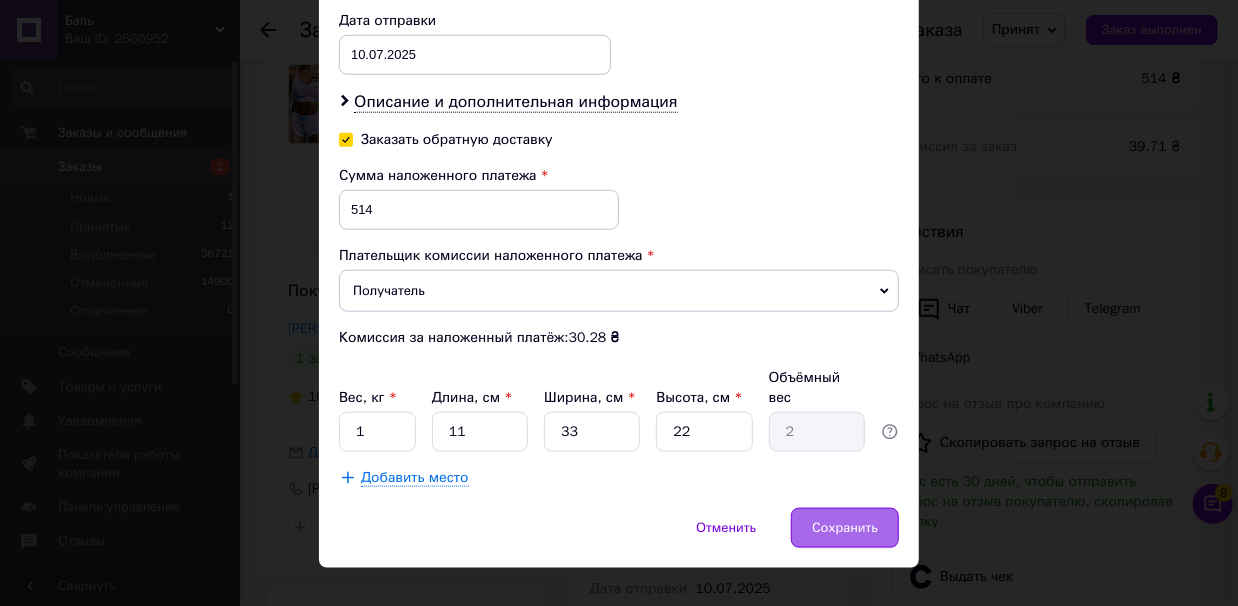 click on "Сохранить" at bounding box center (845, 528) 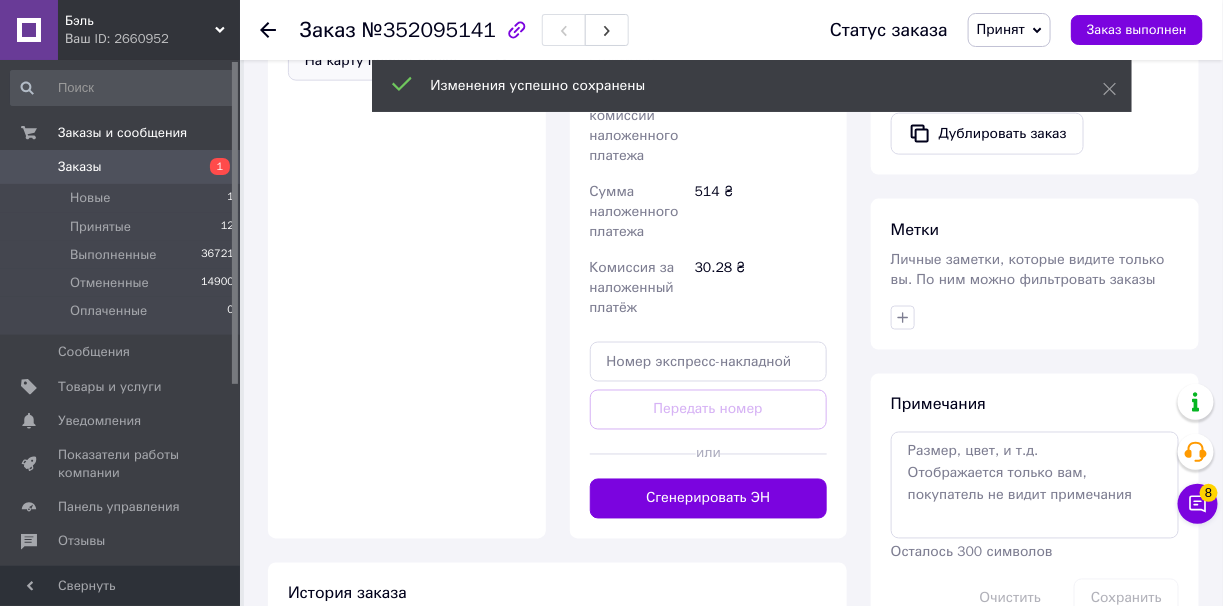 scroll, scrollTop: 900, scrollLeft: 0, axis: vertical 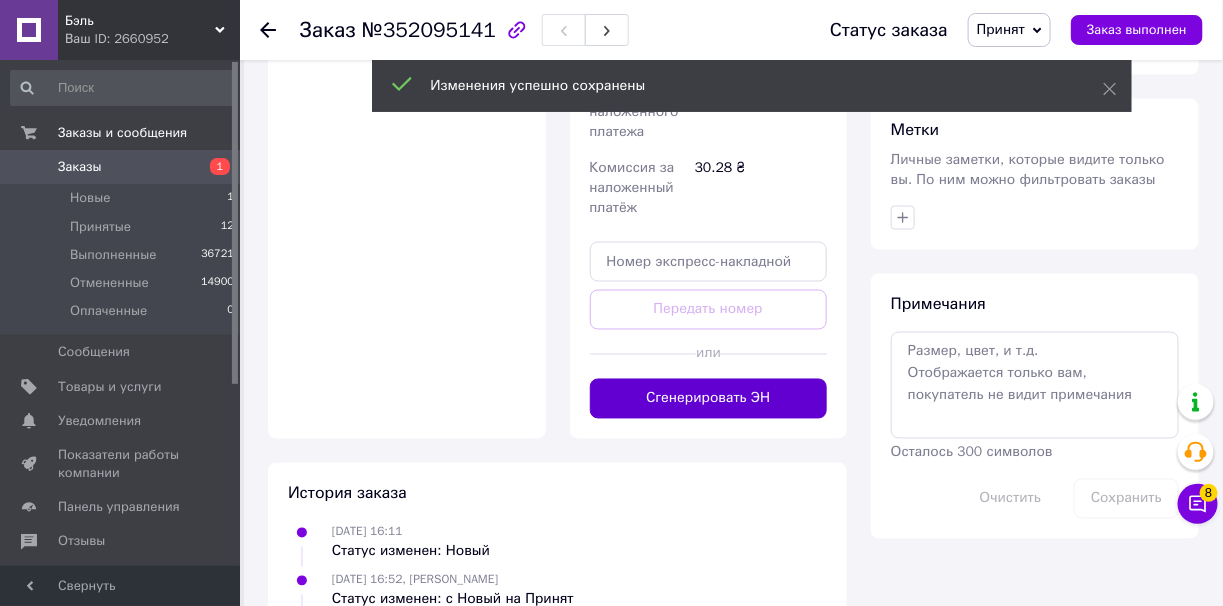 click on "Сгенерировать ЭН" at bounding box center [709, 399] 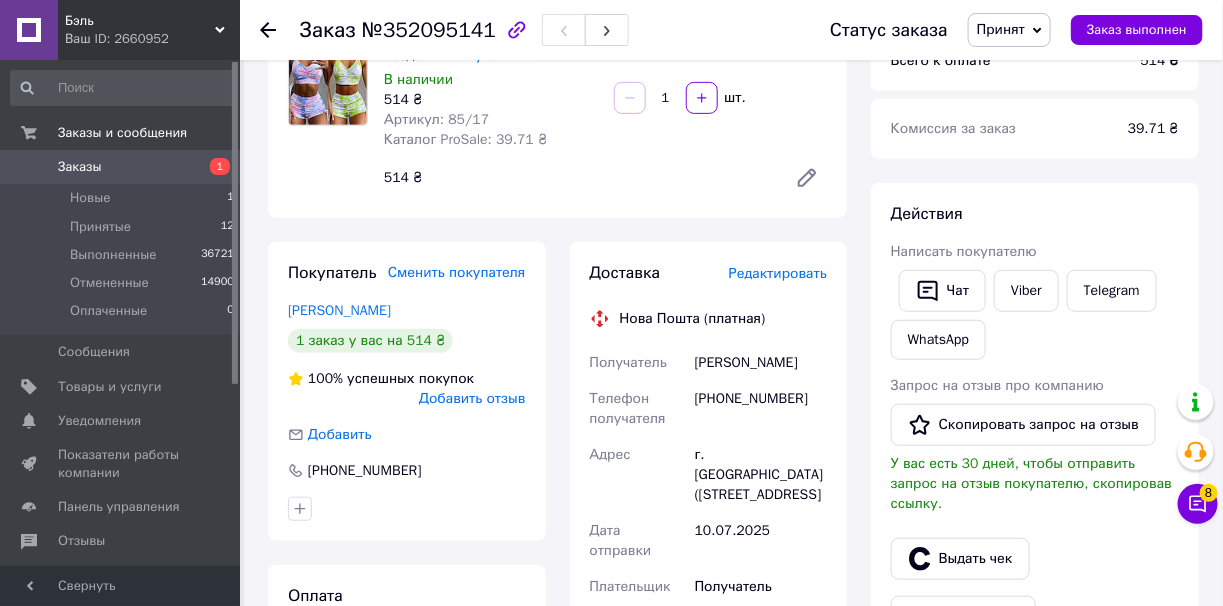 scroll, scrollTop: 199, scrollLeft: 0, axis: vertical 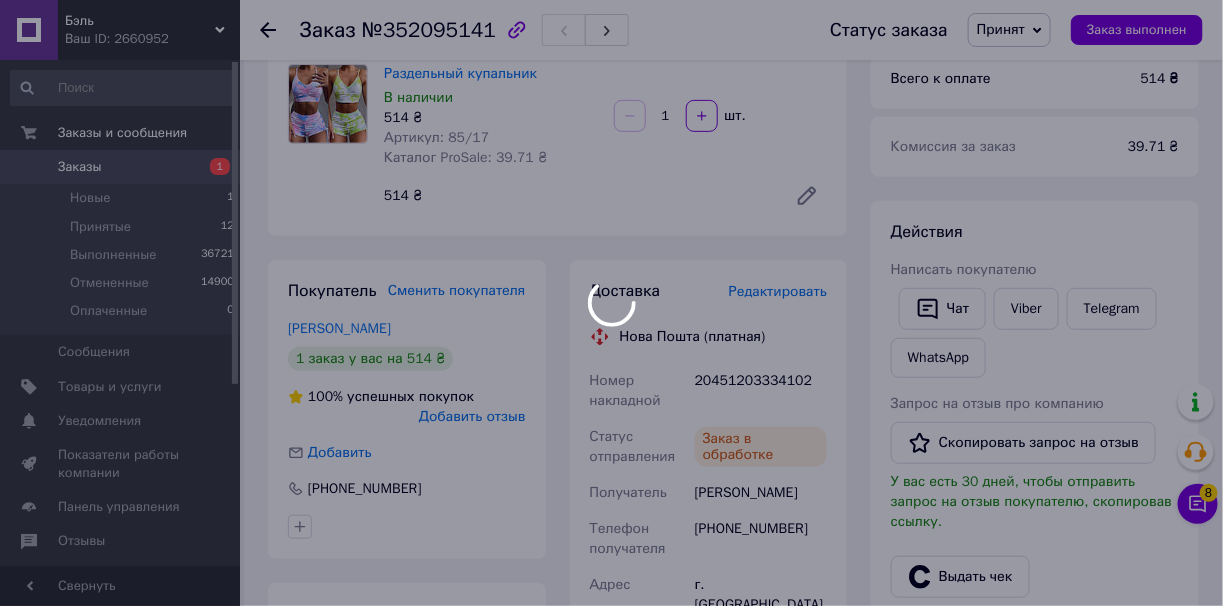 click at bounding box center [611, 303] 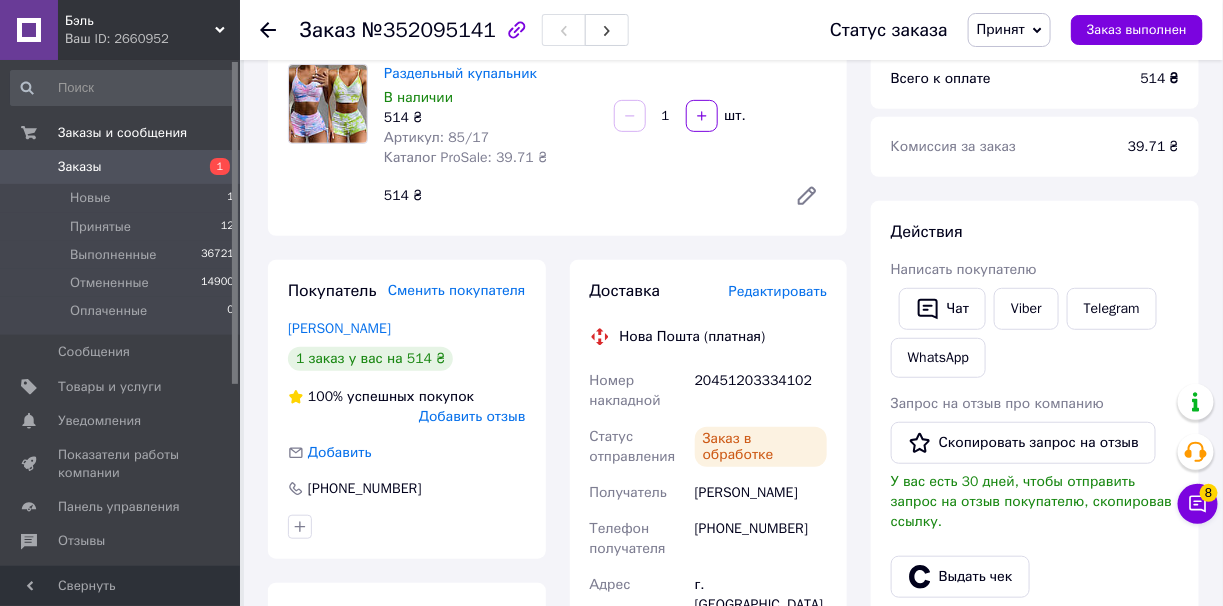 click on "20451203334102" at bounding box center (761, 391) 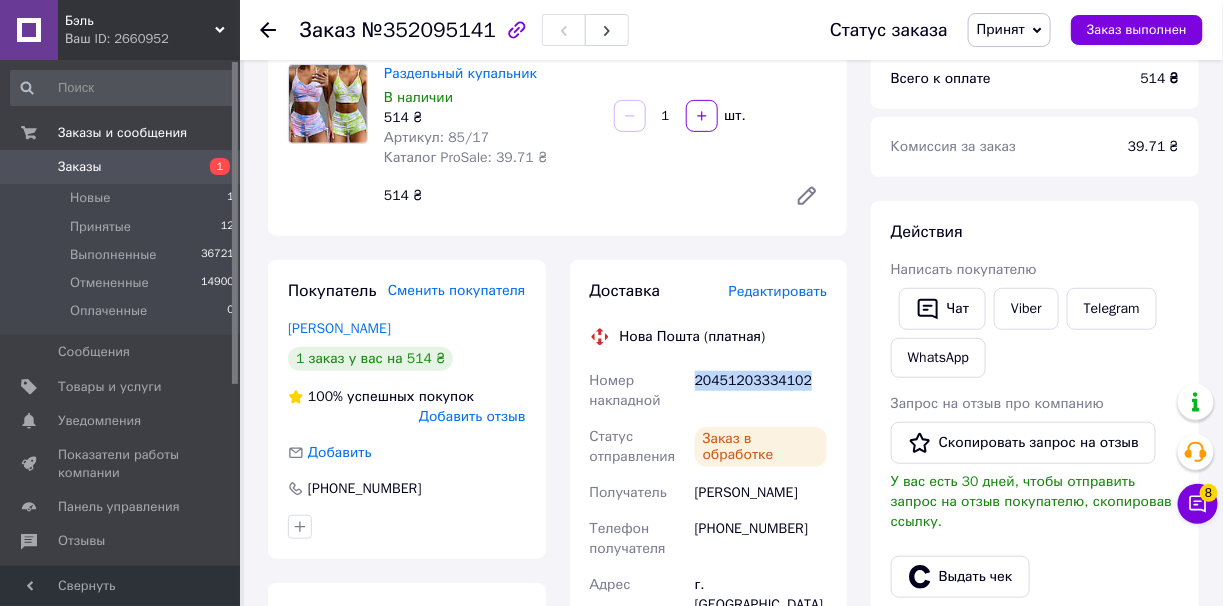 click on "20451203334102" at bounding box center [761, 391] 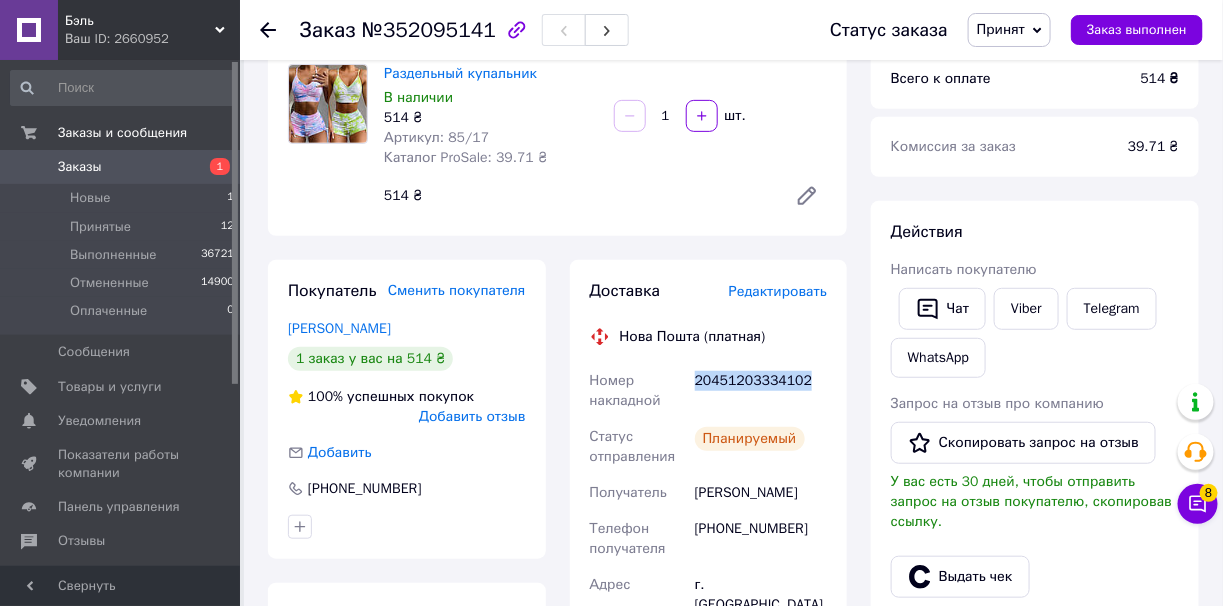 copy on "20451203334102" 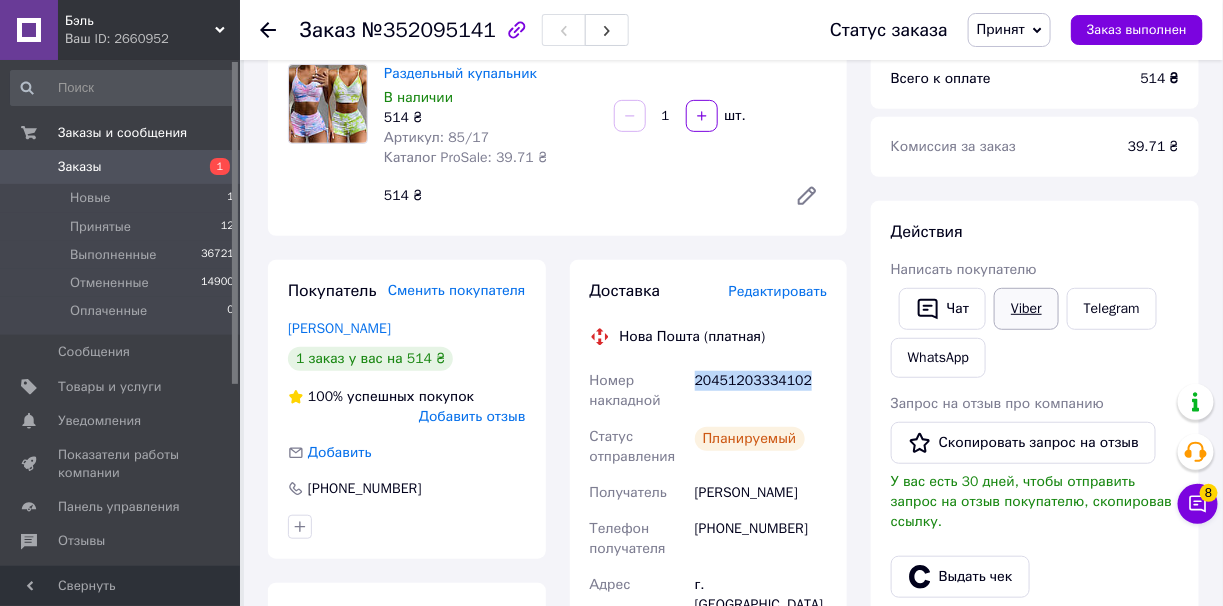 click on "Viber" at bounding box center [1026, 309] 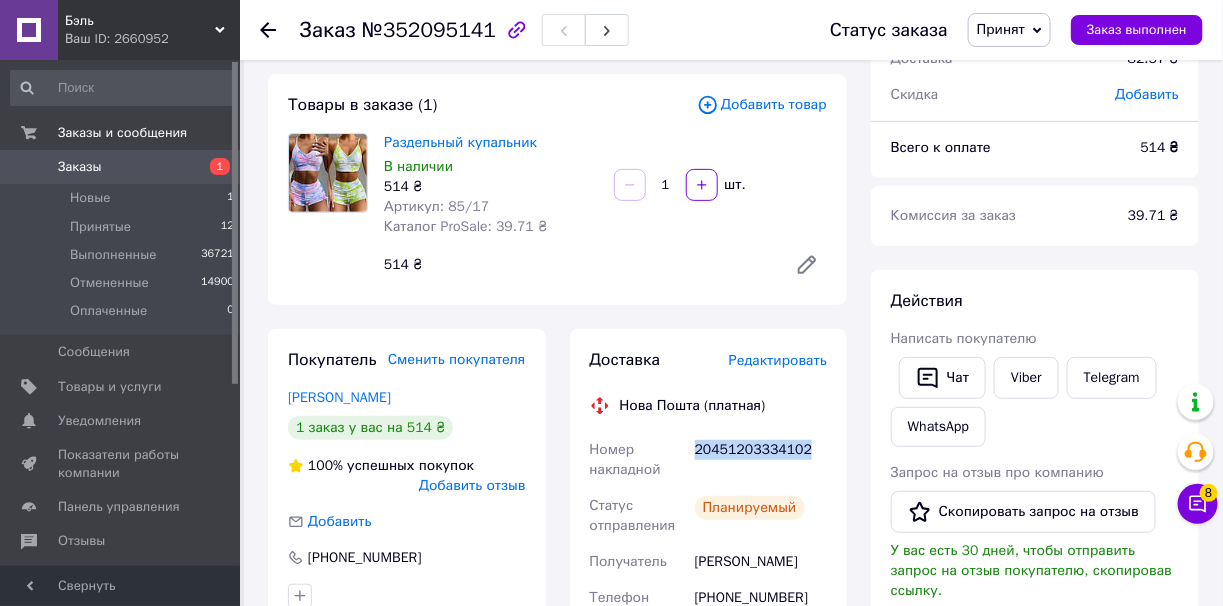 scroll, scrollTop: 99, scrollLeft: 0, axis: vertical 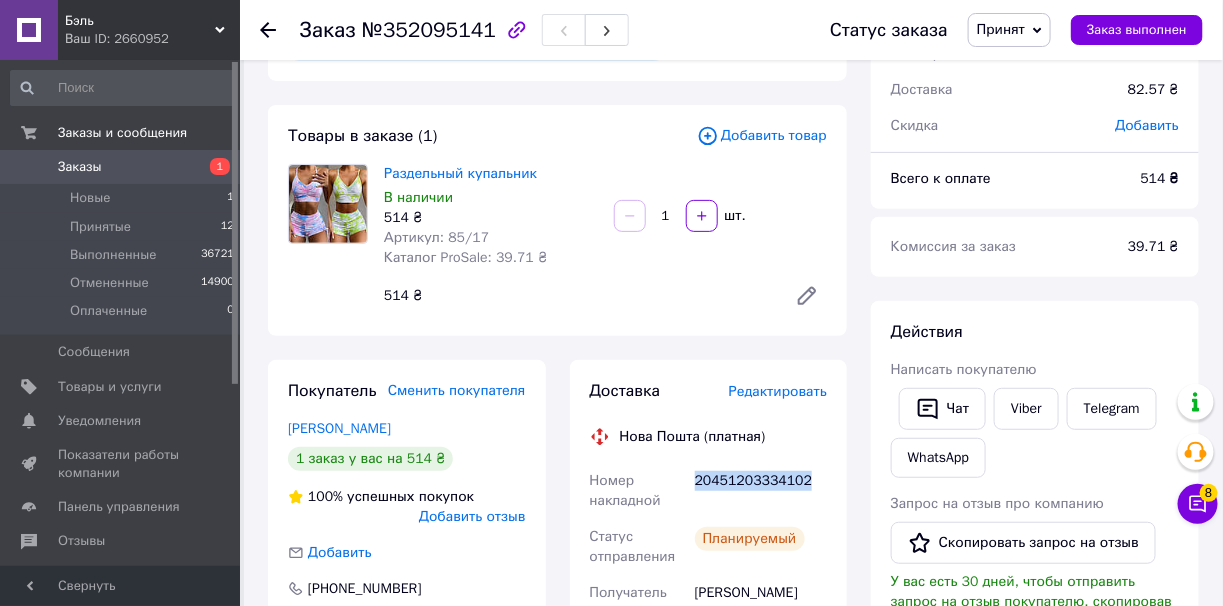copy on "20451203334102" 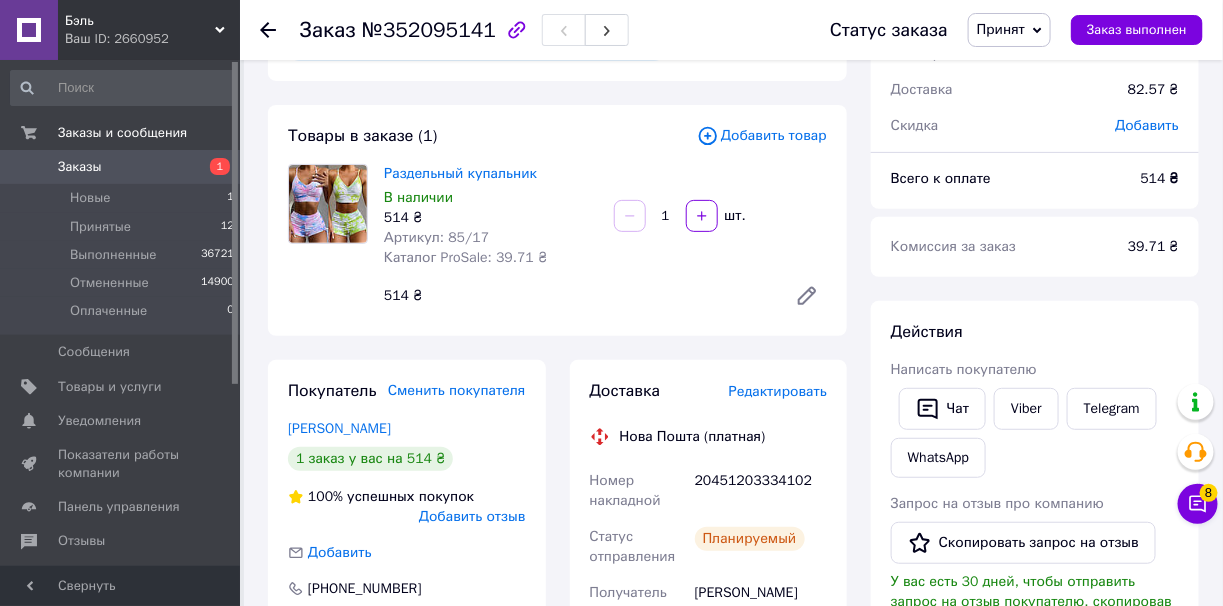 click on "514 ₴" at bounding box center (577, 296) 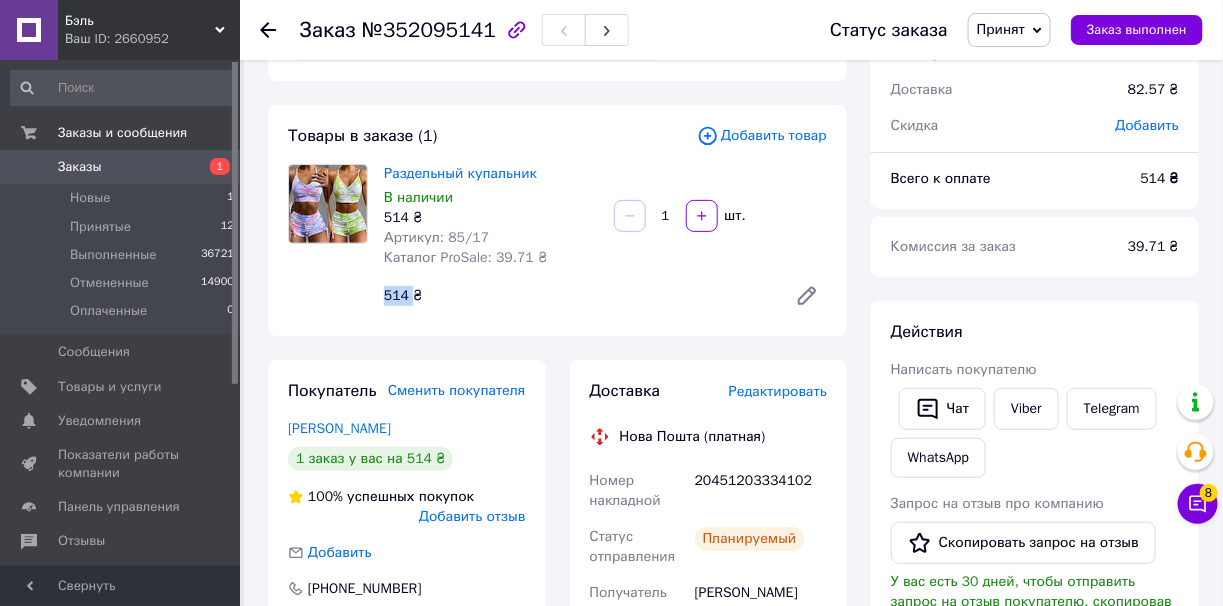 click on "514 ₴" at bounding box center [577, 296] 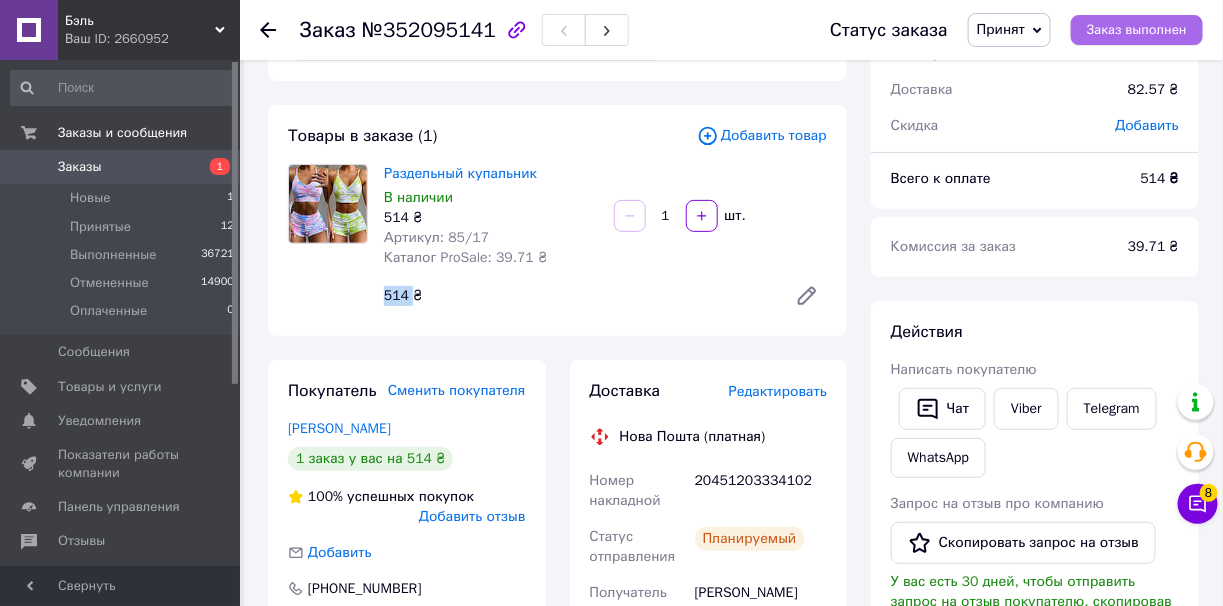 click on "Заказ выполнен" at bounding box center [1137, 30] 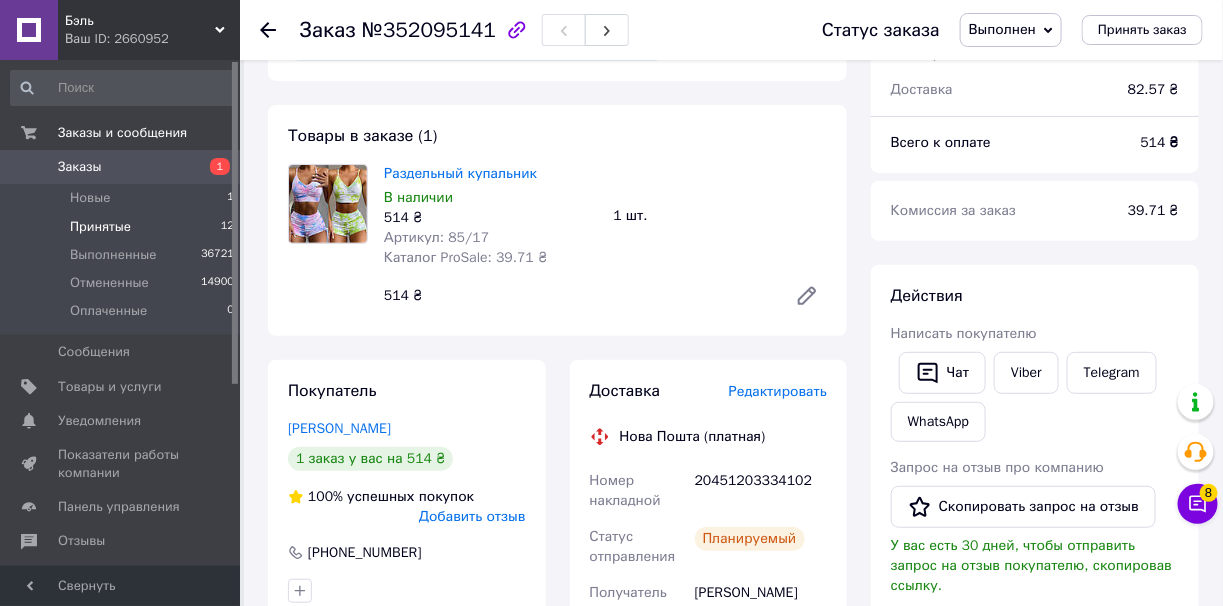 click on "Принятые" at bounding box center (100, 227) 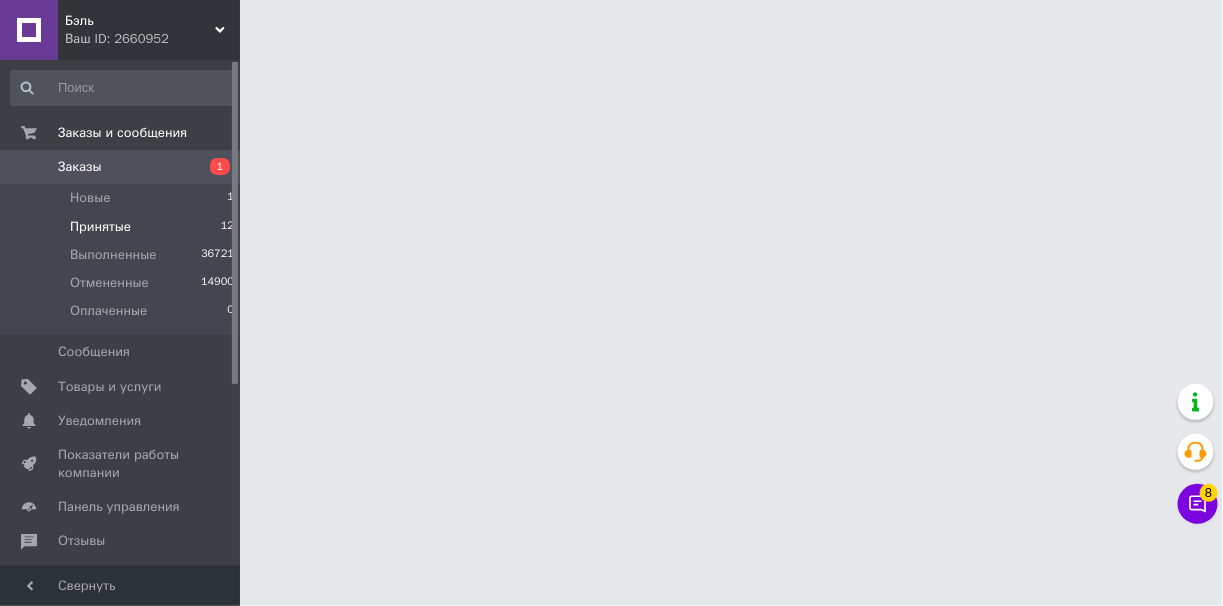 scroll, scrollTop: 0, scrollLeft: 0, axis: both 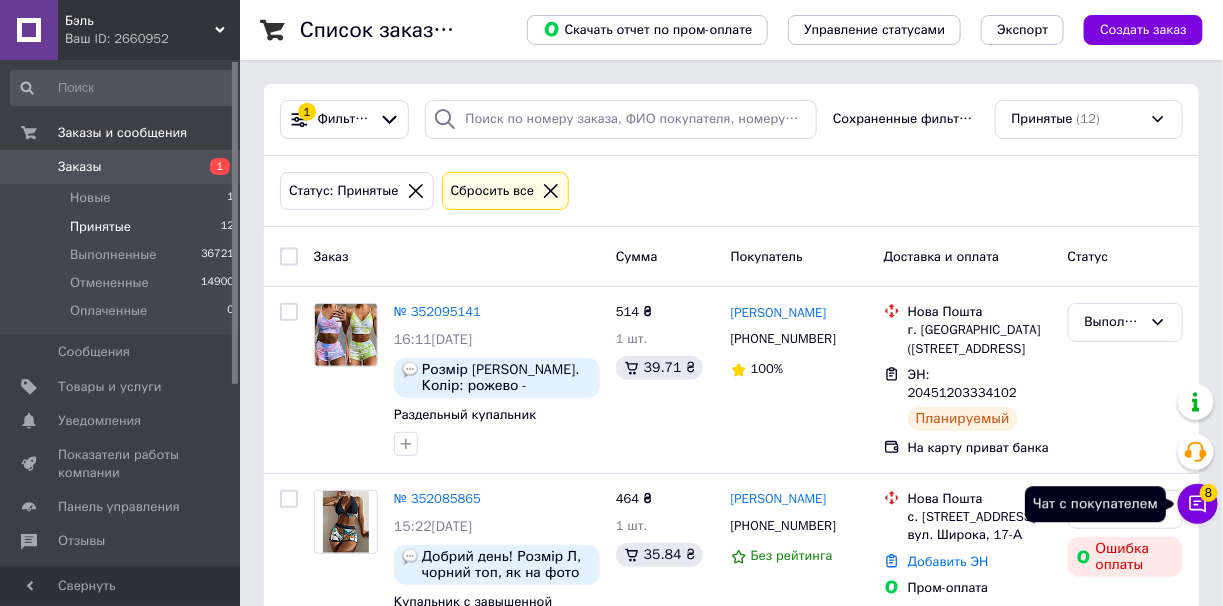 click 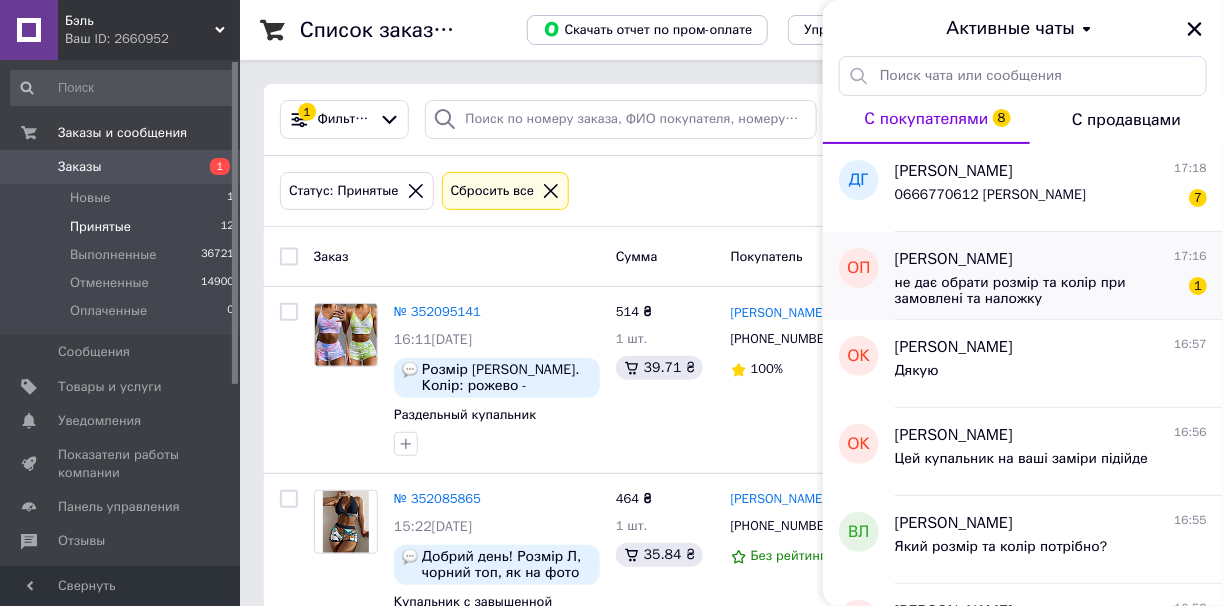 click on "не дає обрати розмір та колір при замовлені та наложку" at bounding box center (1037, 291) 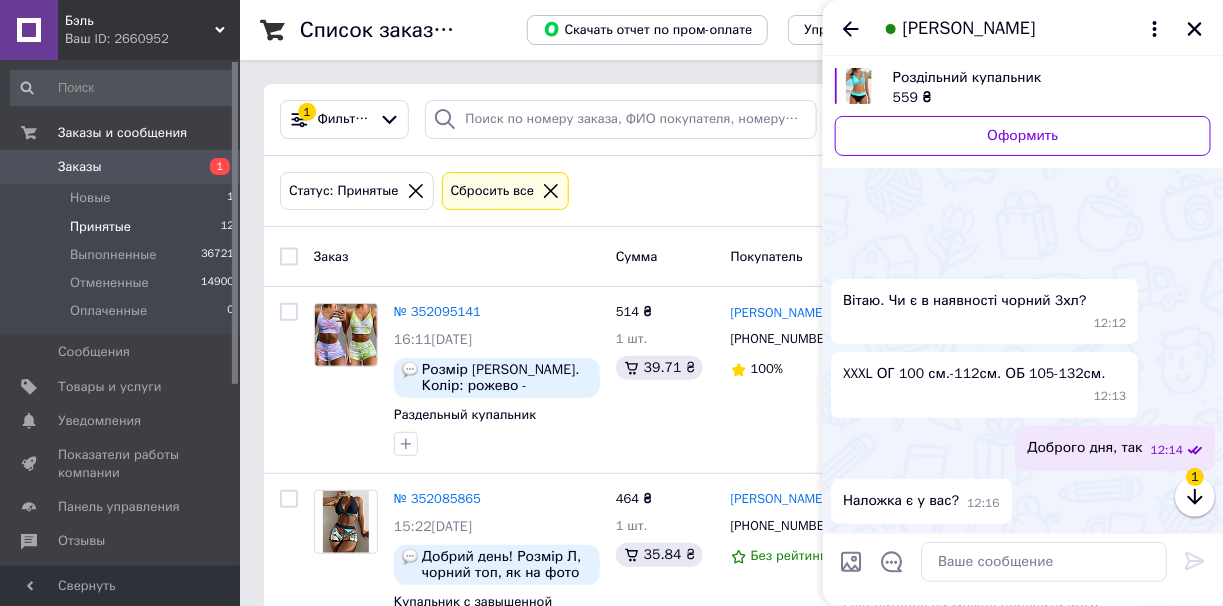 scroll, scrollTop: 340, scrollLeft: 0, axis: vertical 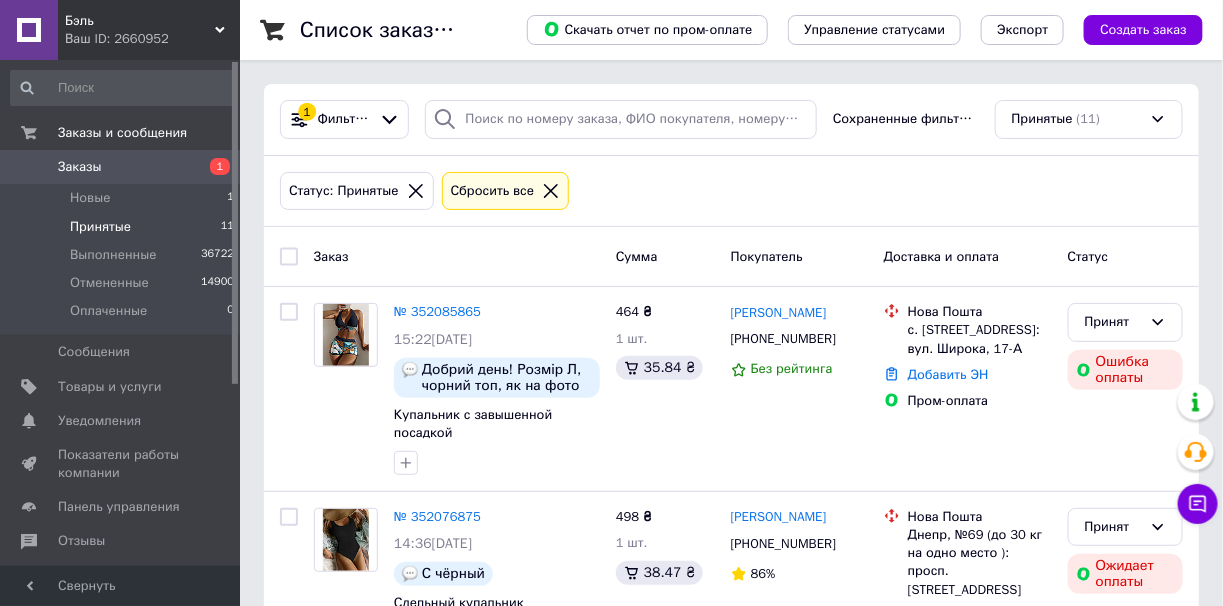 click on "Принятые 11" at bounding box center [123, 227] 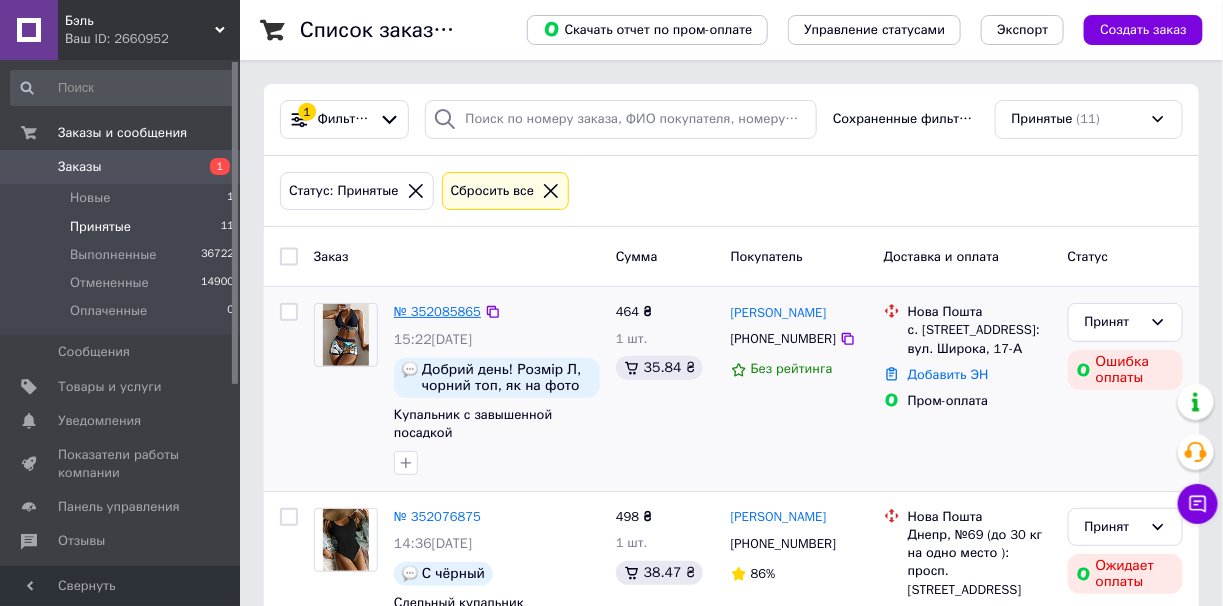 click on "№ 352085865" at bounding box center (437, 311) 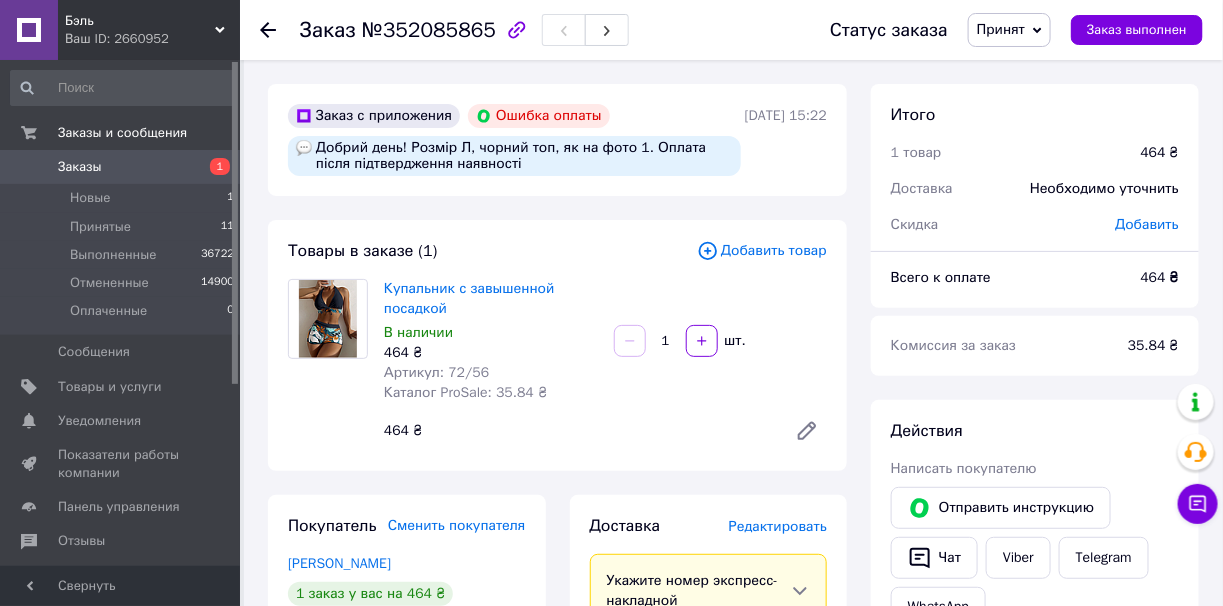 click 